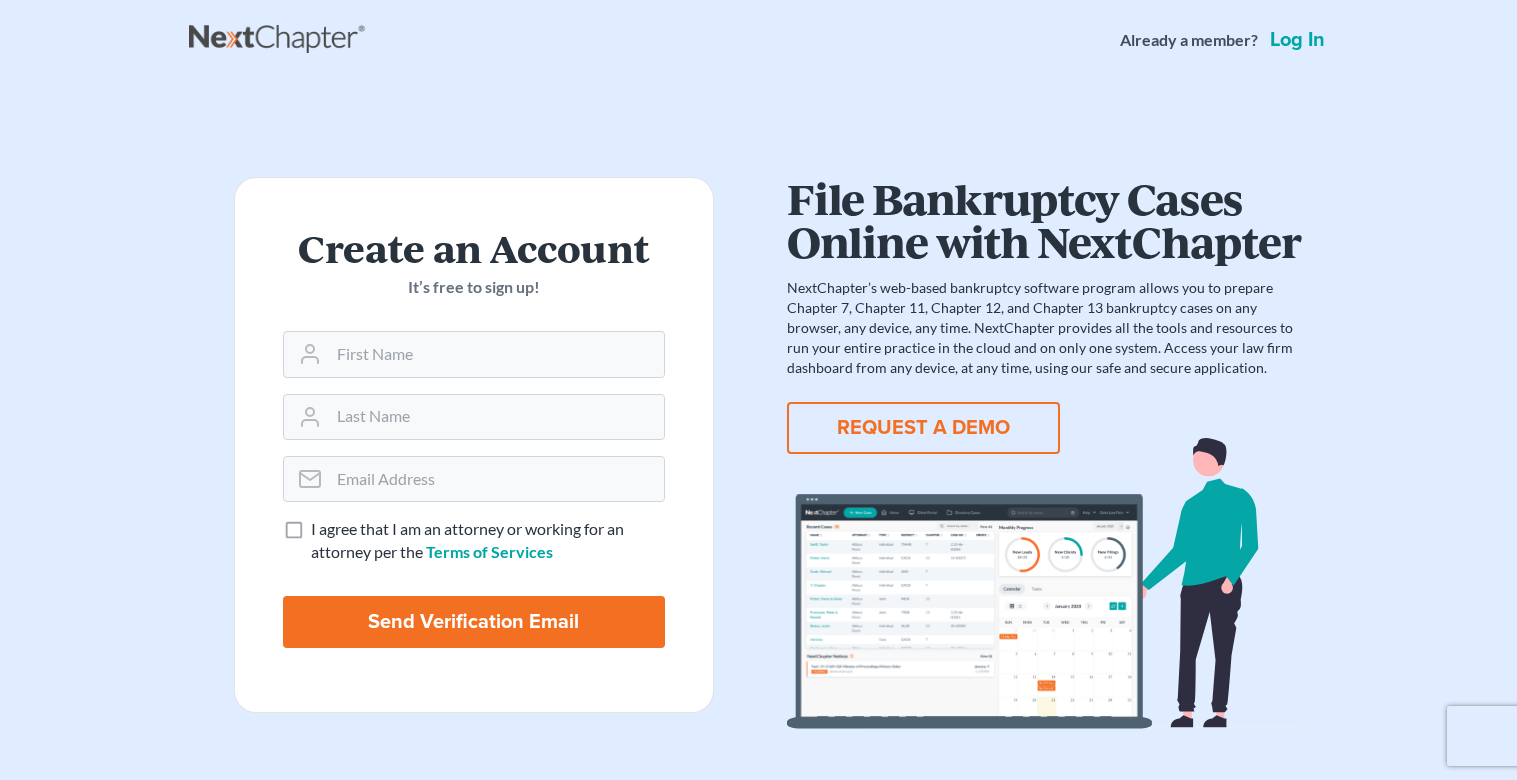 scroll, scrollTop: 0, scrollLeft: 0, axis: both 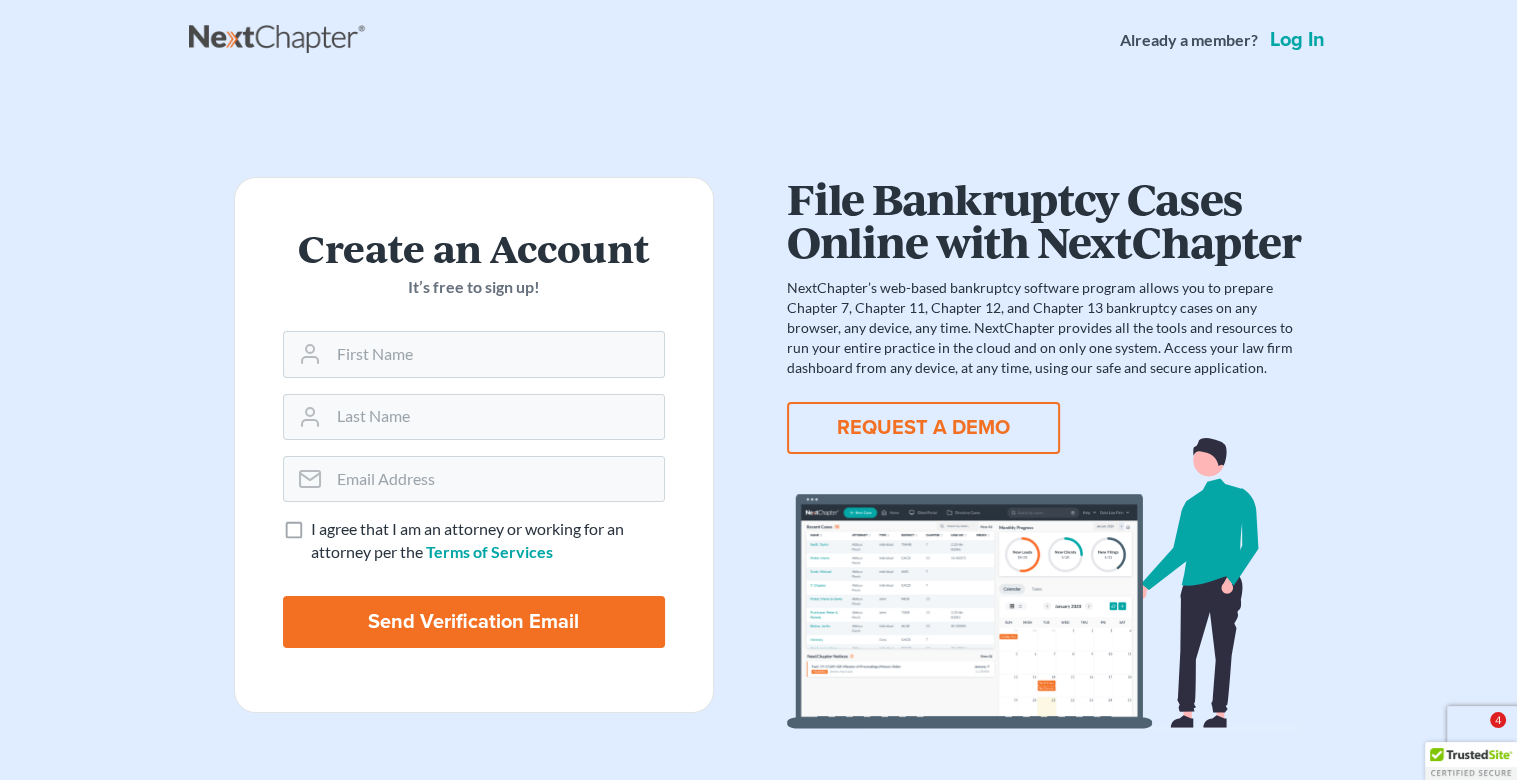 click on "Log in" at bounding box center [1297, 40] 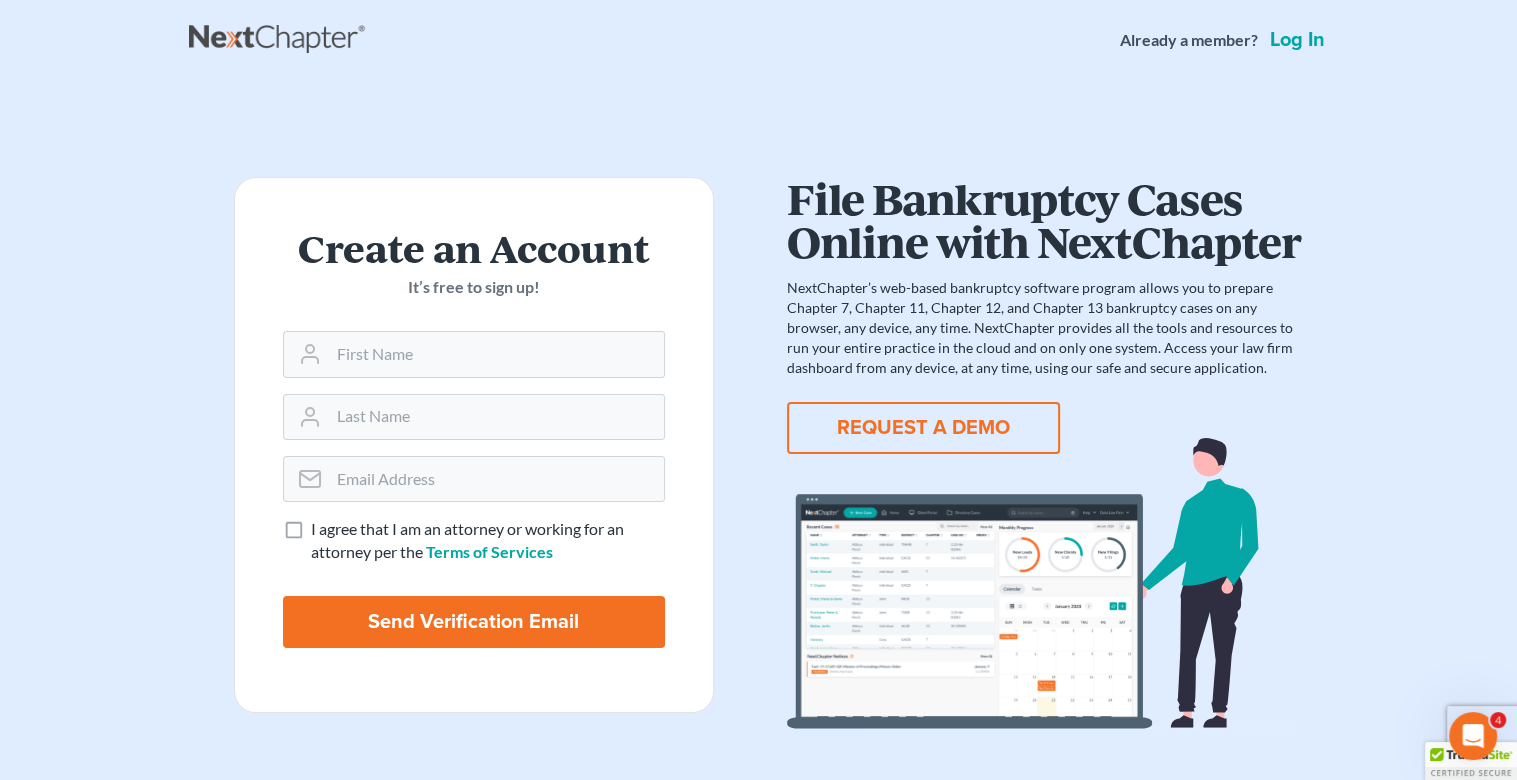 scroll, scrollTop: 0, scrollLeft: 0, axis: both 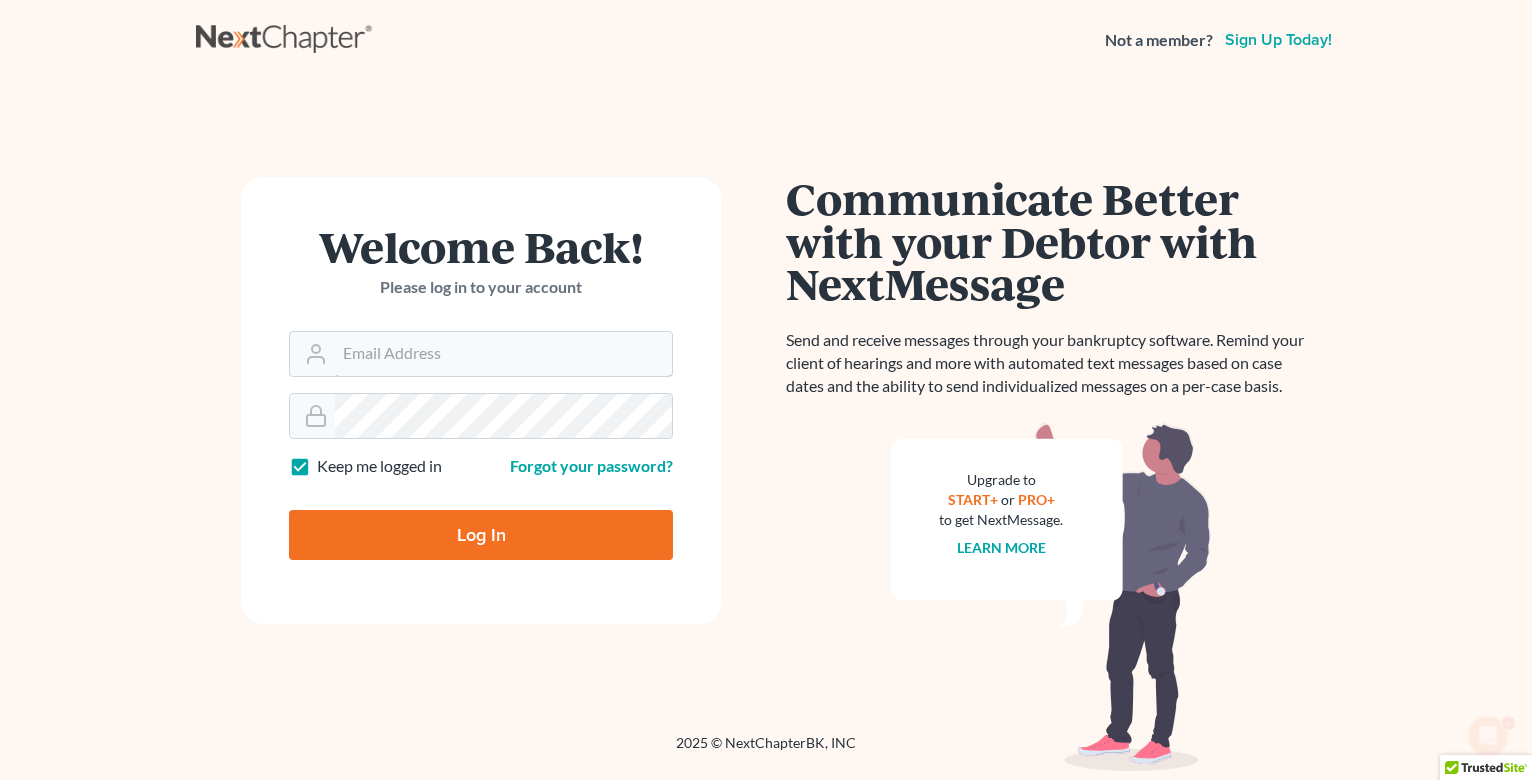 type on "[EMAIL]" 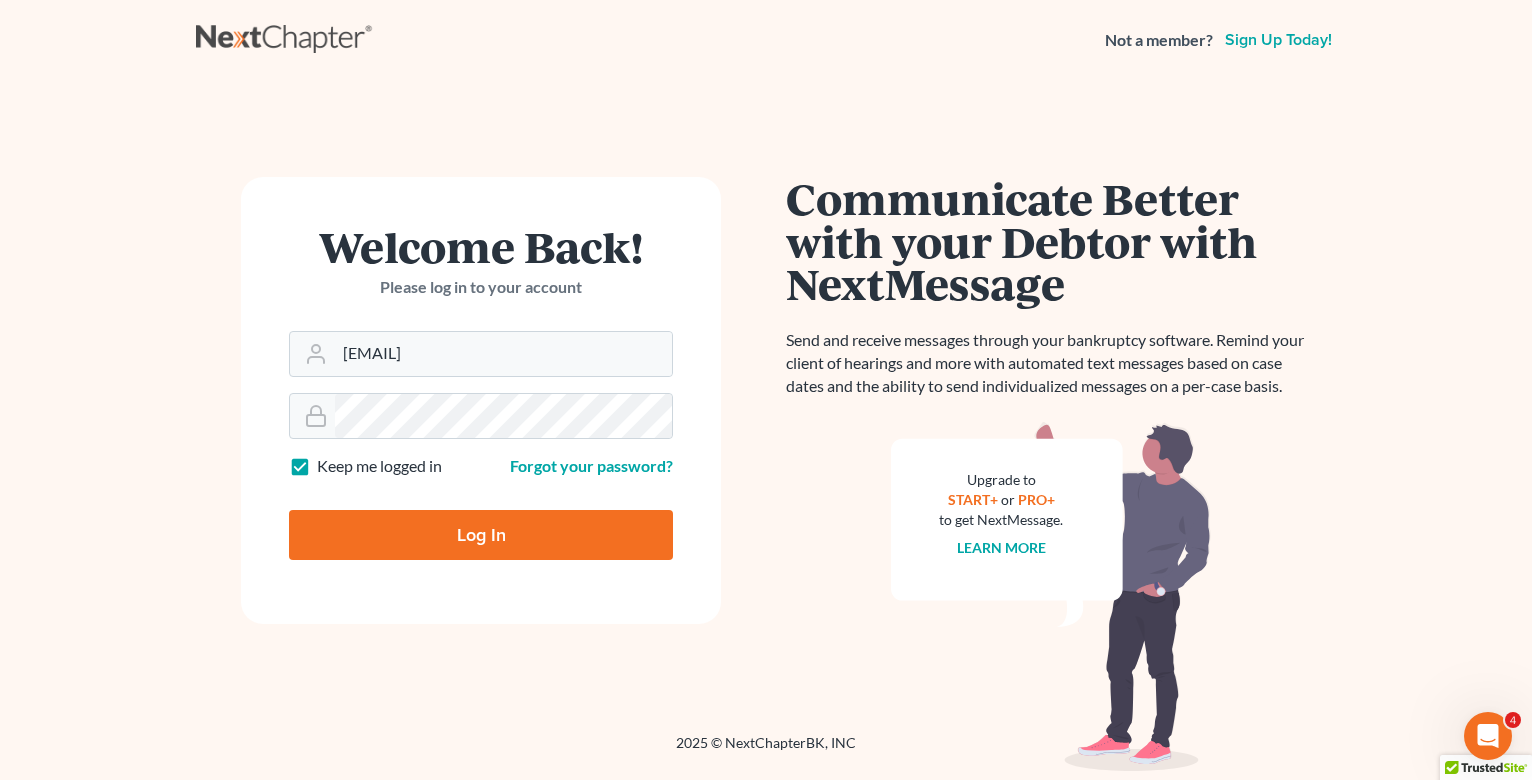 click on "Log In" at bounding box center (481, 535) 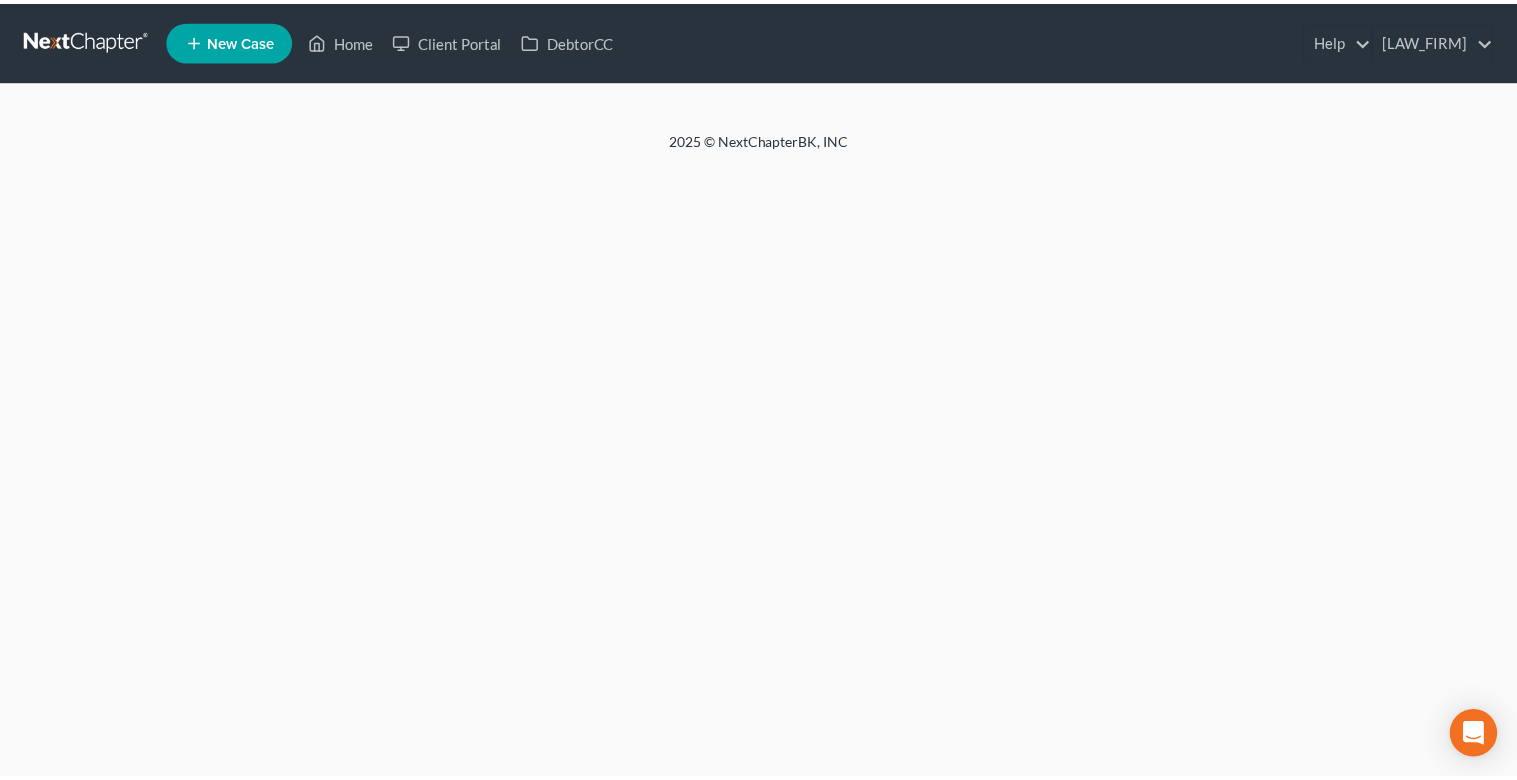 scroll, scrollTop: 0, scrollLeft: 0, axis: both 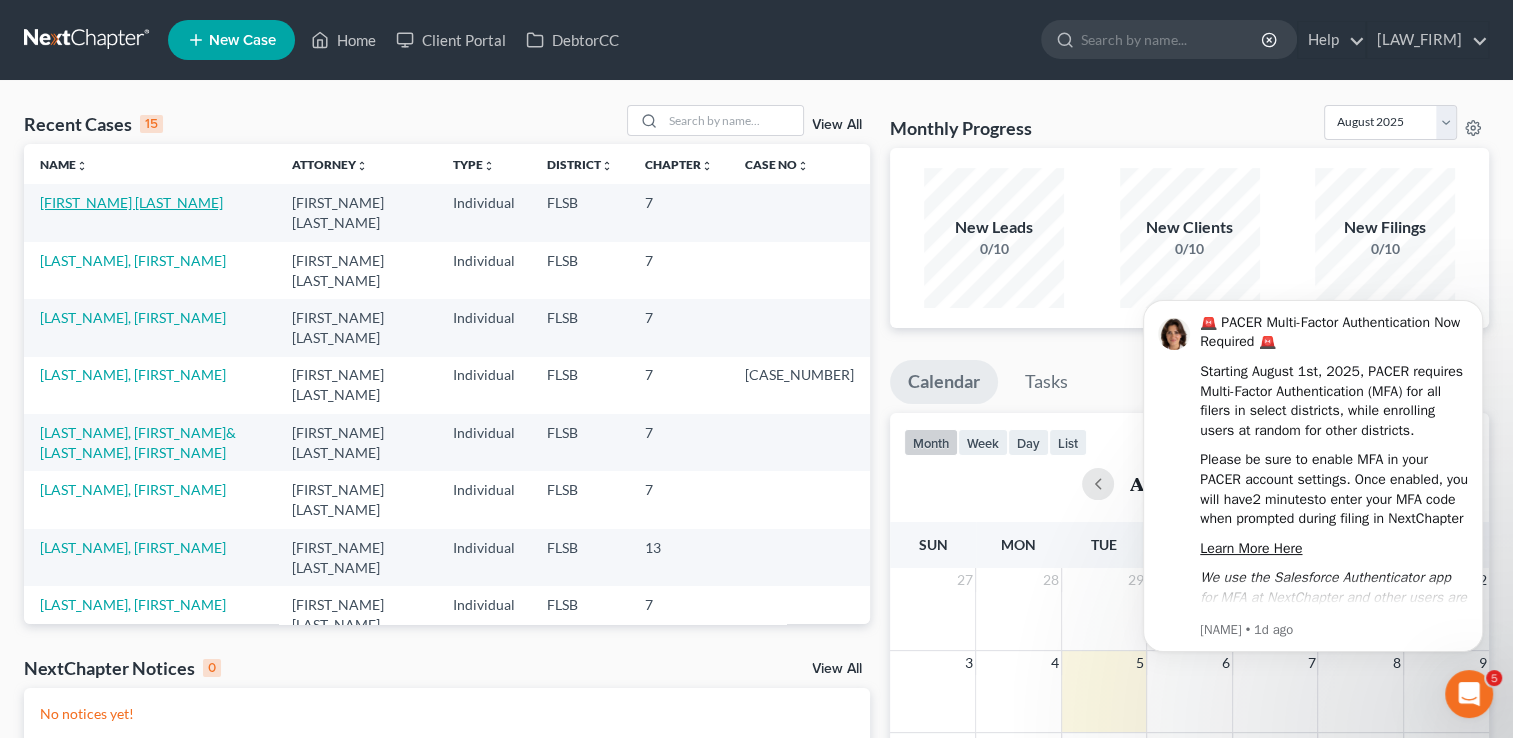 click on "[LAST], [FIRST]" at bounding box center (131, 202) 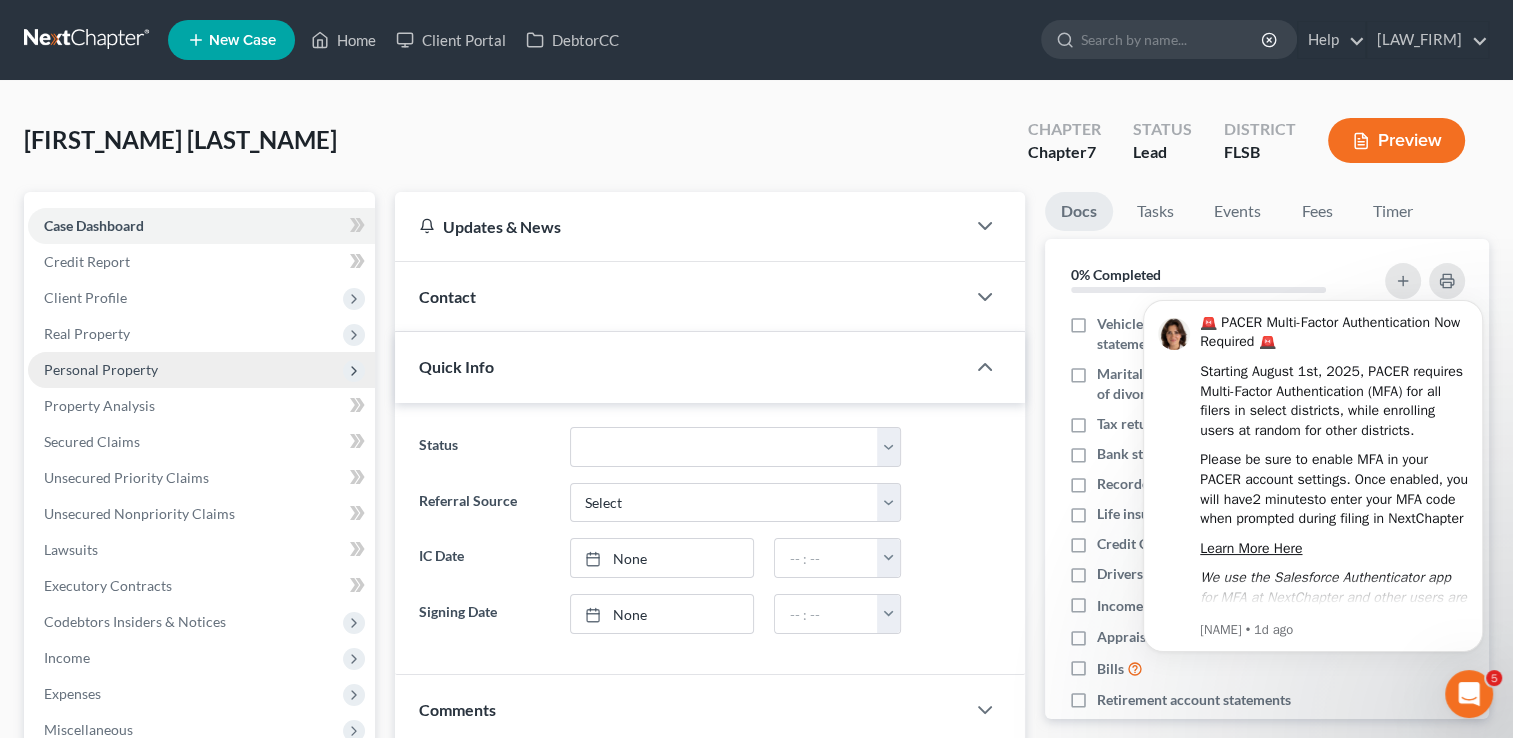 click on "Personal Property" at bounding box center (201, 370) 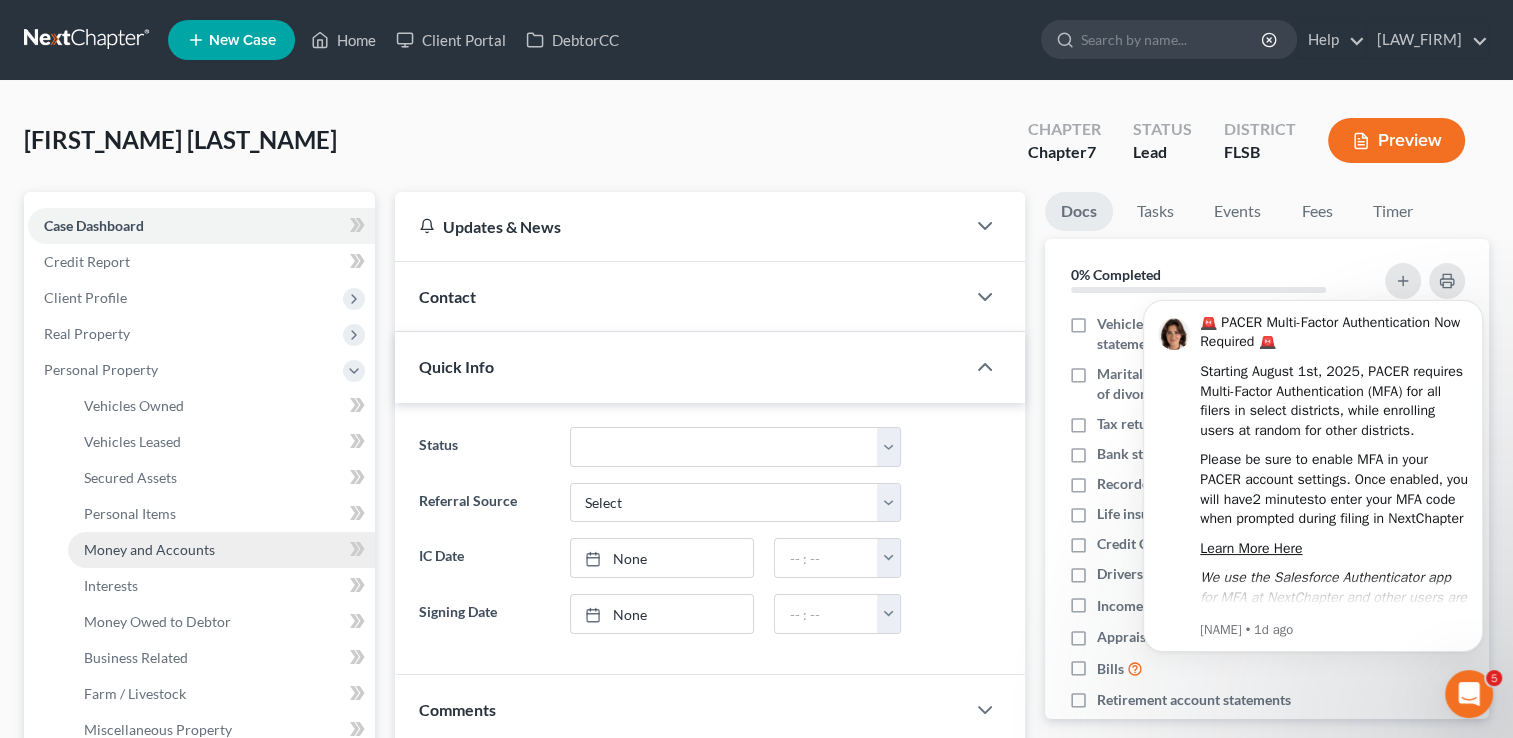click on "Money and Accounts" at bounding box center [221, 550] 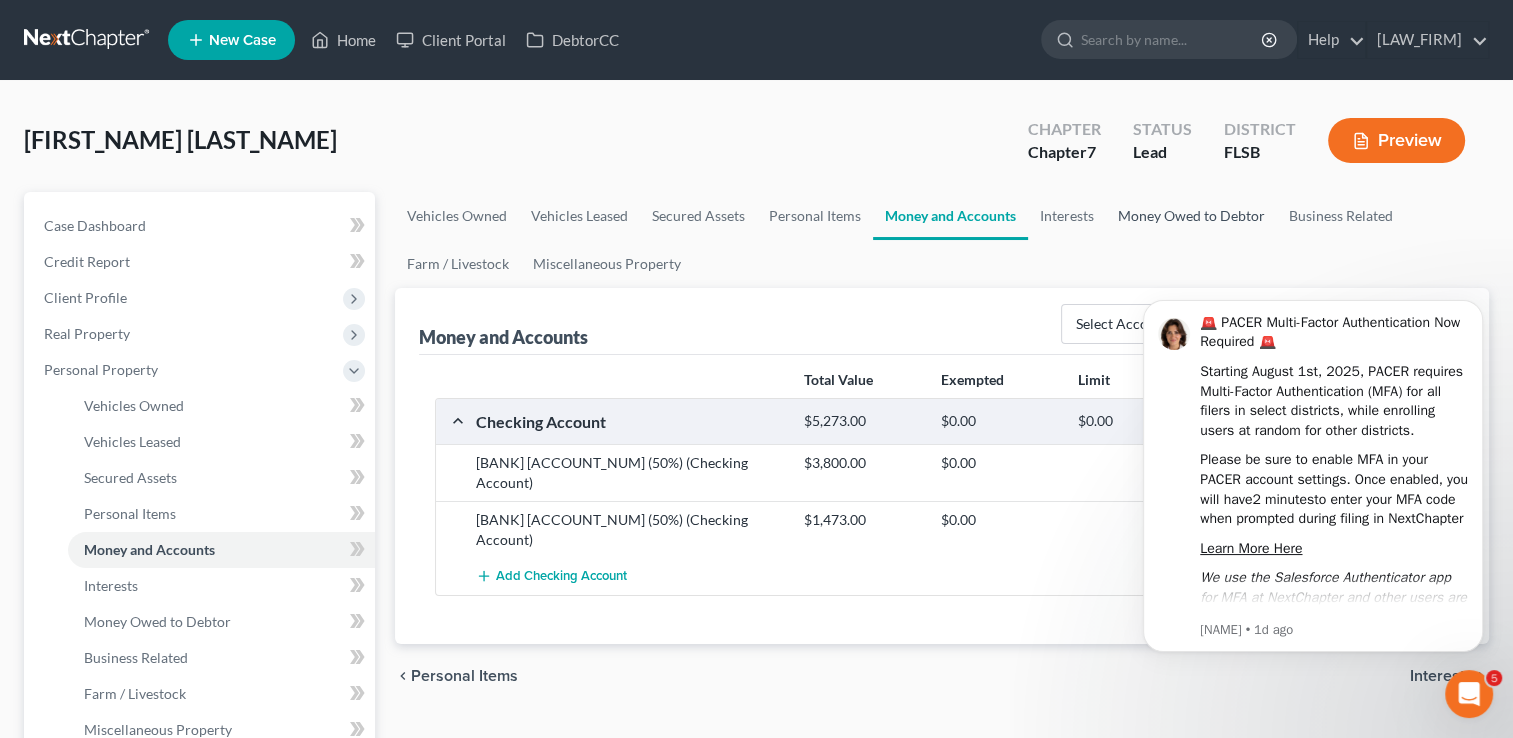 click on "Money Owed to Debtor" at bounding box center [1191, 216] 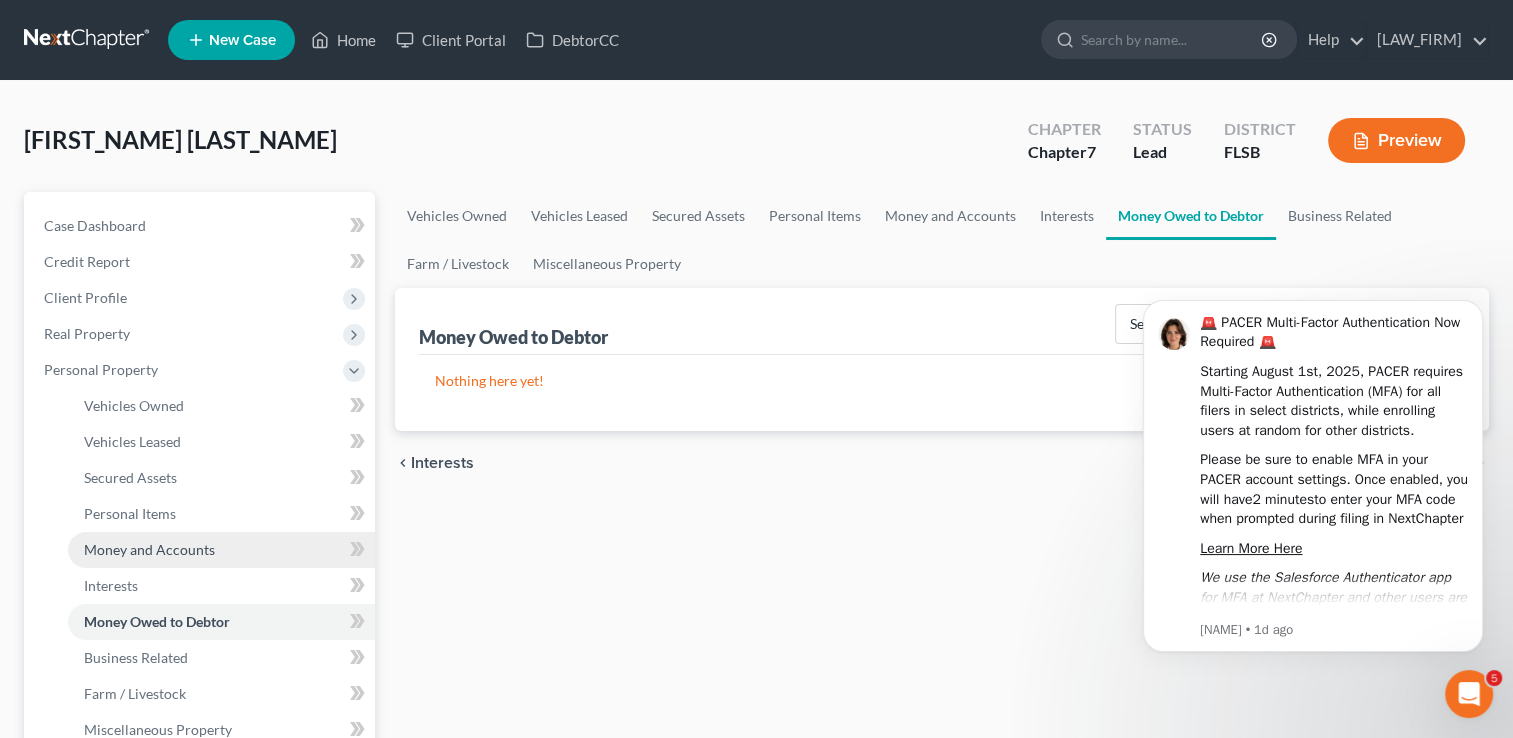 click on "Money and Accounts" at bounding box center [221, 550] 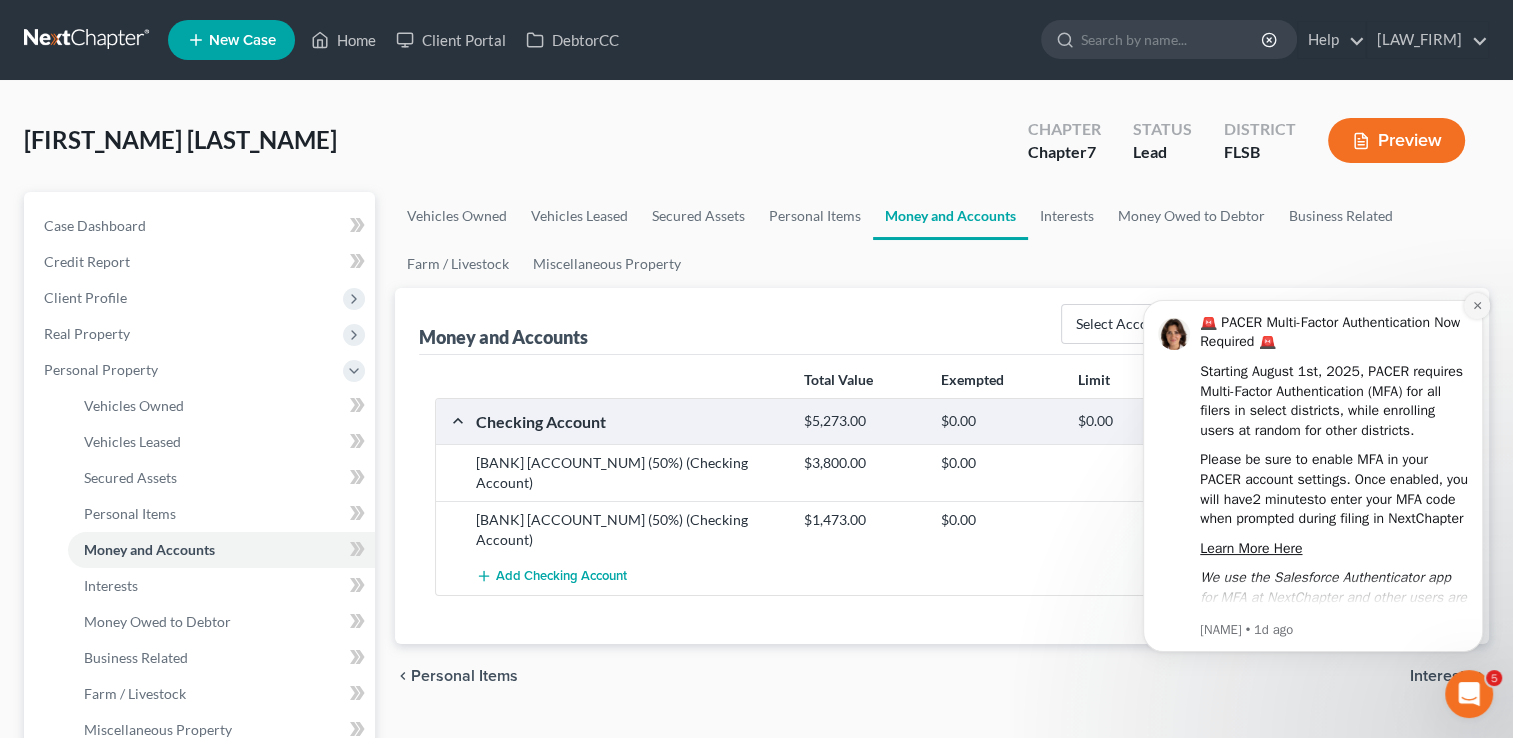 click 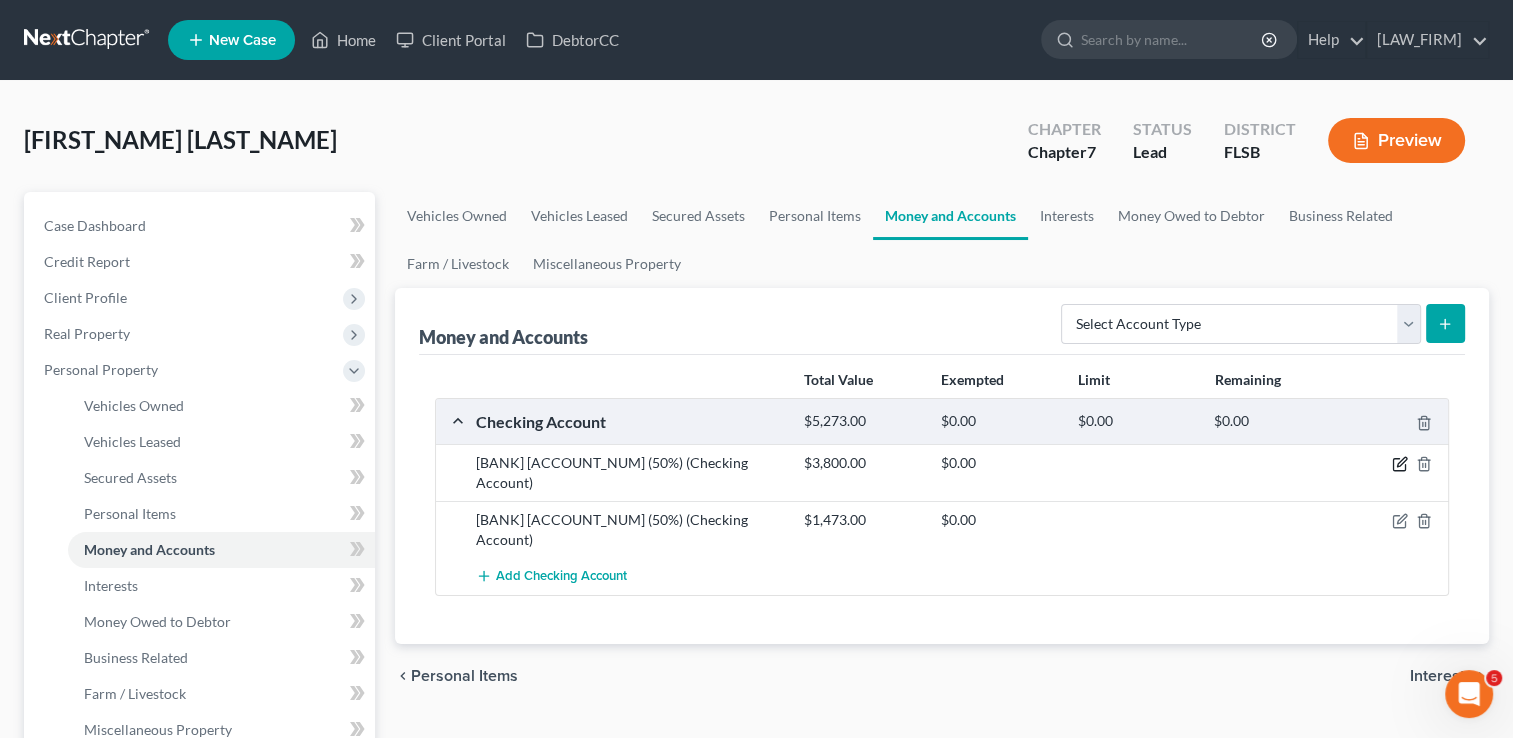 click 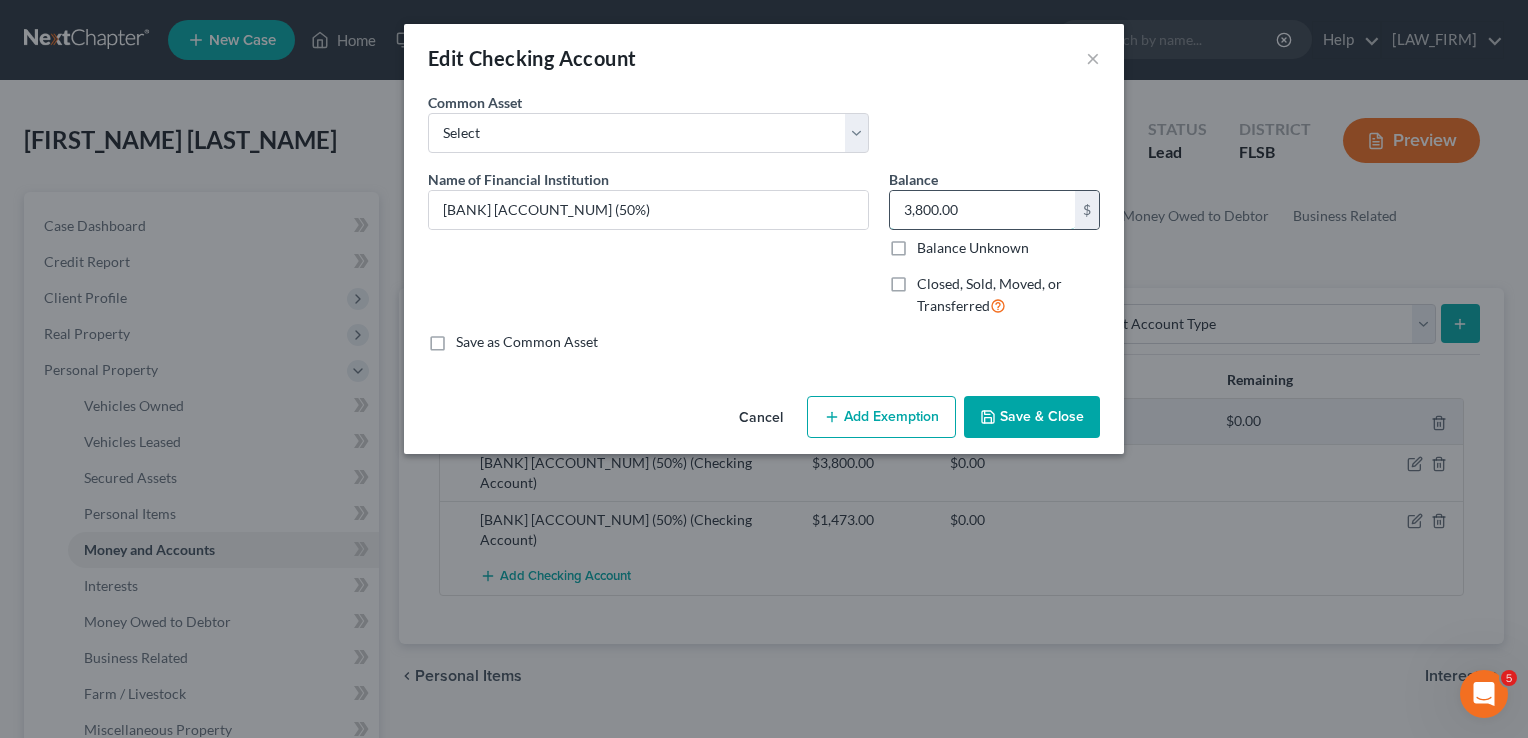 click on "3,800.00" at bounding box center [982, 210] 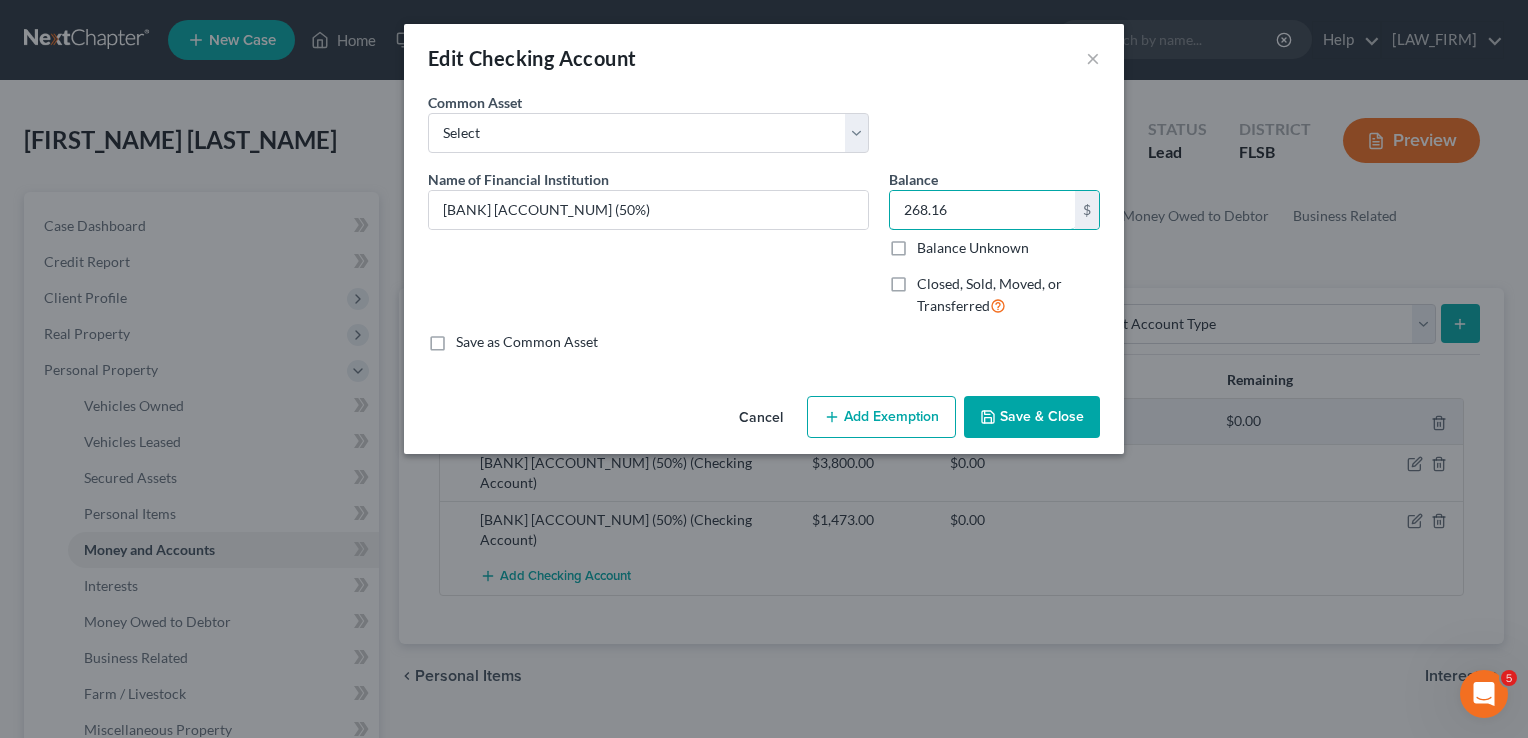 type on "268.16" 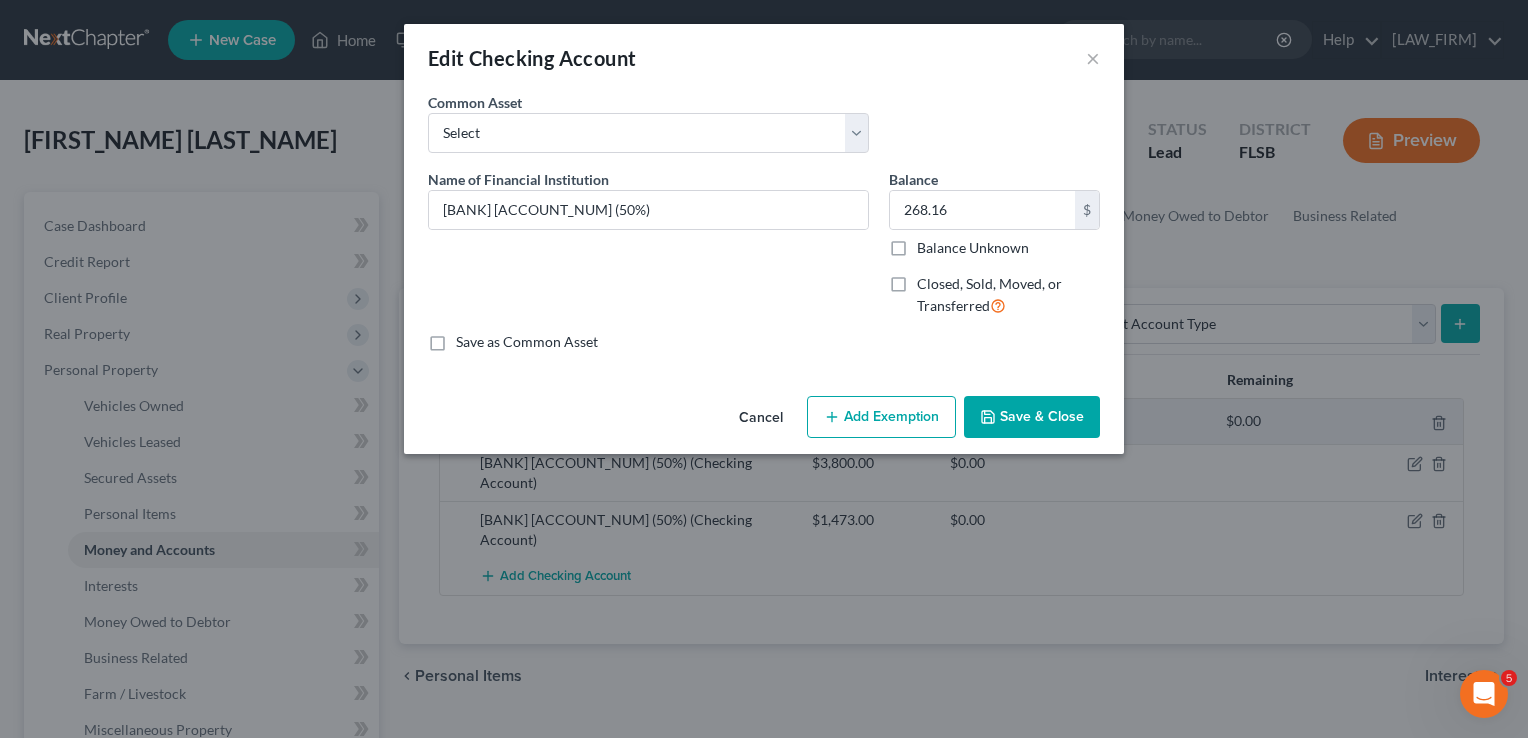 click on "Save & Close" at bounding box center [1032, 417] 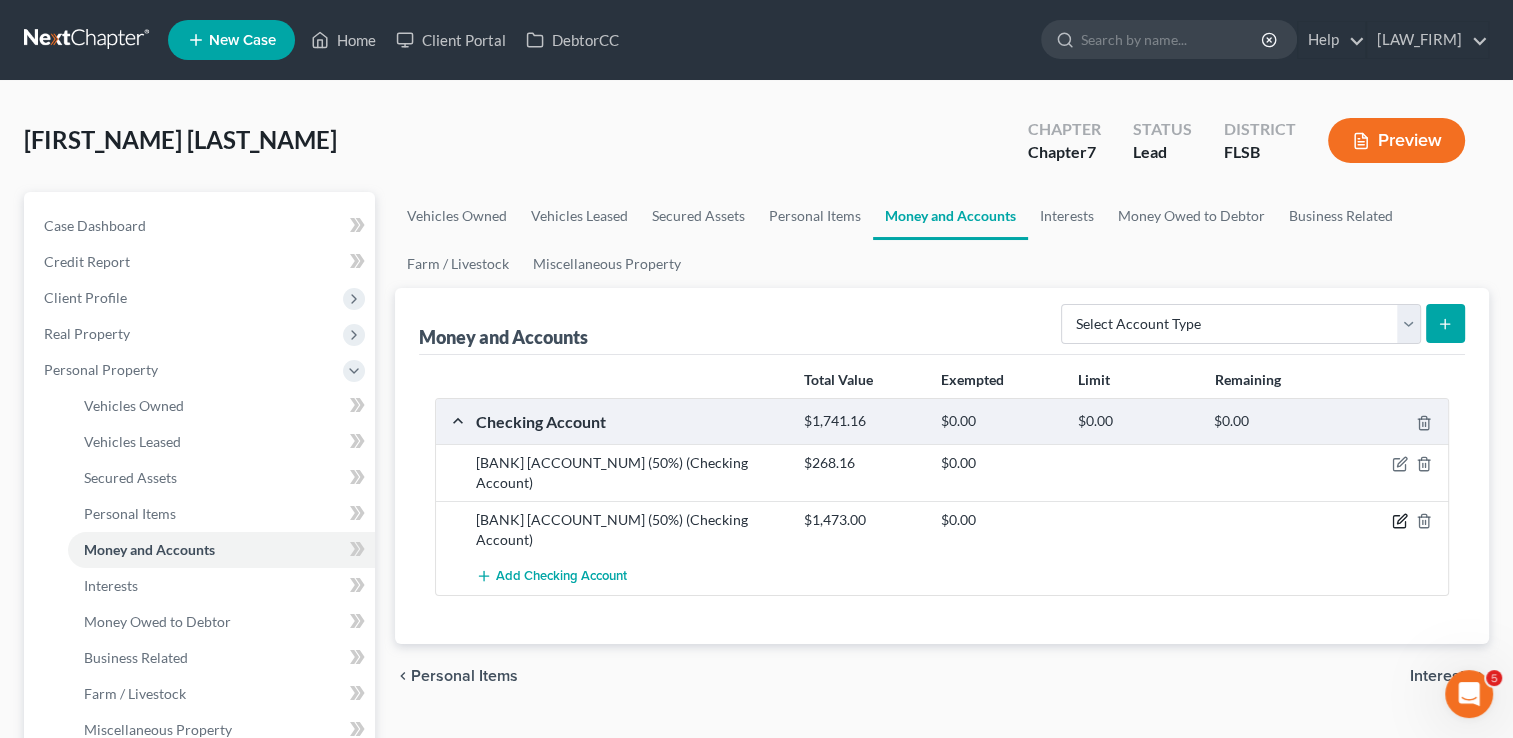 click 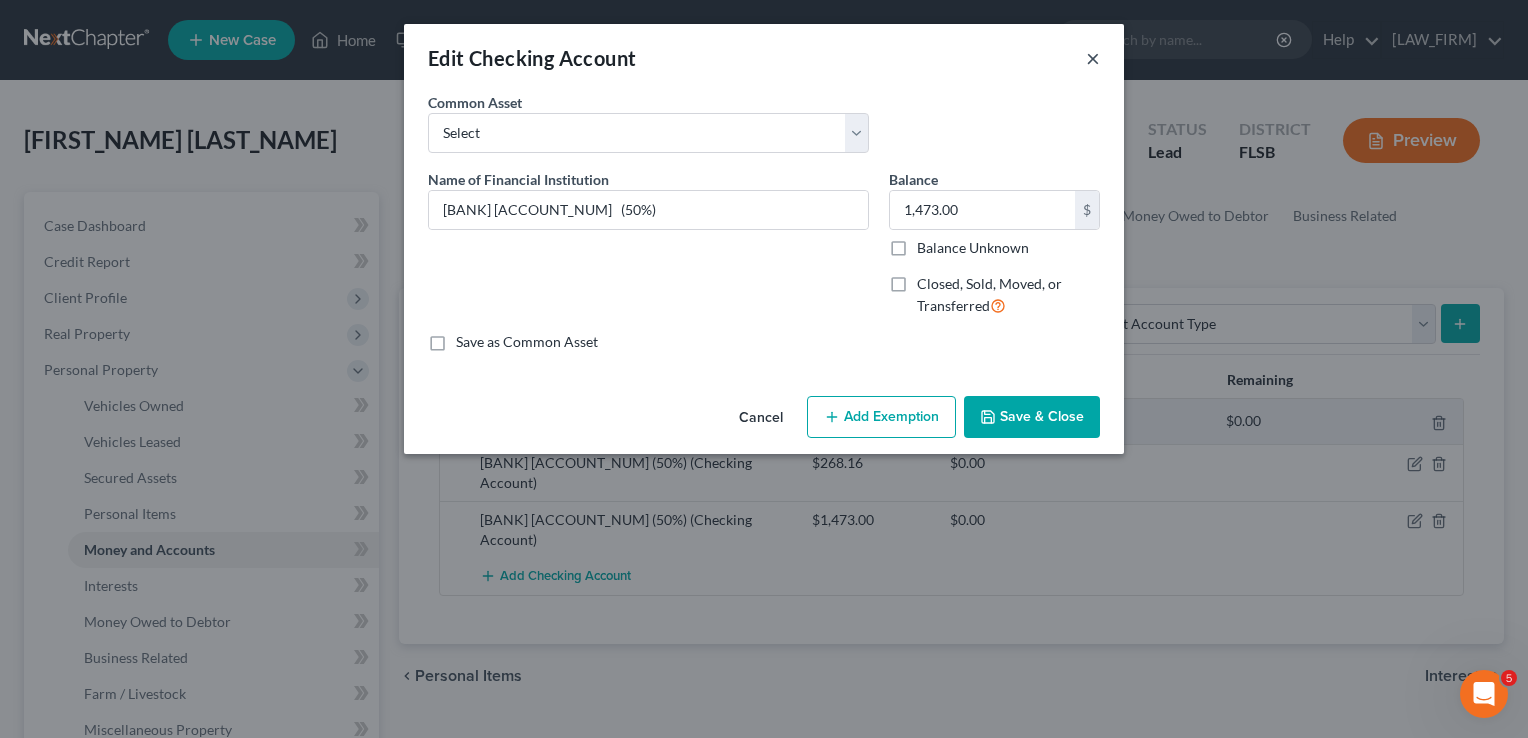 click on "×" at bounding box center [1093, 58] 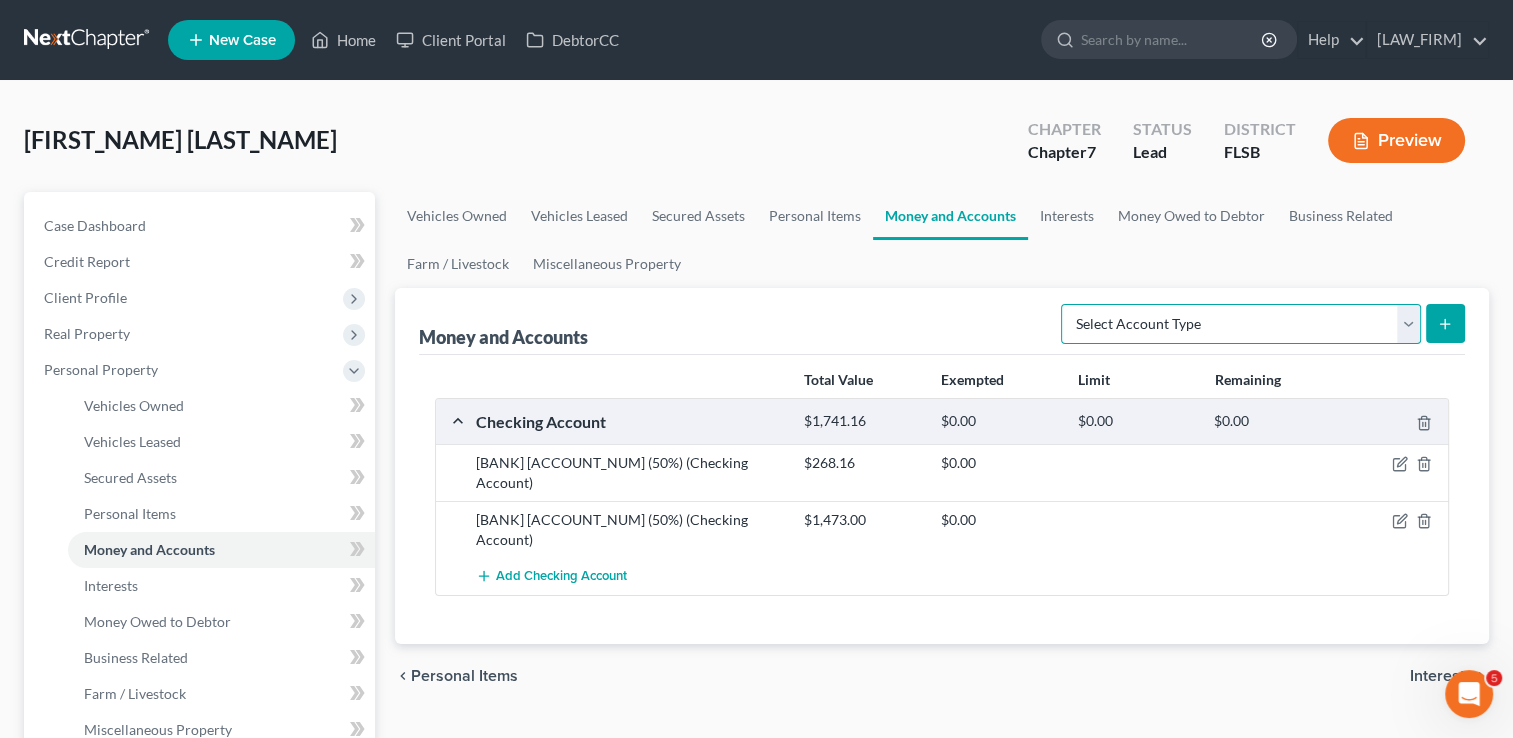 click on "Select Account Type Brokerage Cash on Hand Certificates of Deposit Checking Account Money Market Other (Credit Union, Health Savings Account, etc) Safe Deposit Box Savings Account Security Deposits or Prepayments" at bounding box center (1241, 324) 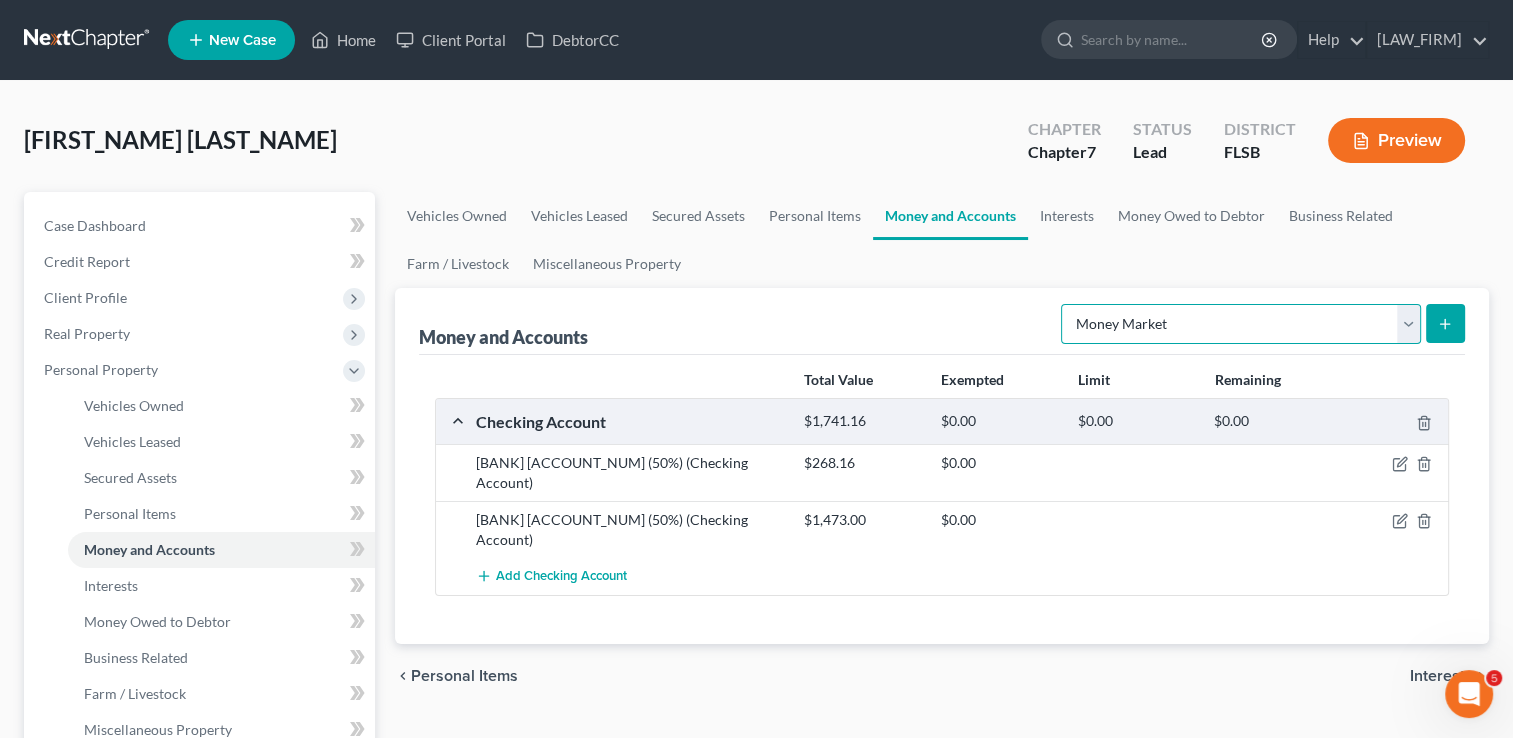 click on "Select Account Type Brokerage Cash on Hand Certificates of Deposit Checking Account Money Market Other (Credit Union, Health Savings Account, etc) Safe Deposit Box Savings Account Security Deposits or Prepayments" at bounding box center [1241, 324] 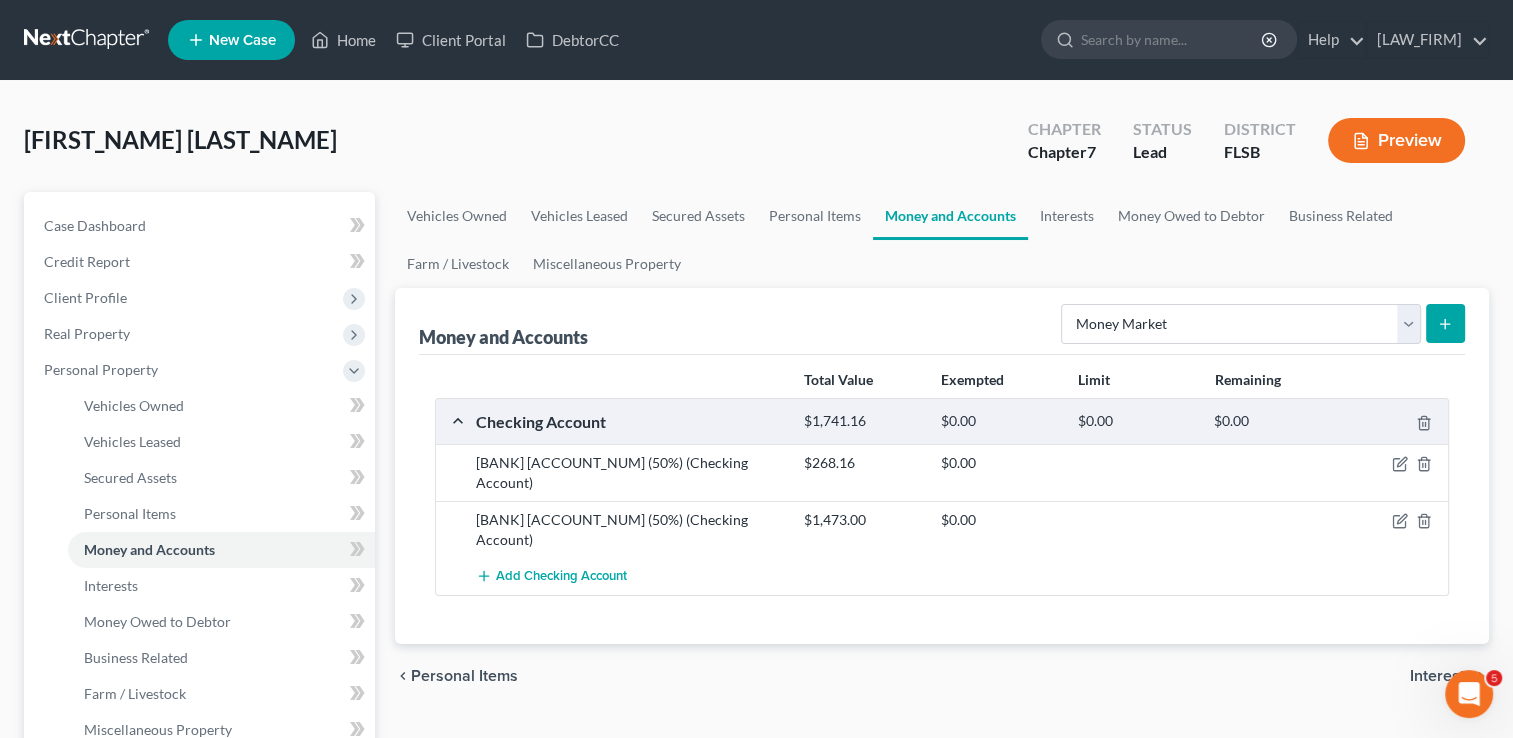 click 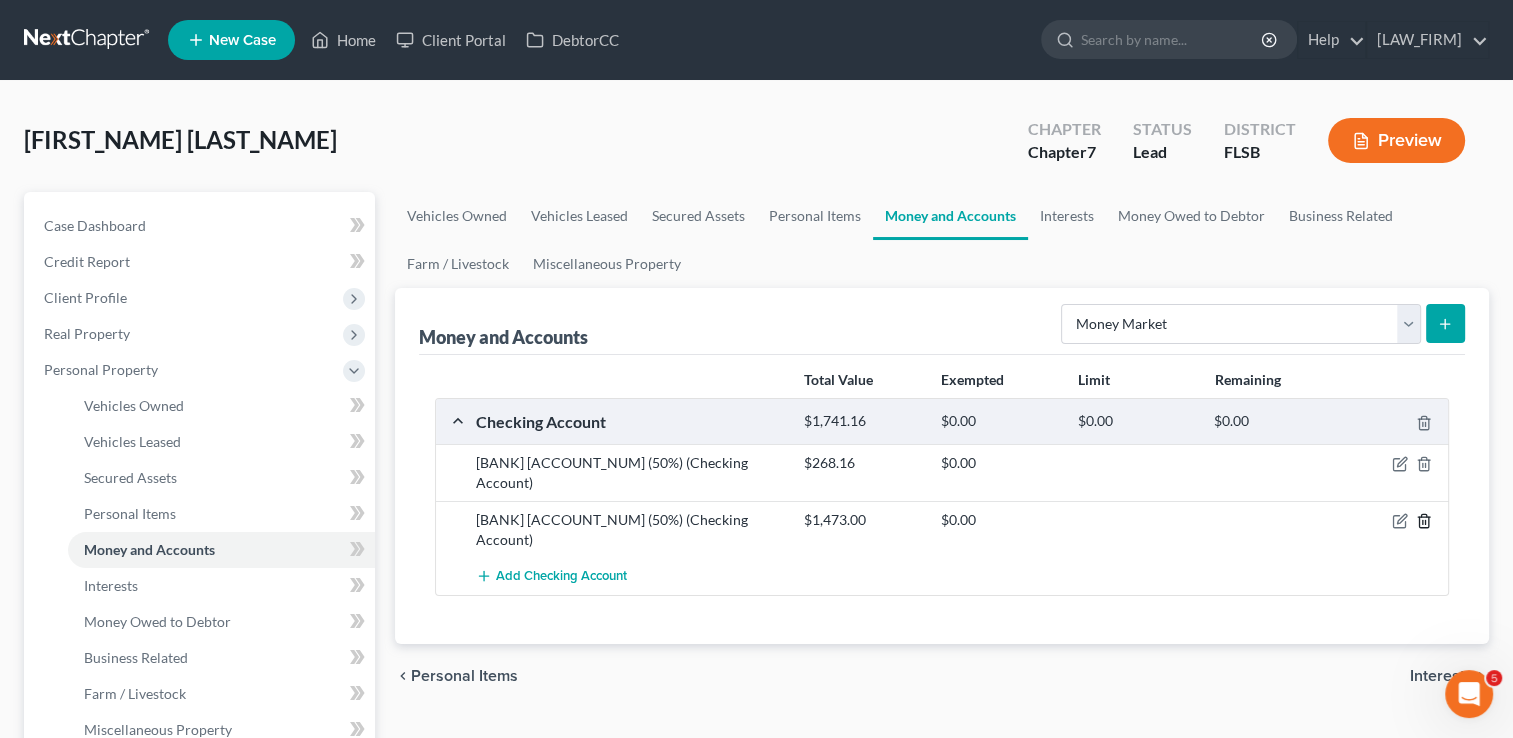 click 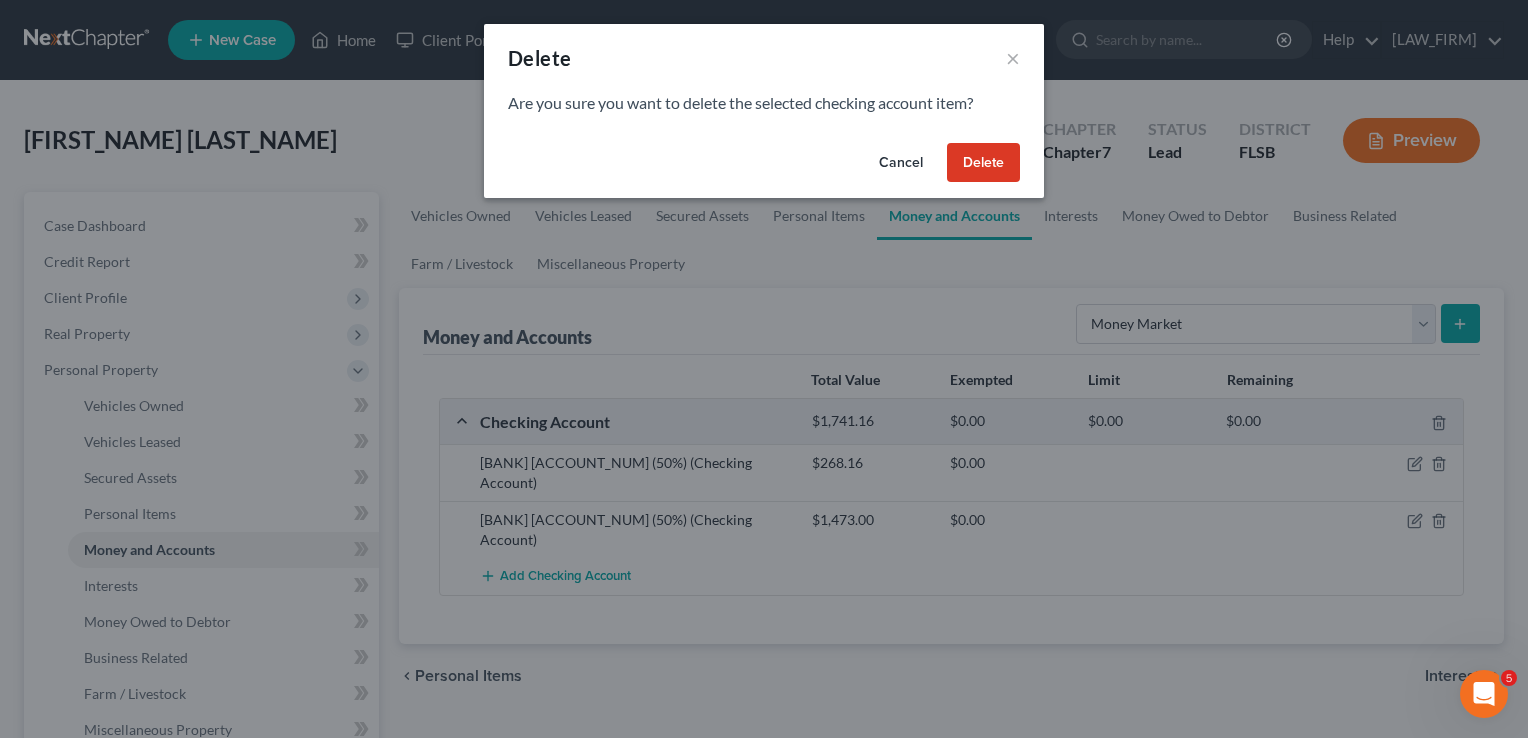 click on "Delete" at bounding box center [983, 163] 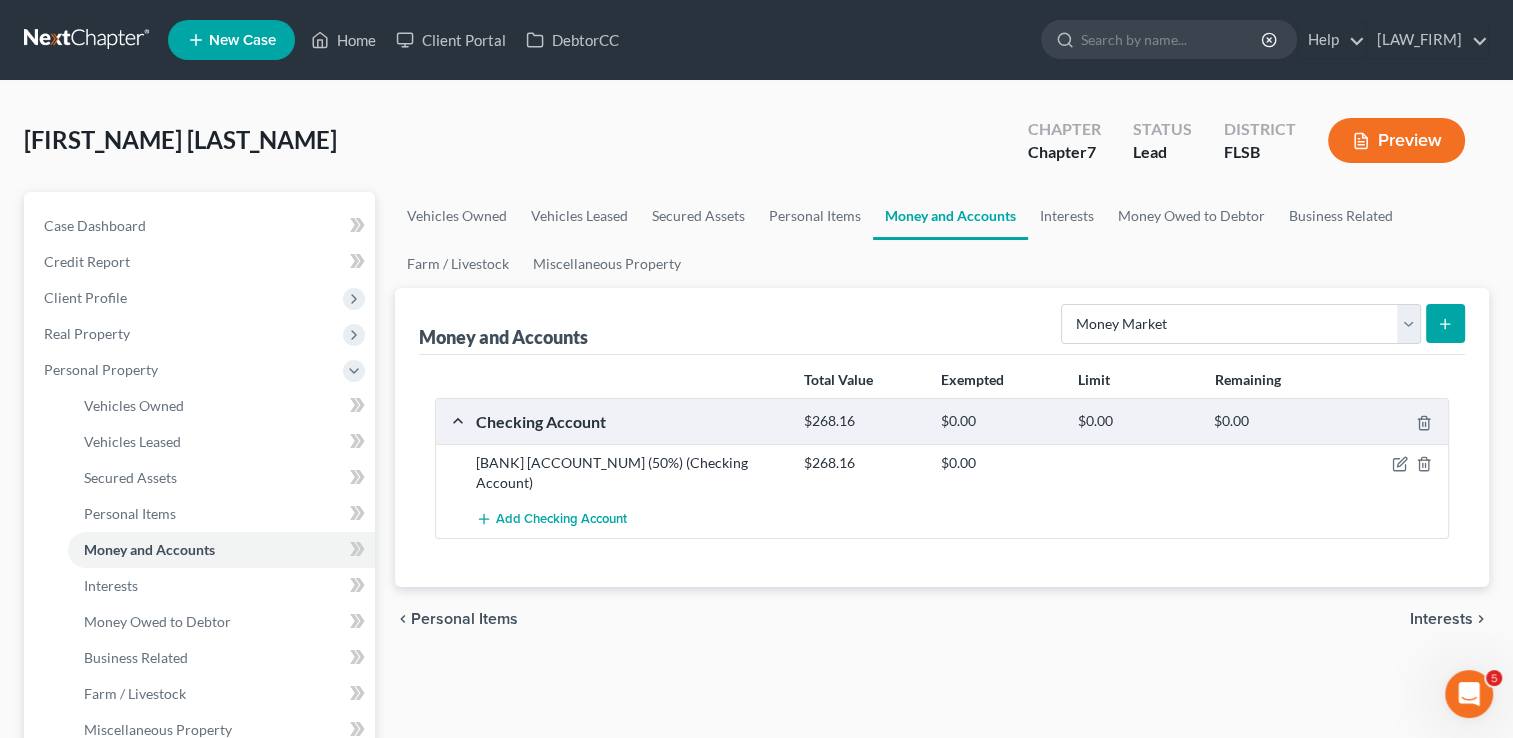 click 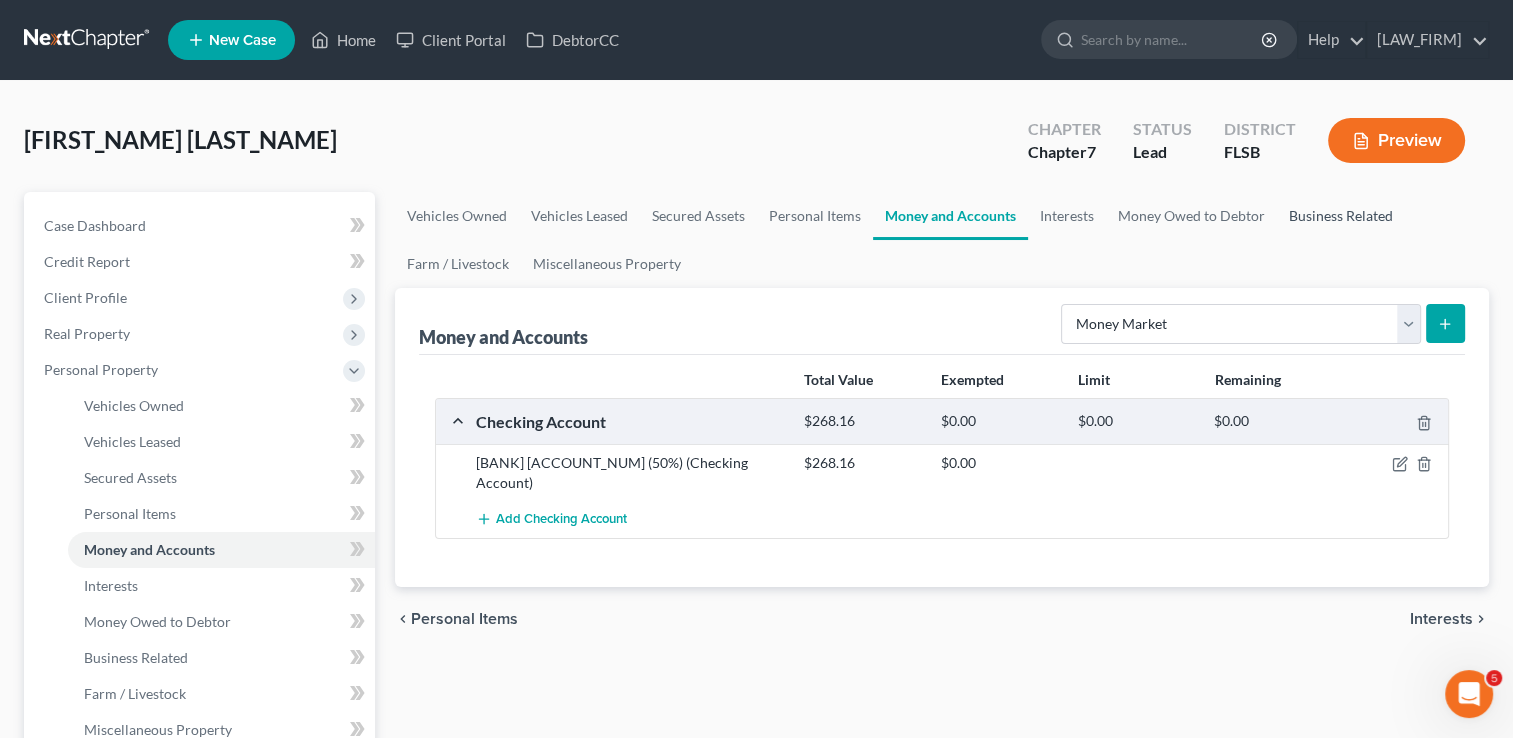 click on "Business Related" at bounding box center (1341, 216) 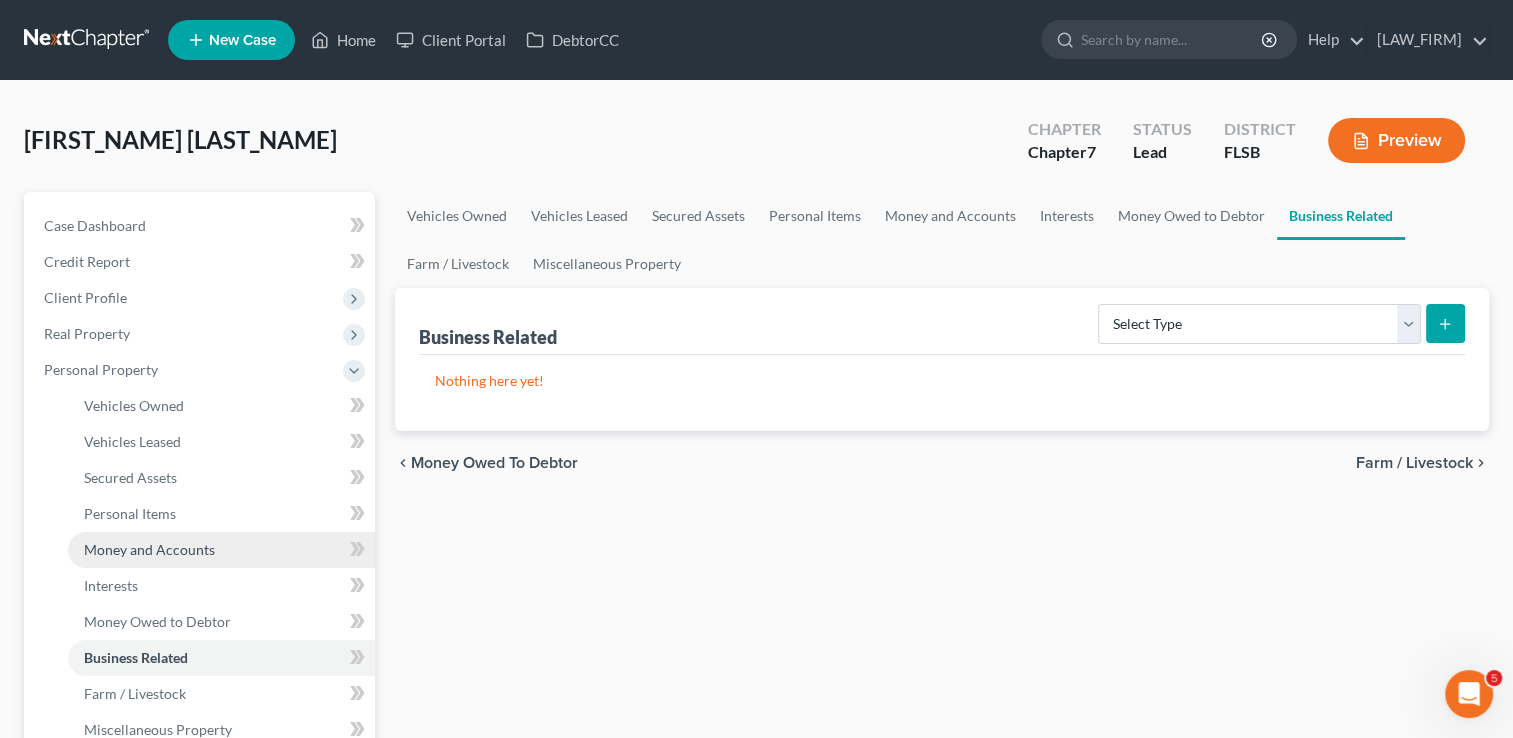 click on "Money and Accounts" at bounding box center [149, 549] 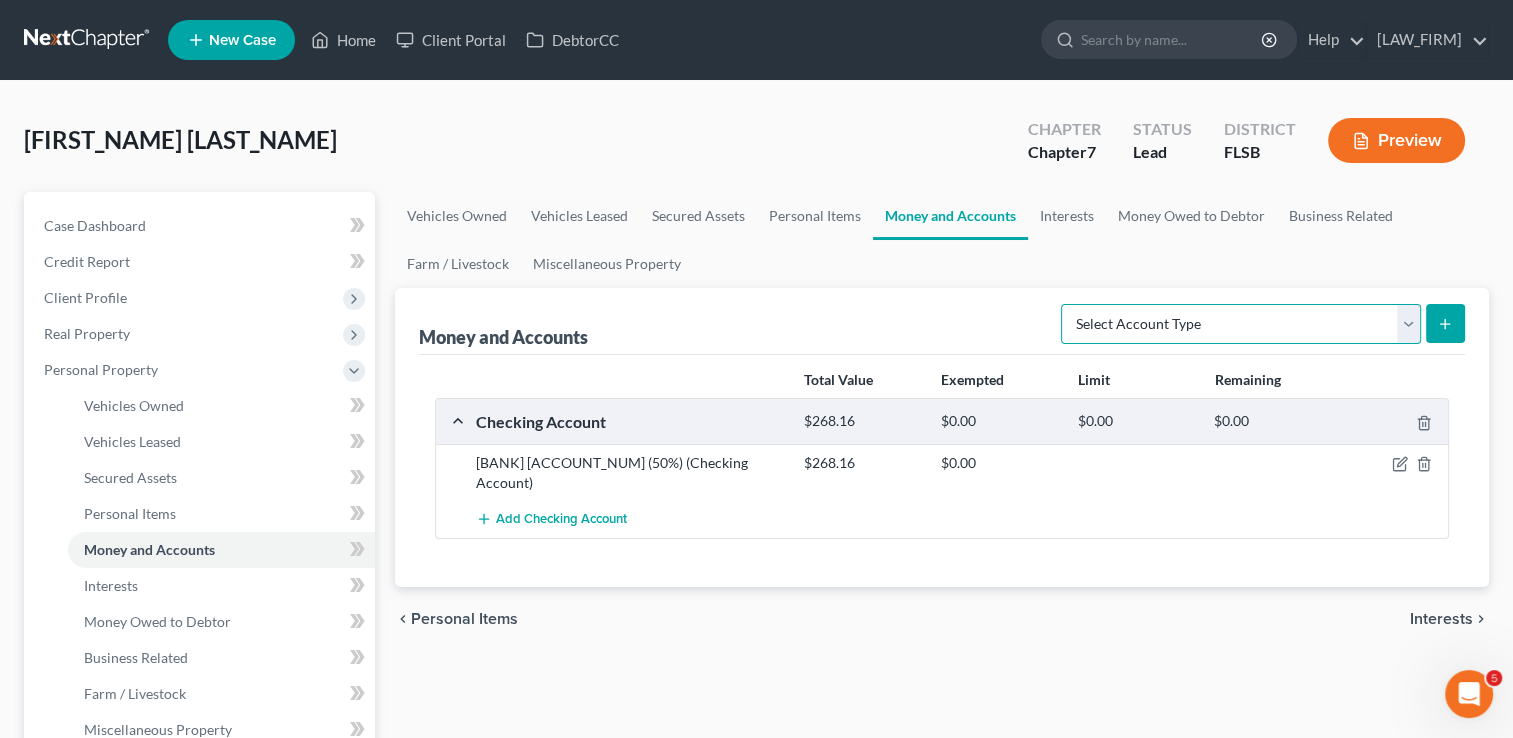 click on "Select Account Type Brokerage Cash on Hand Certificates of Deposit Checking Account Money Market Other (Credit Union, Health Savings Account, etc) Safe Deposit Box Savings Account Security Deposits or Prepayments" at bounding box center [1241, 324] 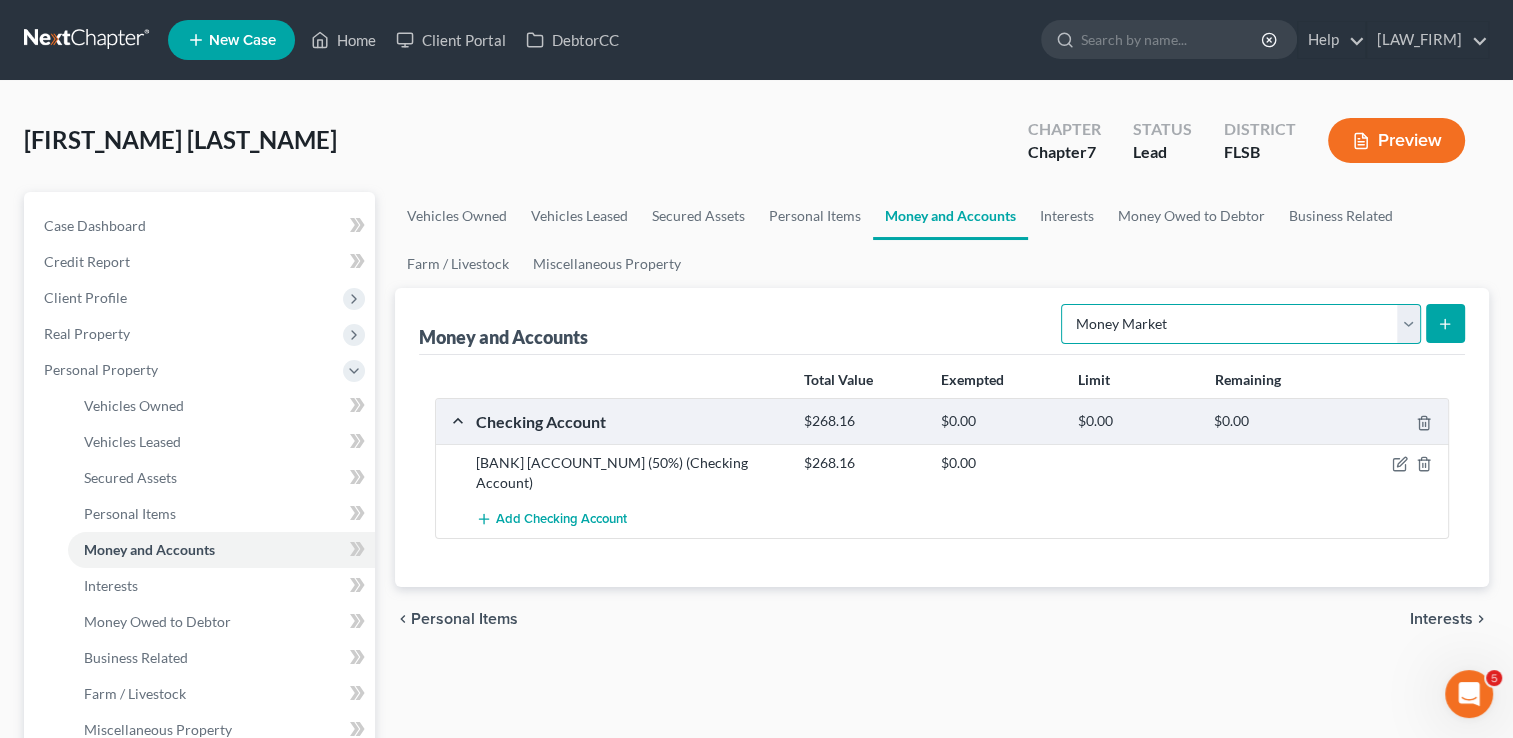 click on "Select Account Type Brokerage Cash on Hand Certificates of Deposit Checking Account Money Market Other (Credit Union, Health Savings Account, etc) Safe Deposit Box Savings Account Security Deposits or Prepayments" at bounding box center (1241, 324) 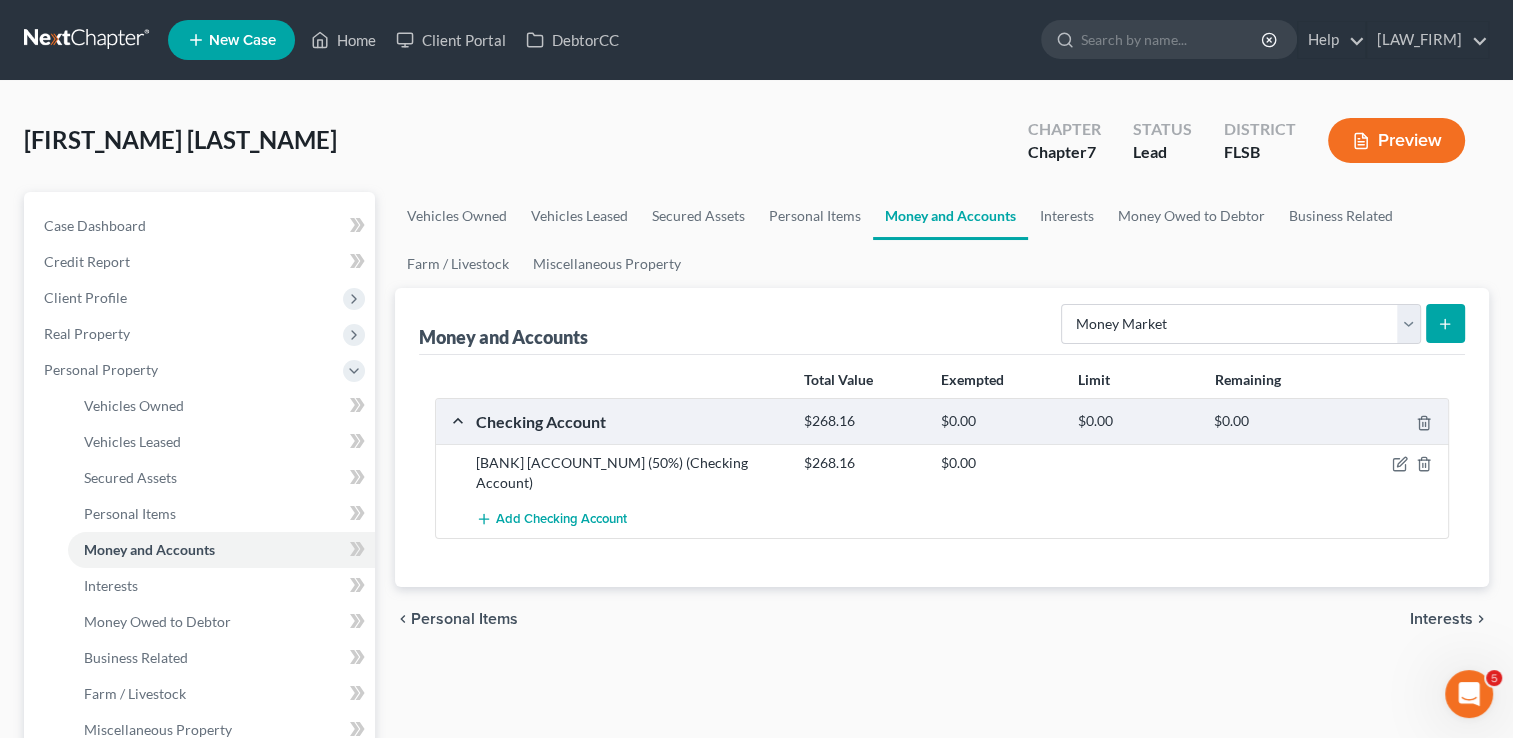 click at bounding box center (1445, 323) 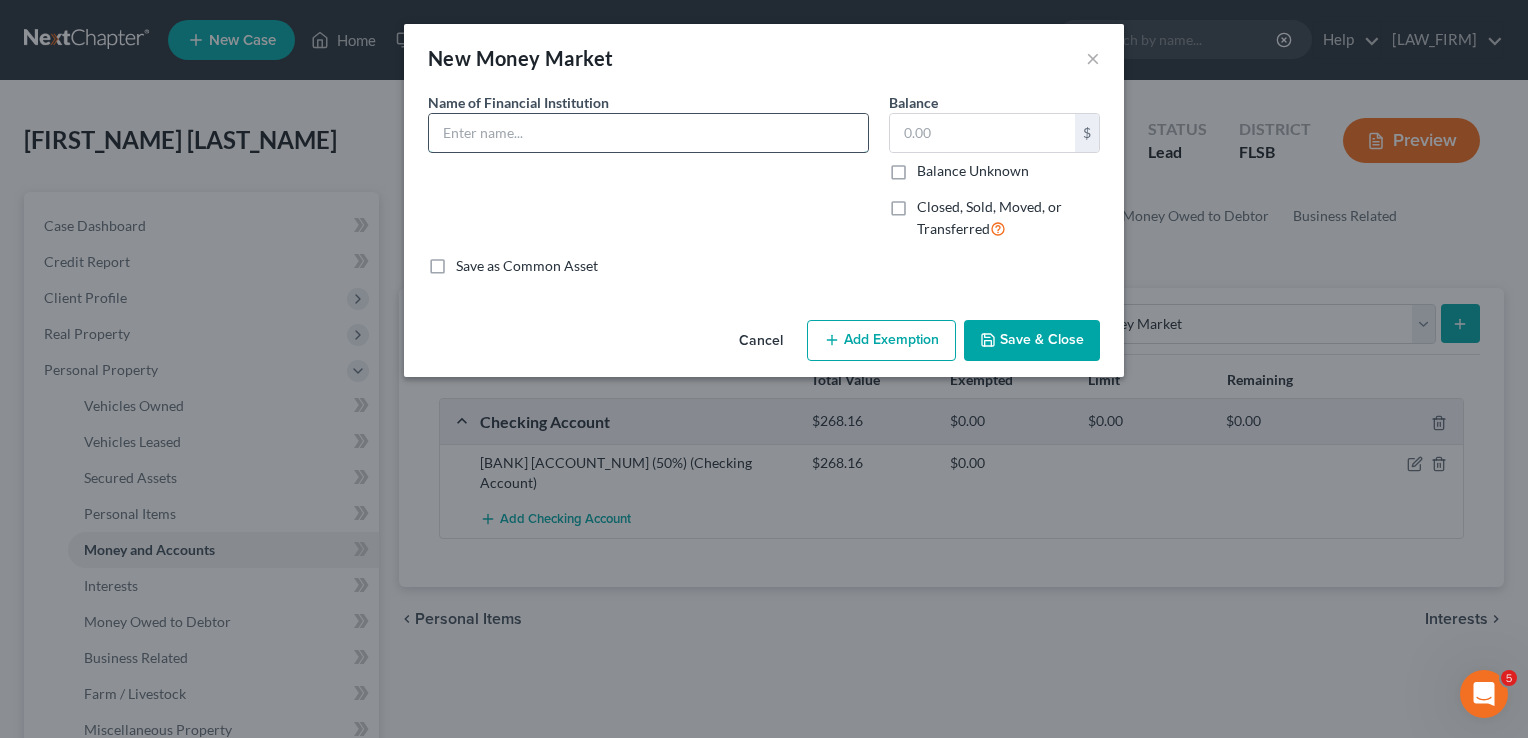 click at bounding box center [648, 133] 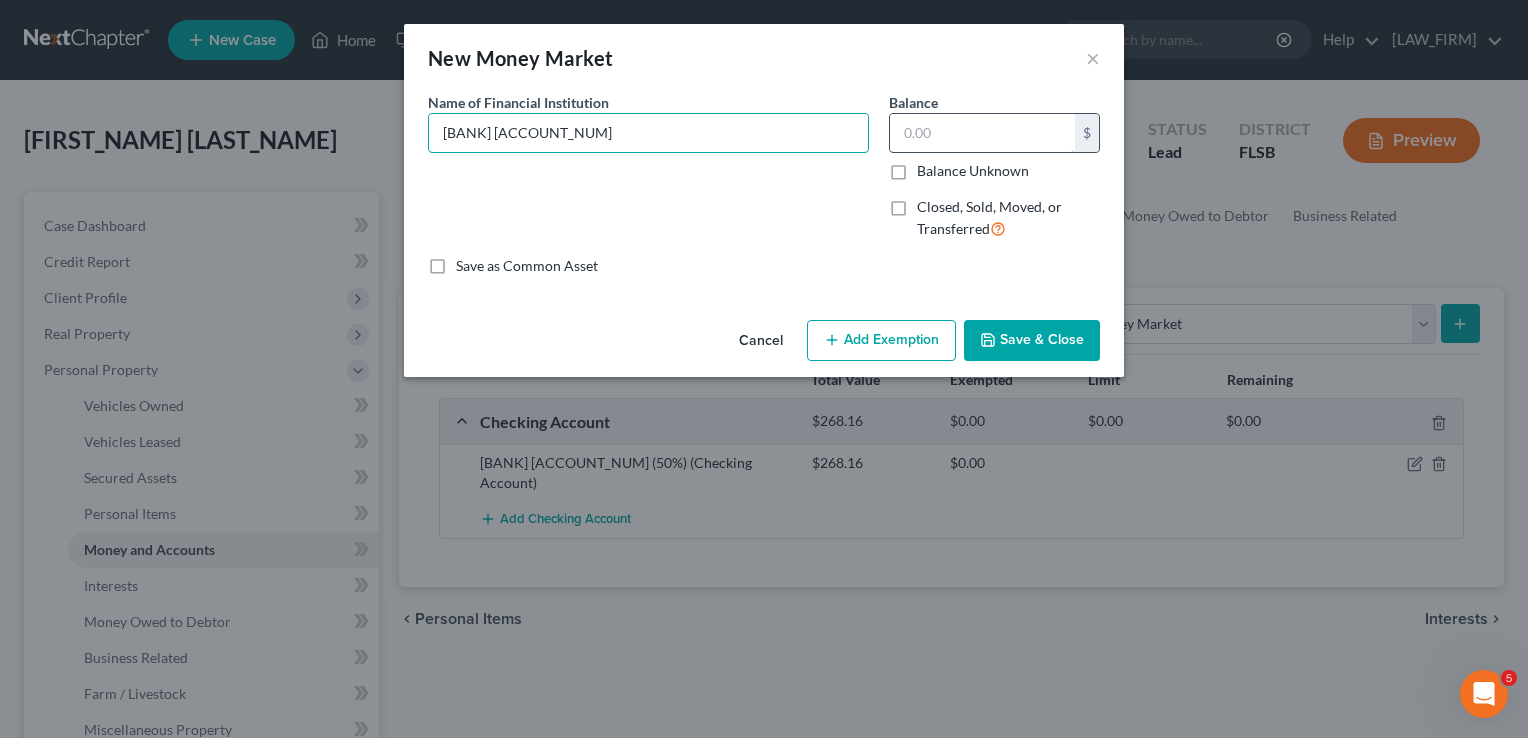 type on "PNC Bank 6078" 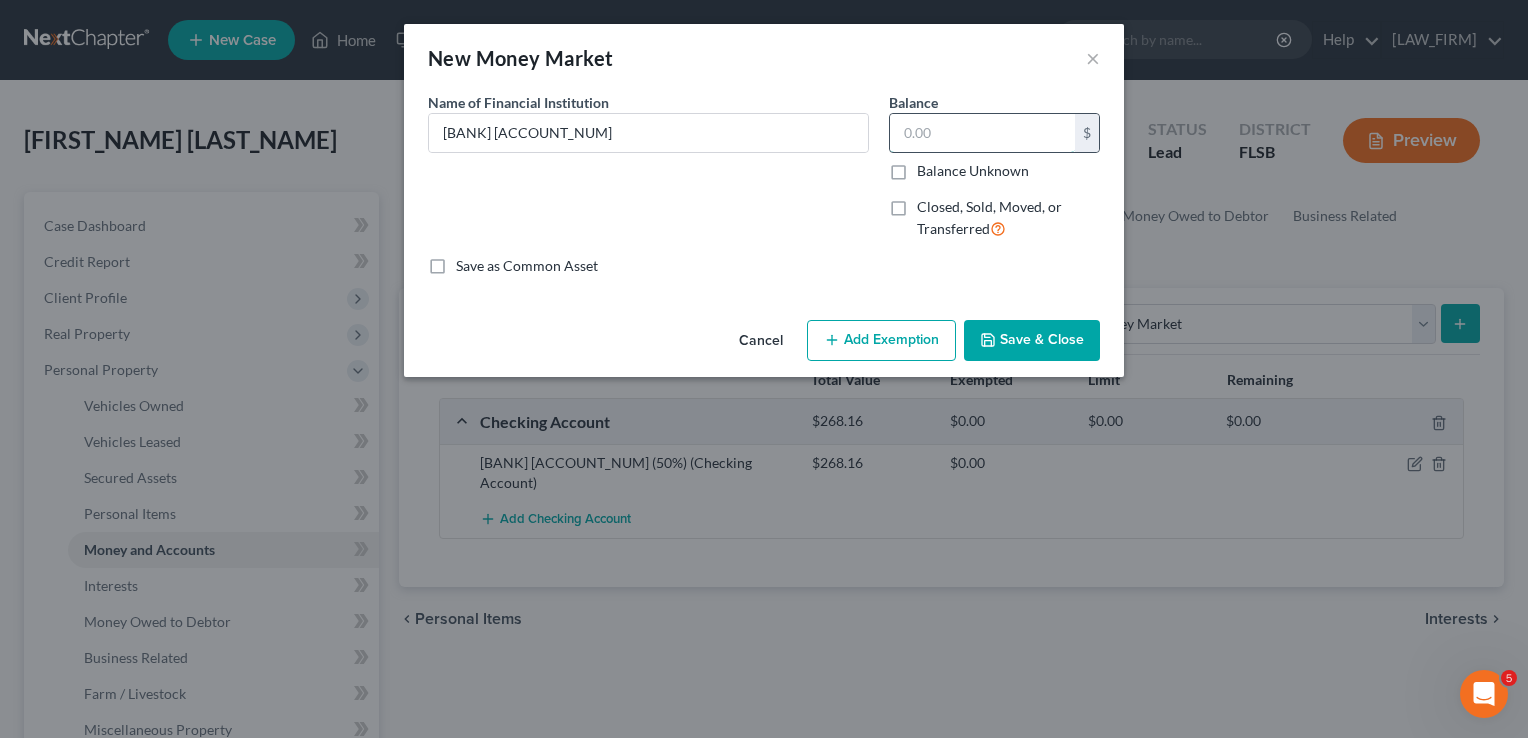 click at bounding box center [982, 133] 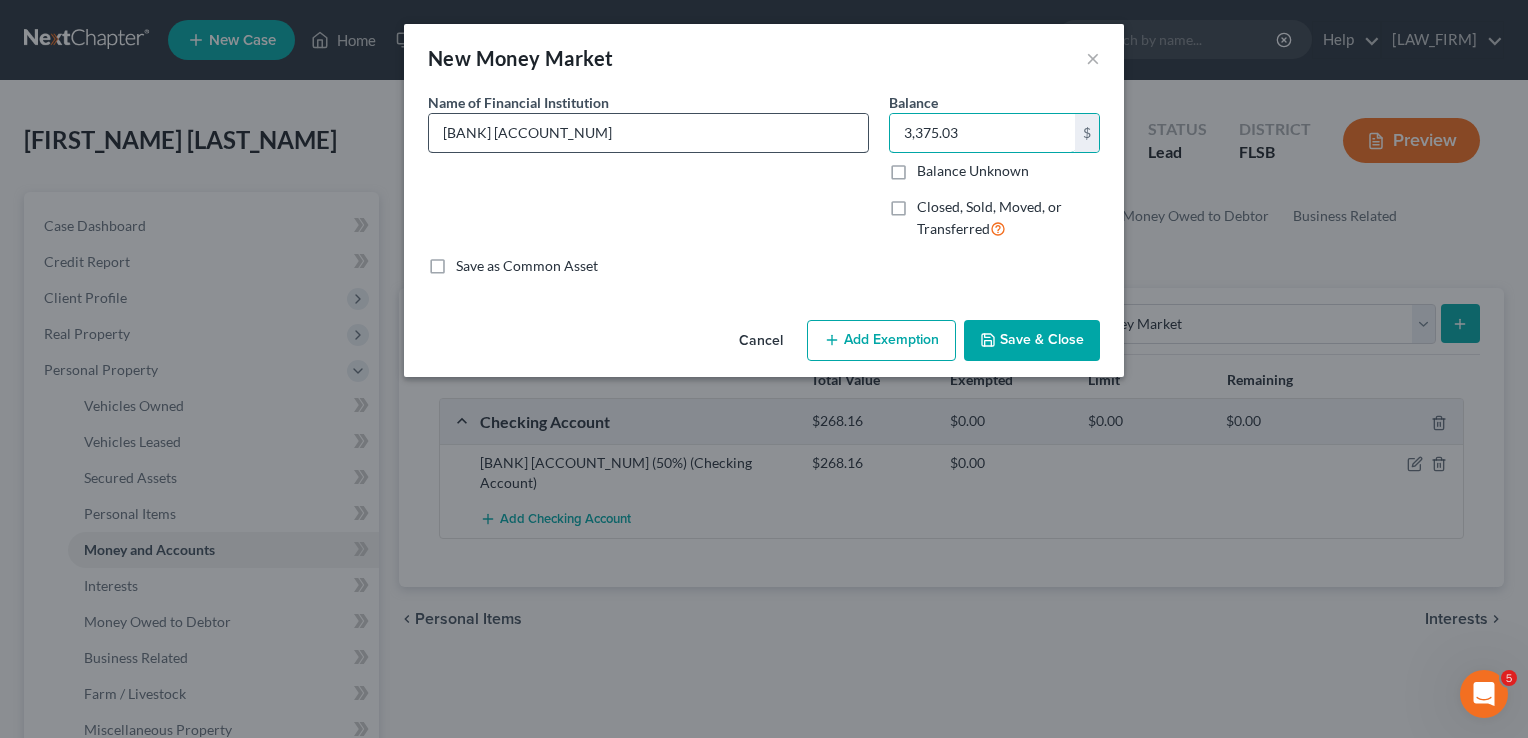 type on "3,375.03" 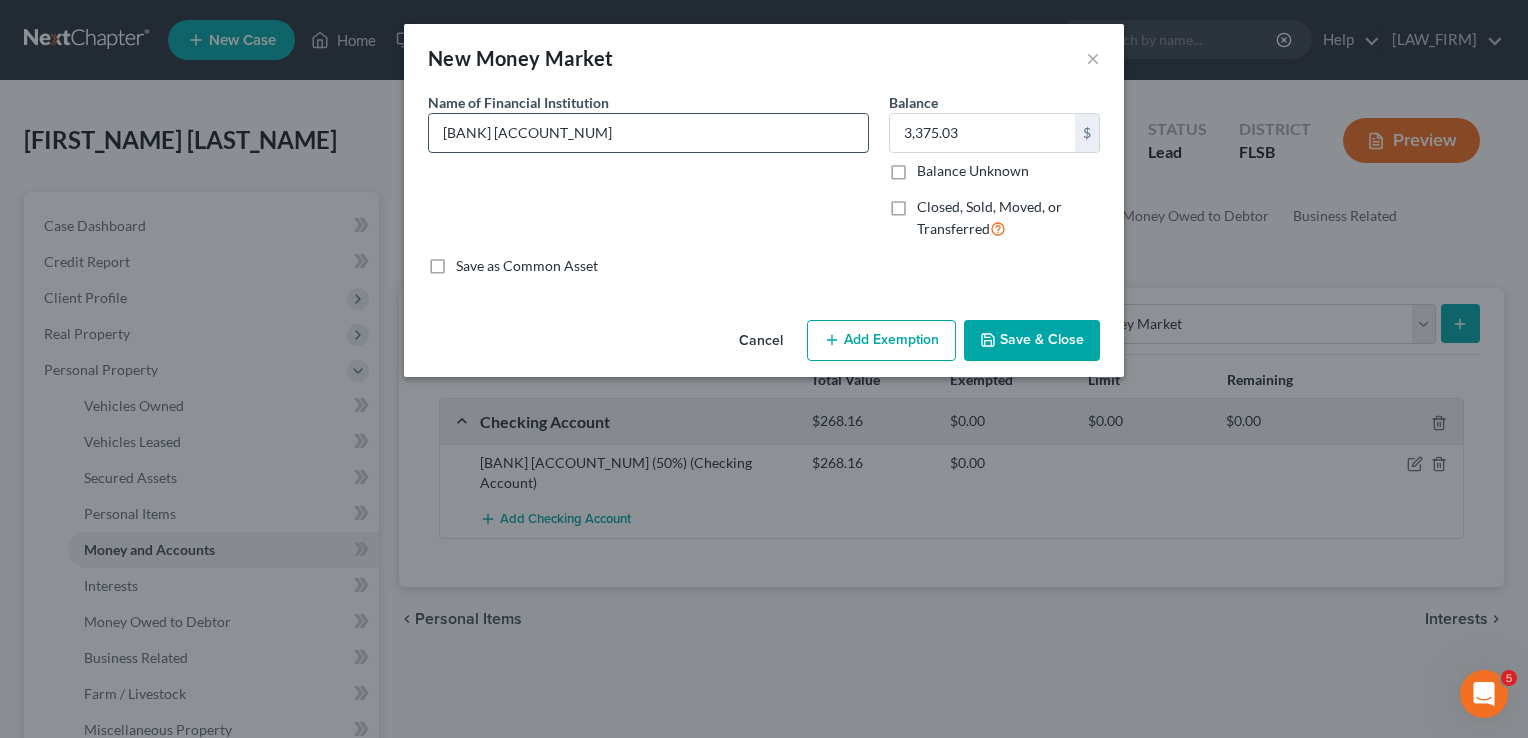 click on "PNC Bank 6078" at bounding box center (648, 133) 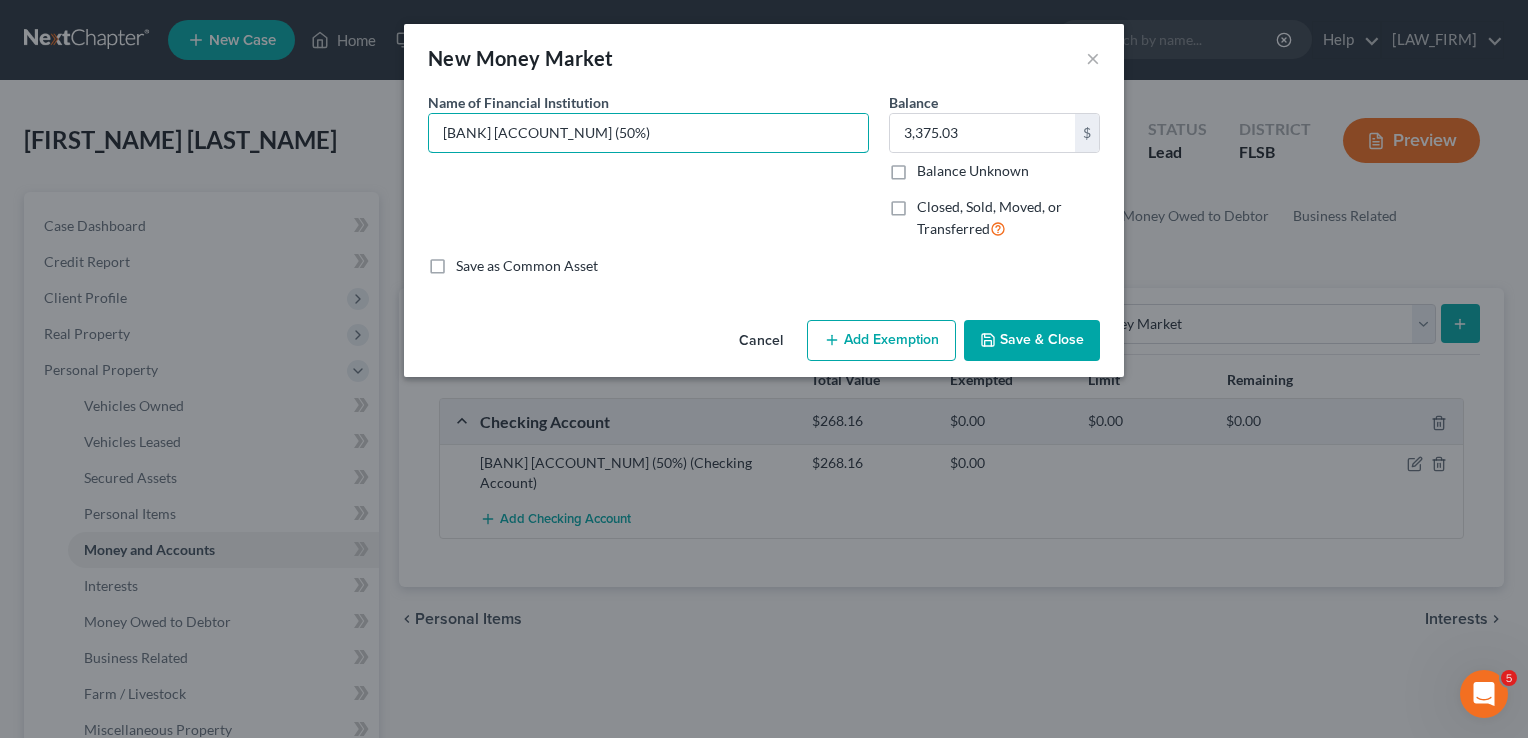 type on "PNC Bank 6078 (50%)" 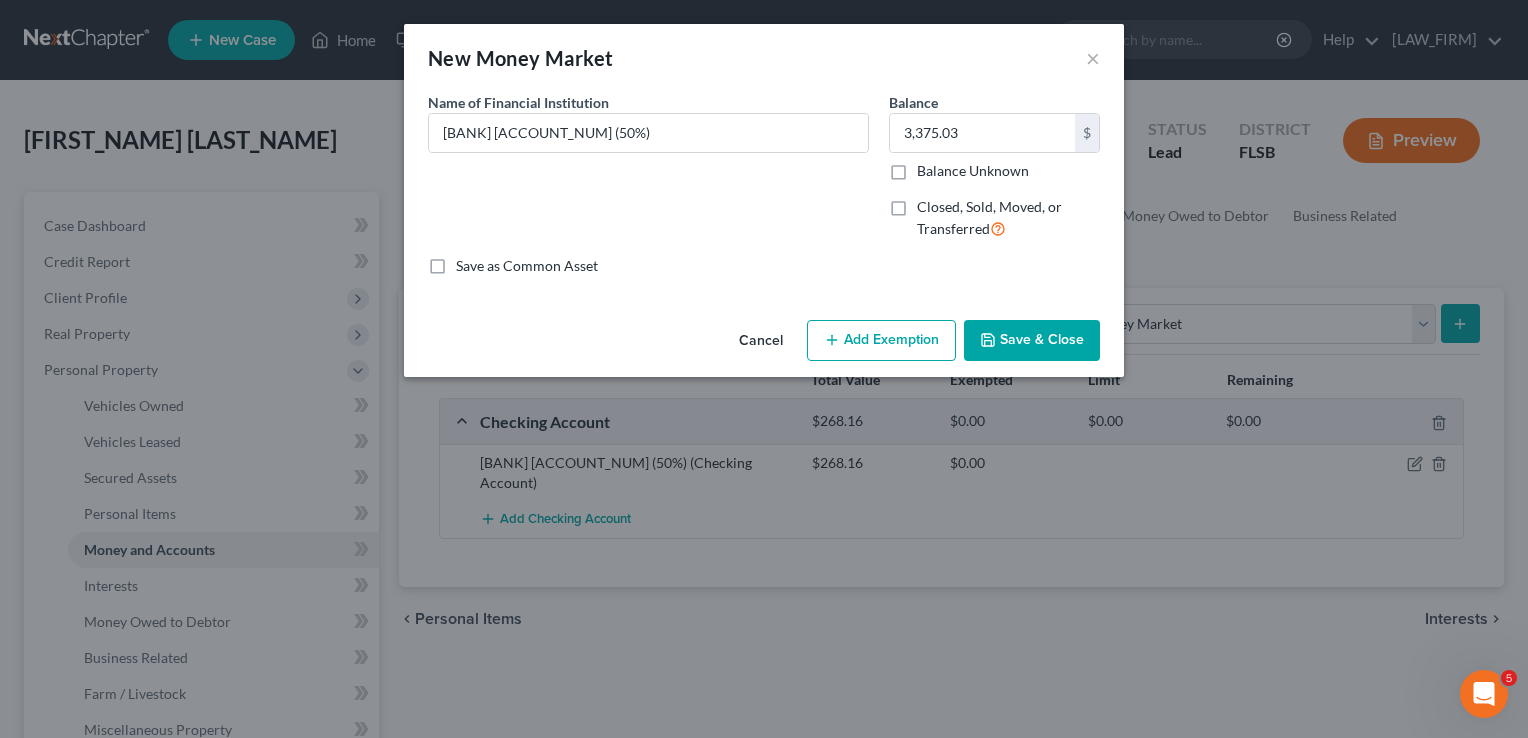 click on "Save & Close" at bounding box center [1032, 341] 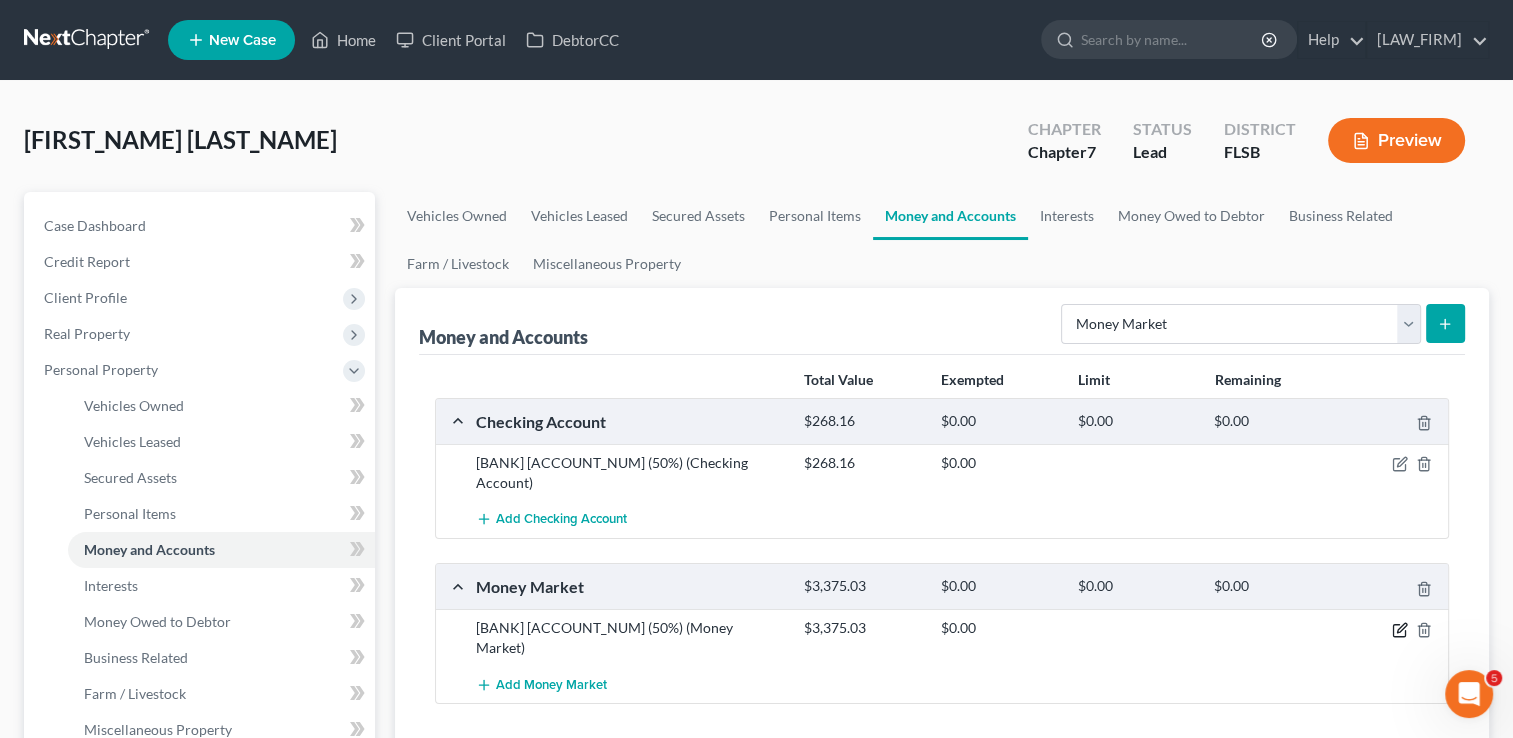 click 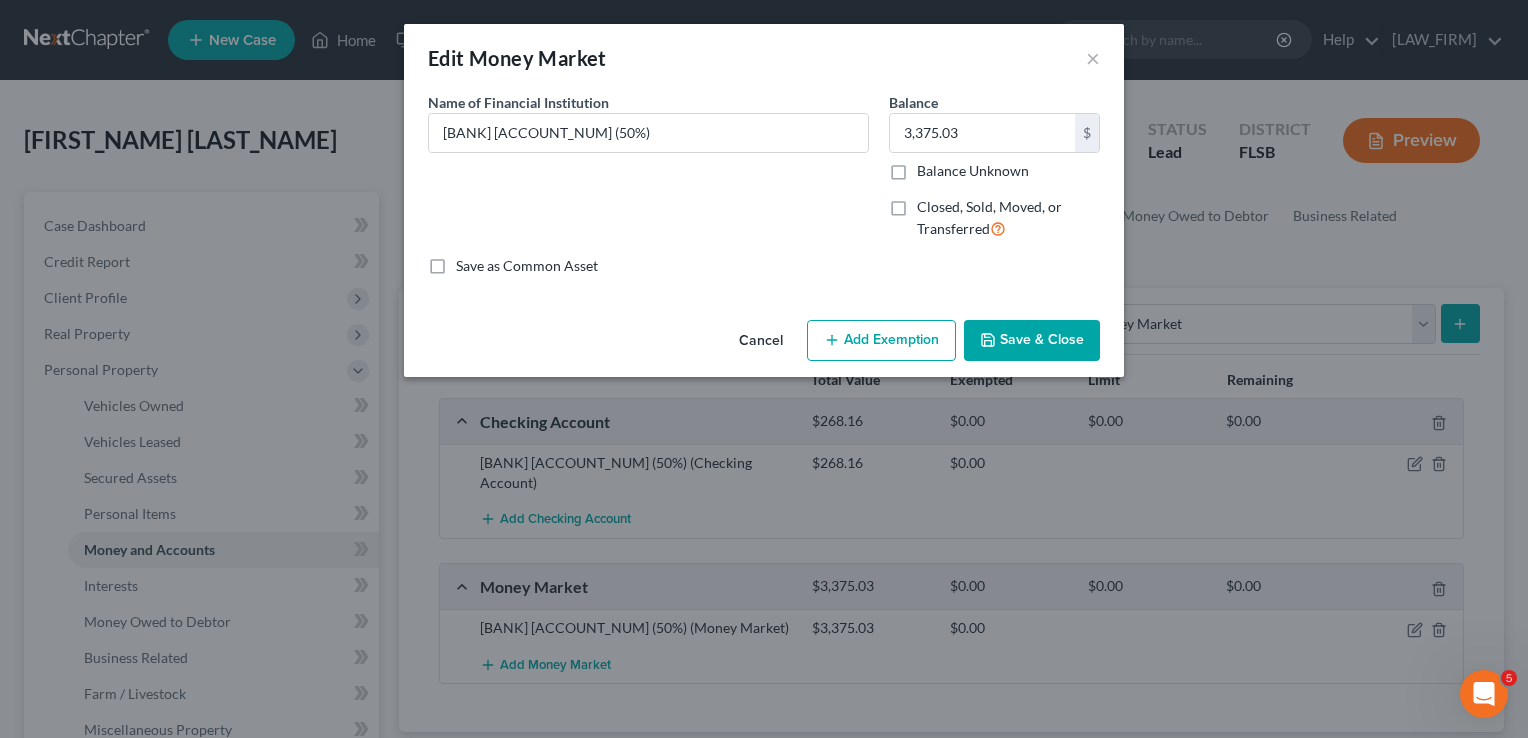 click on "Add Exemption" at bounding box center [881, 341] 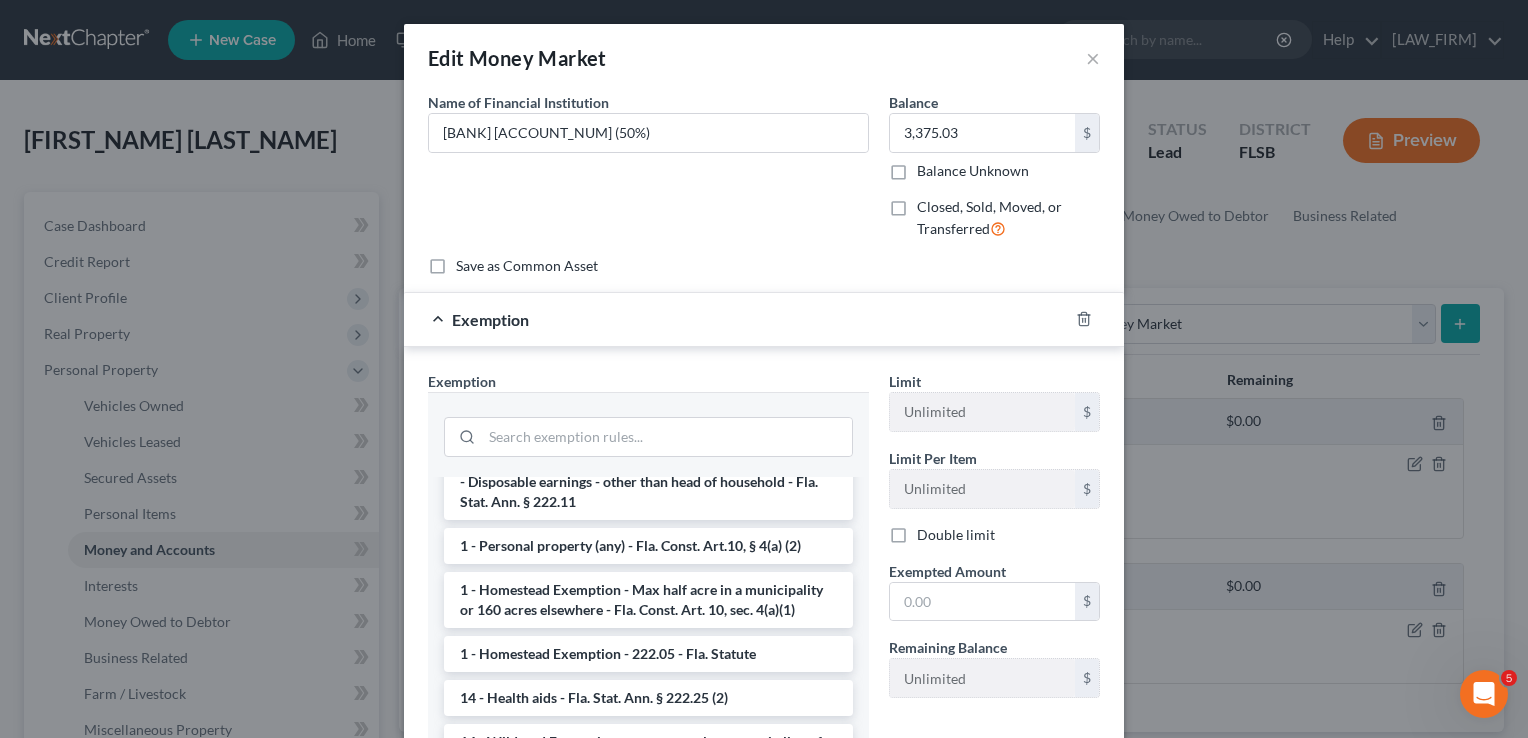 scroll, scrollTop: 204, scrollLeft: 0, axis: vertical 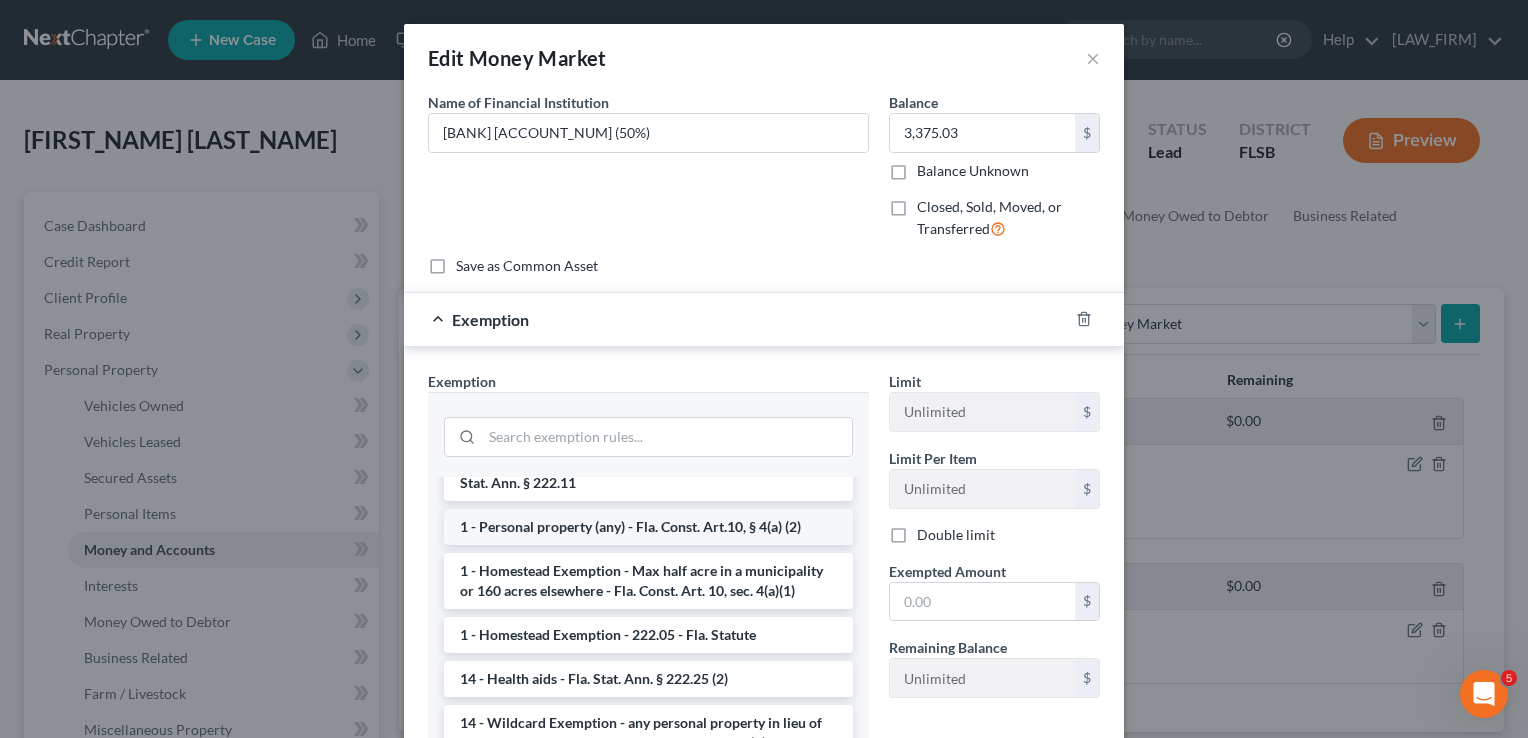 click on "1 - Personal property (any) - Fla. Const. Art.10, § 4(a) (2)" at bounding box center [648, 527] 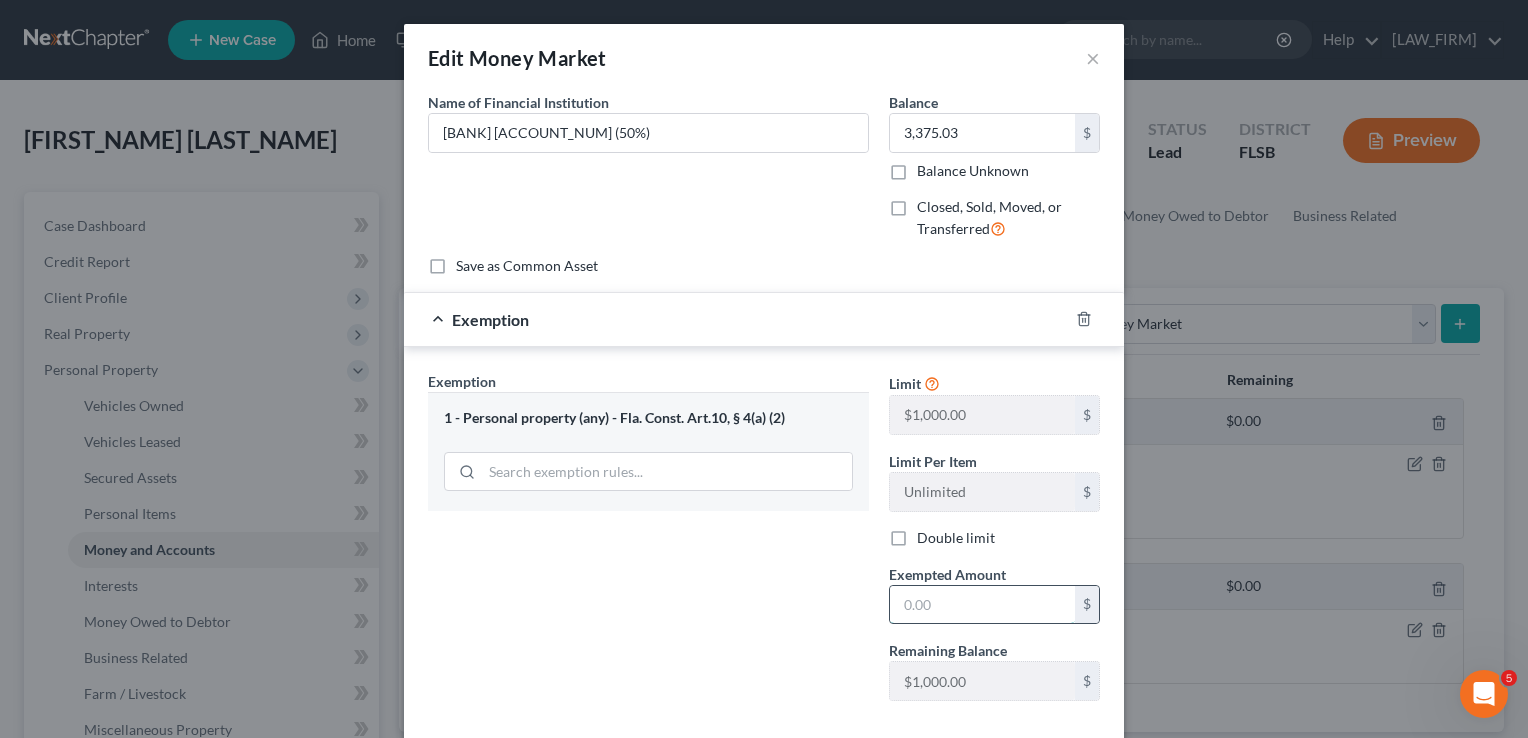click at bounding box center [982, 605] 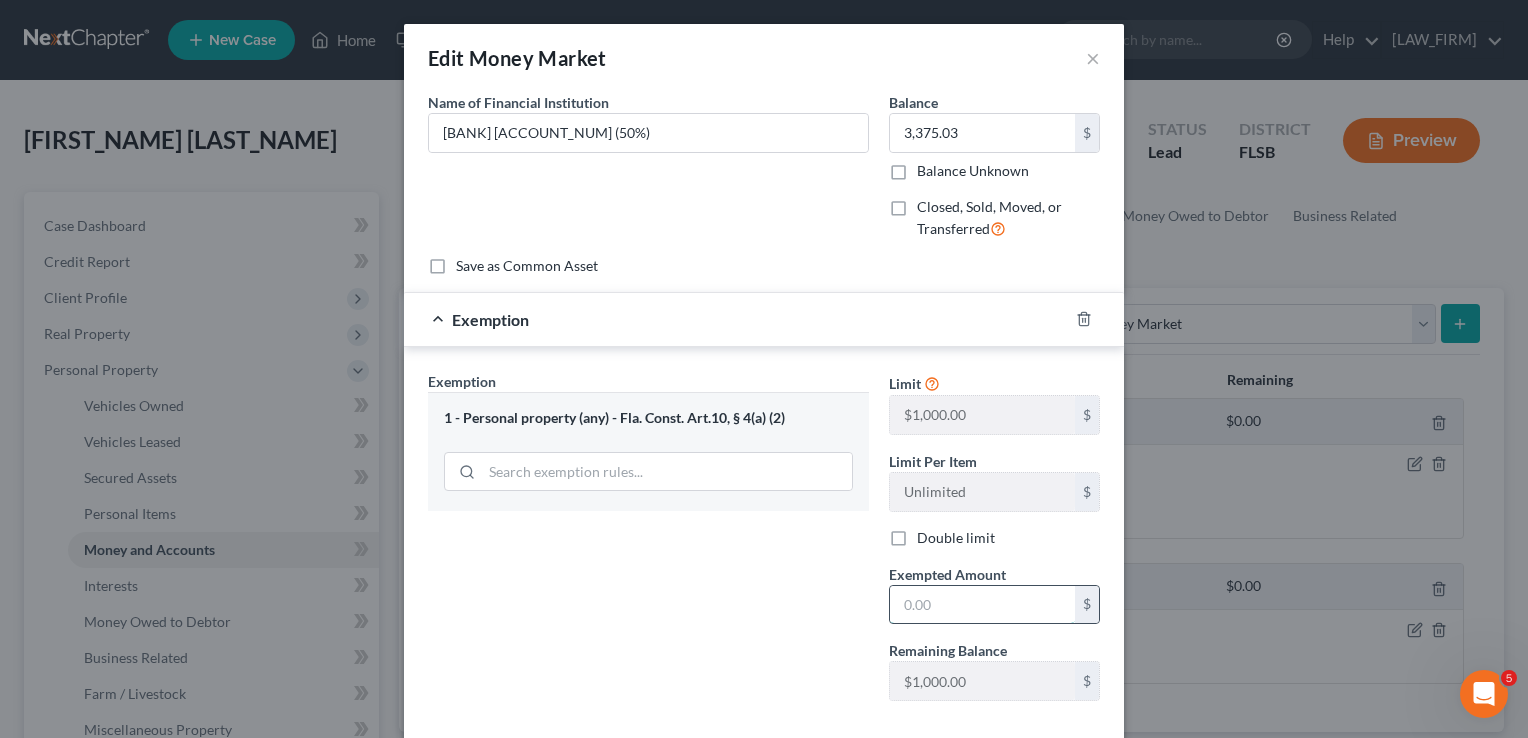 type on "1,000.00" 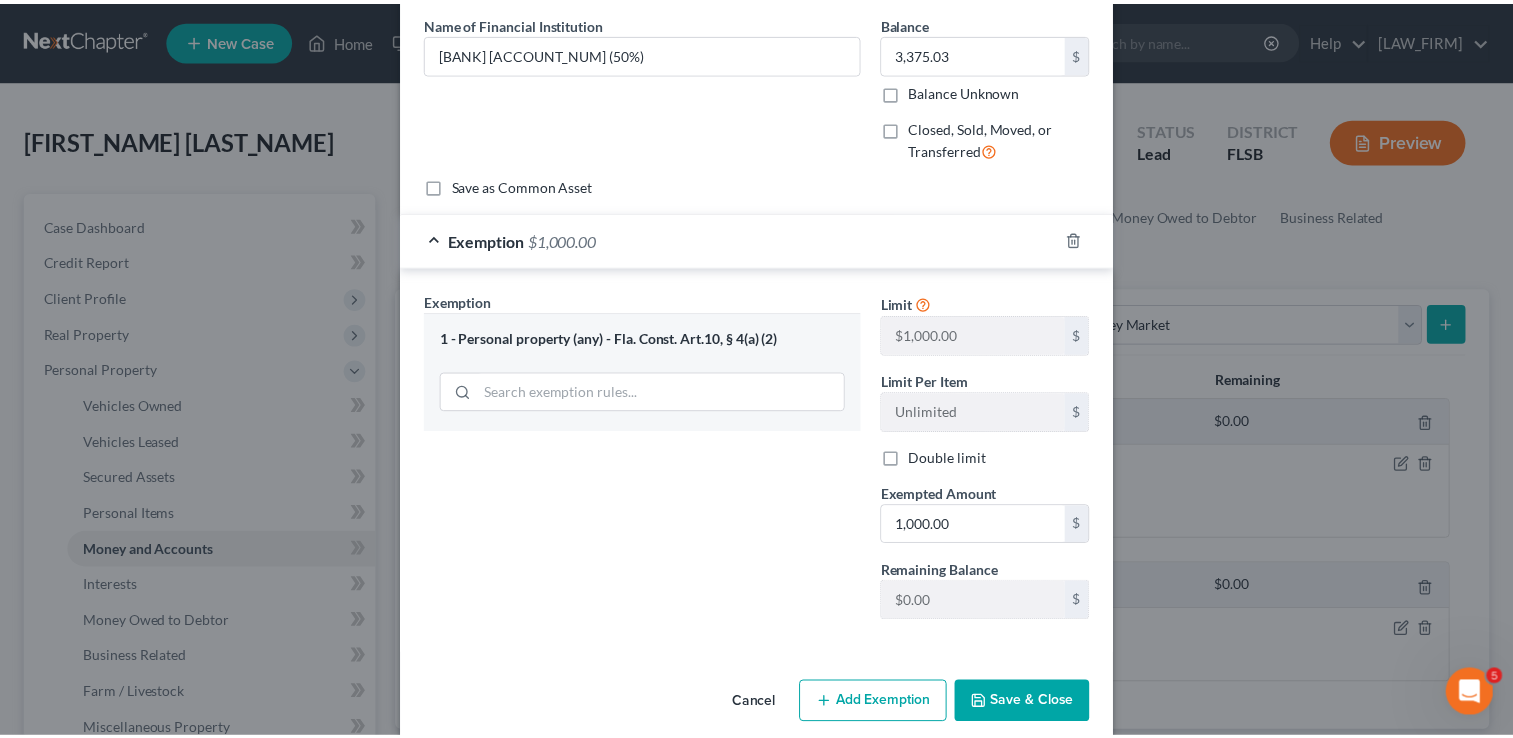 scroll, scrollTop: 93, scrollLeft: 0, axis: vertical 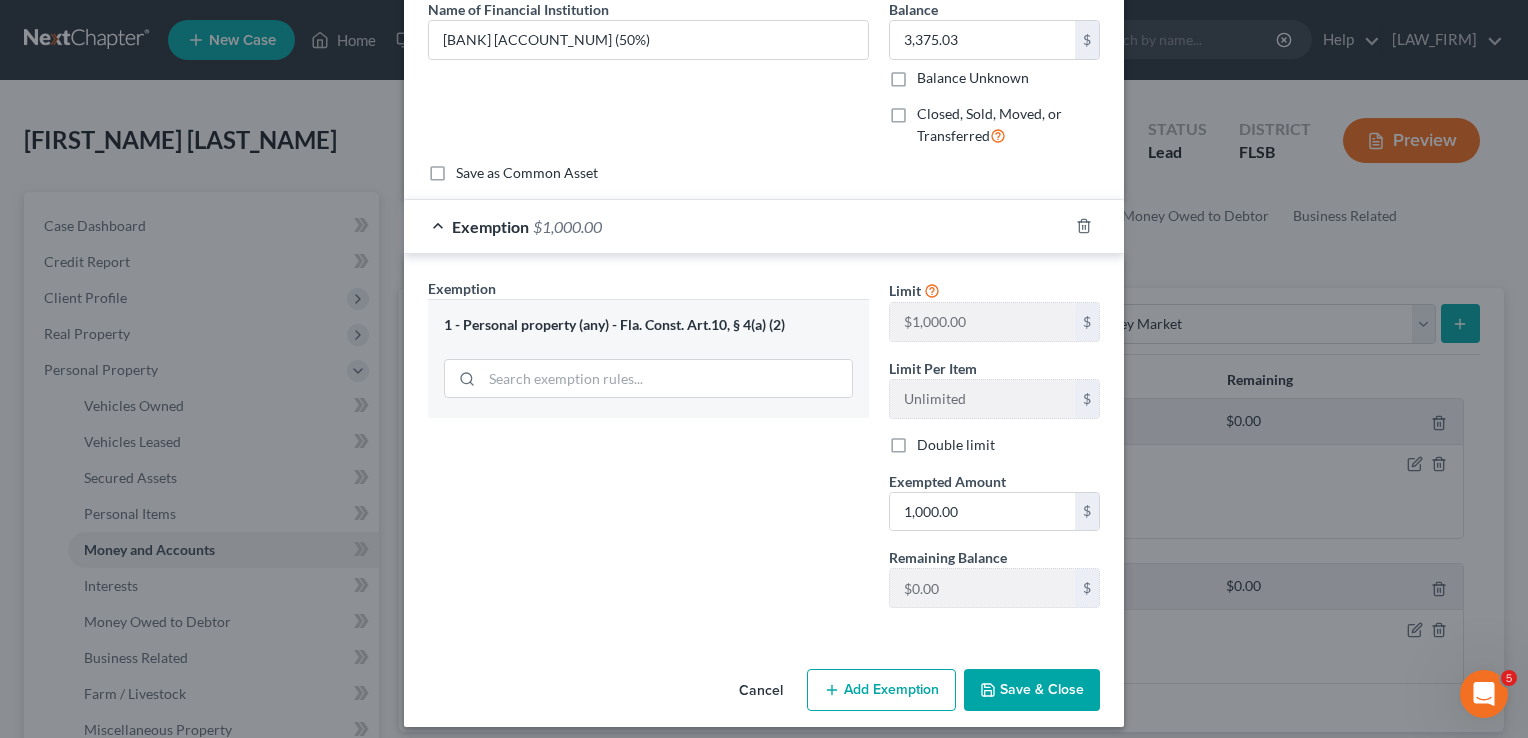 click on "Save & Close" at bounding box center [1032, 690] 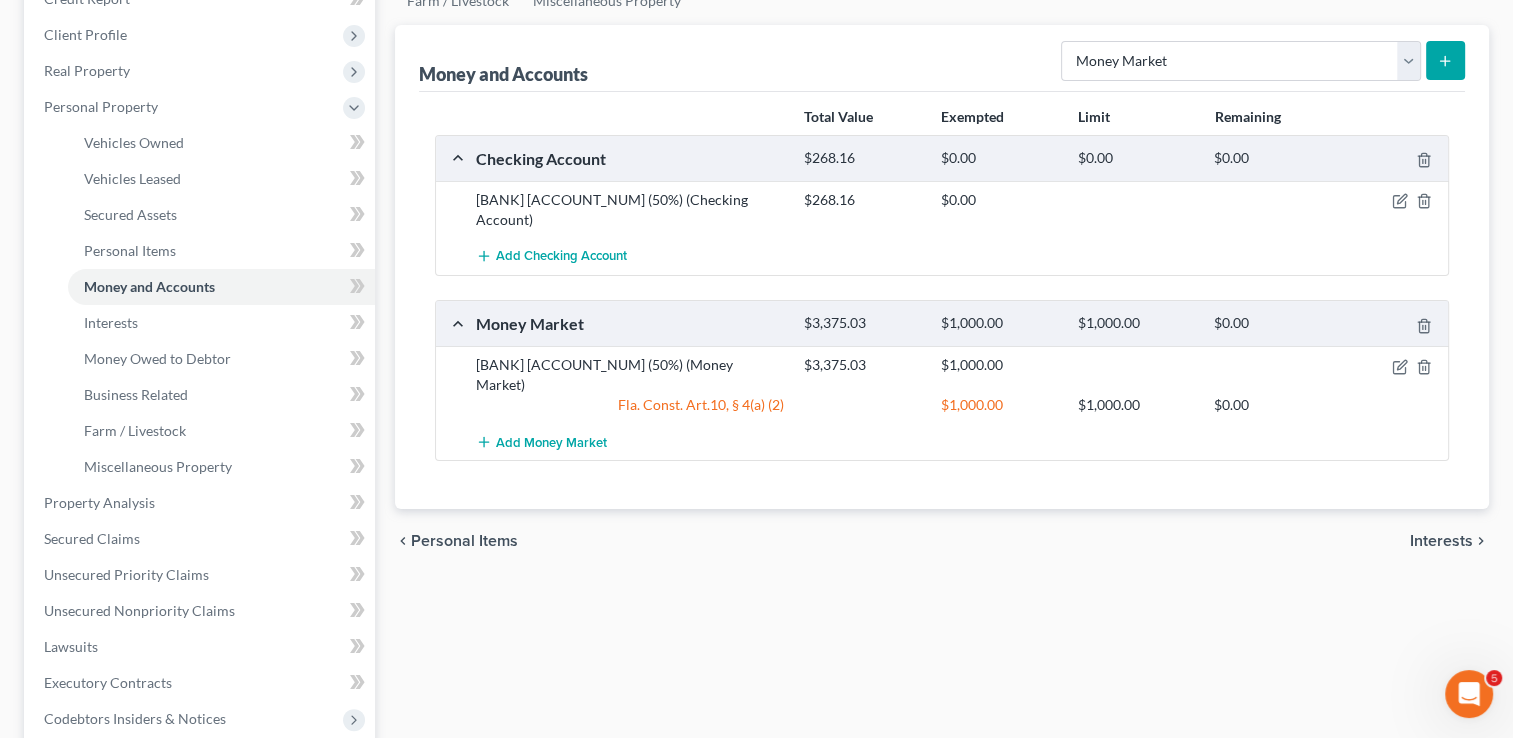 scroll, scrollTop: 272, scrollLeft: 0, axis: vertical 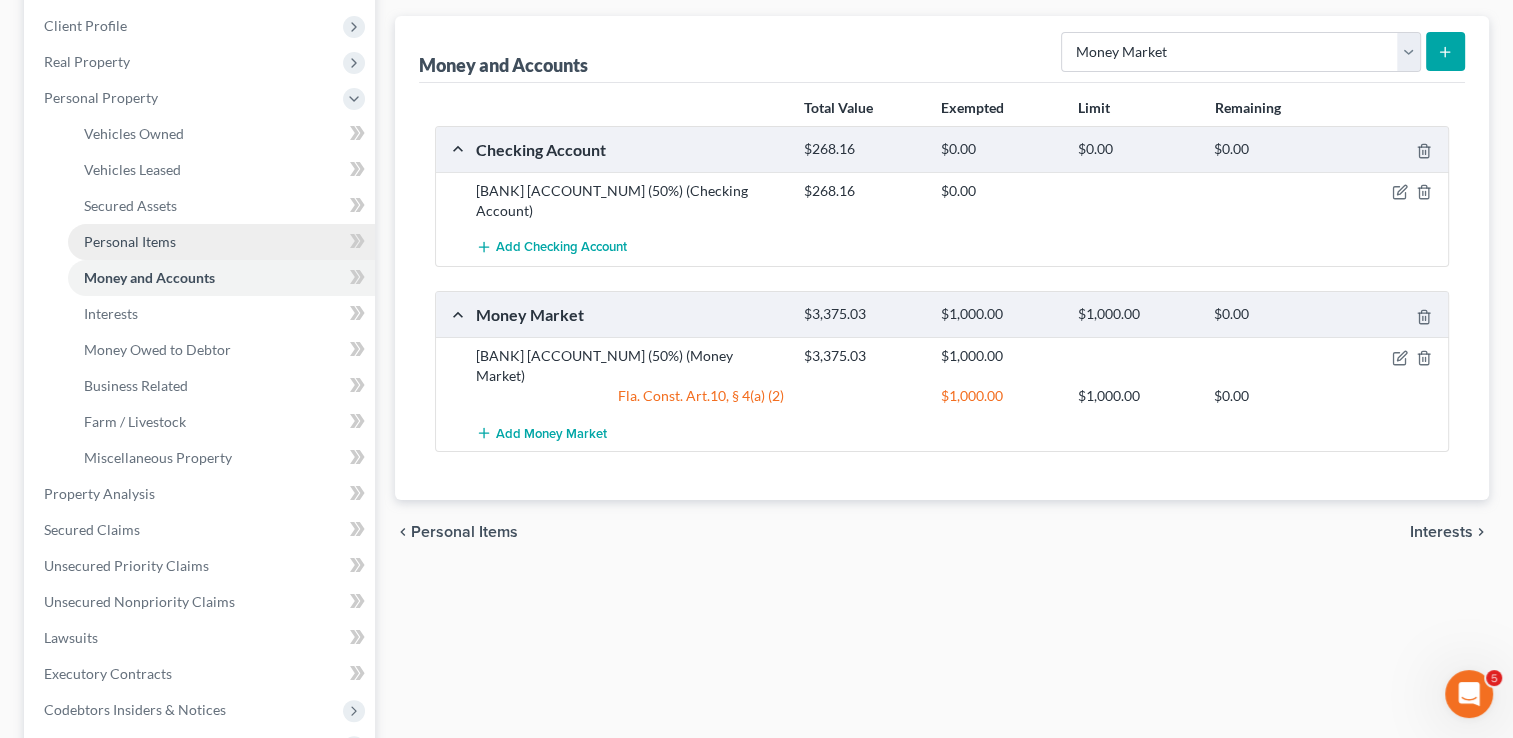 click on "Personal Items" at bounding box center (130, 241) 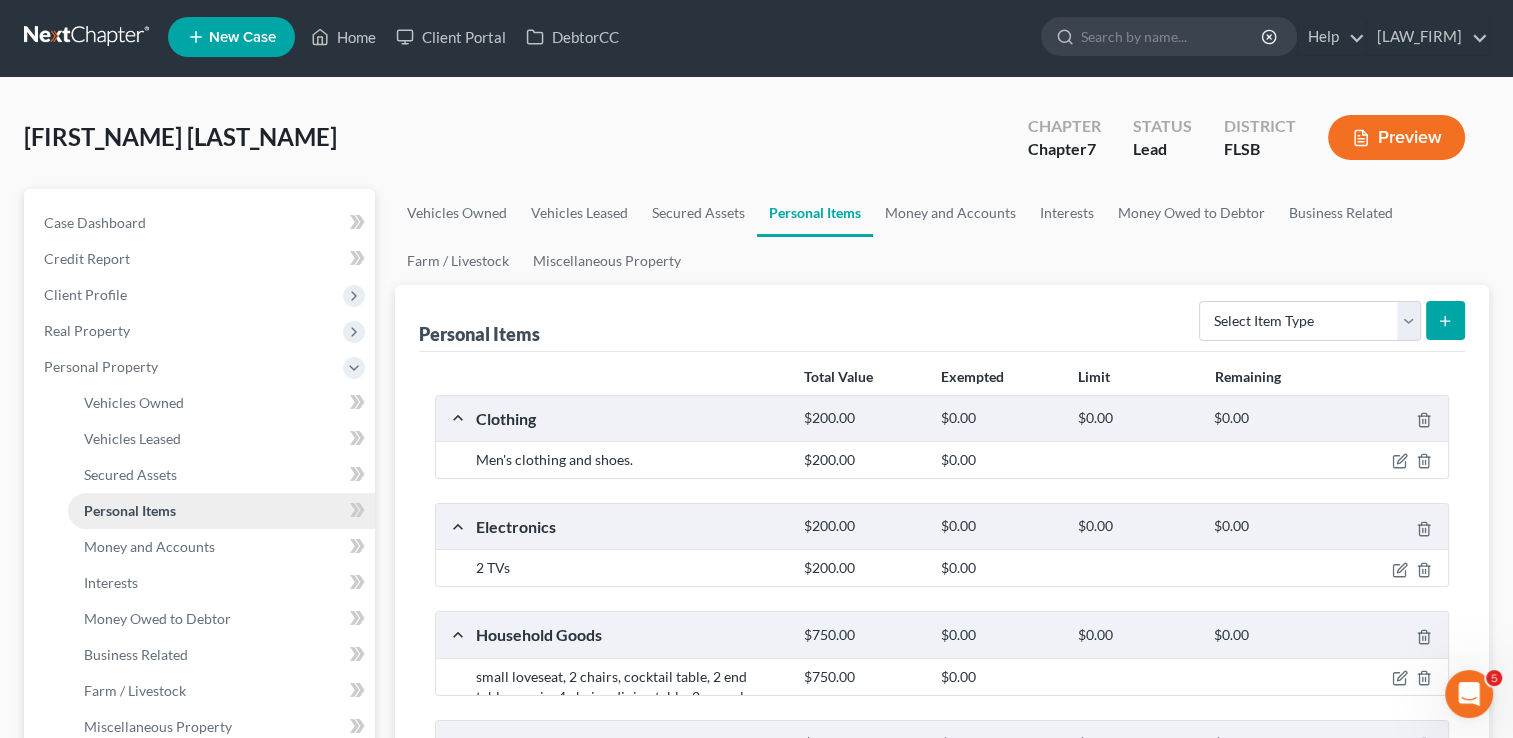 scroll, scrollTop: 0, scrollLeft: 0, axis: both 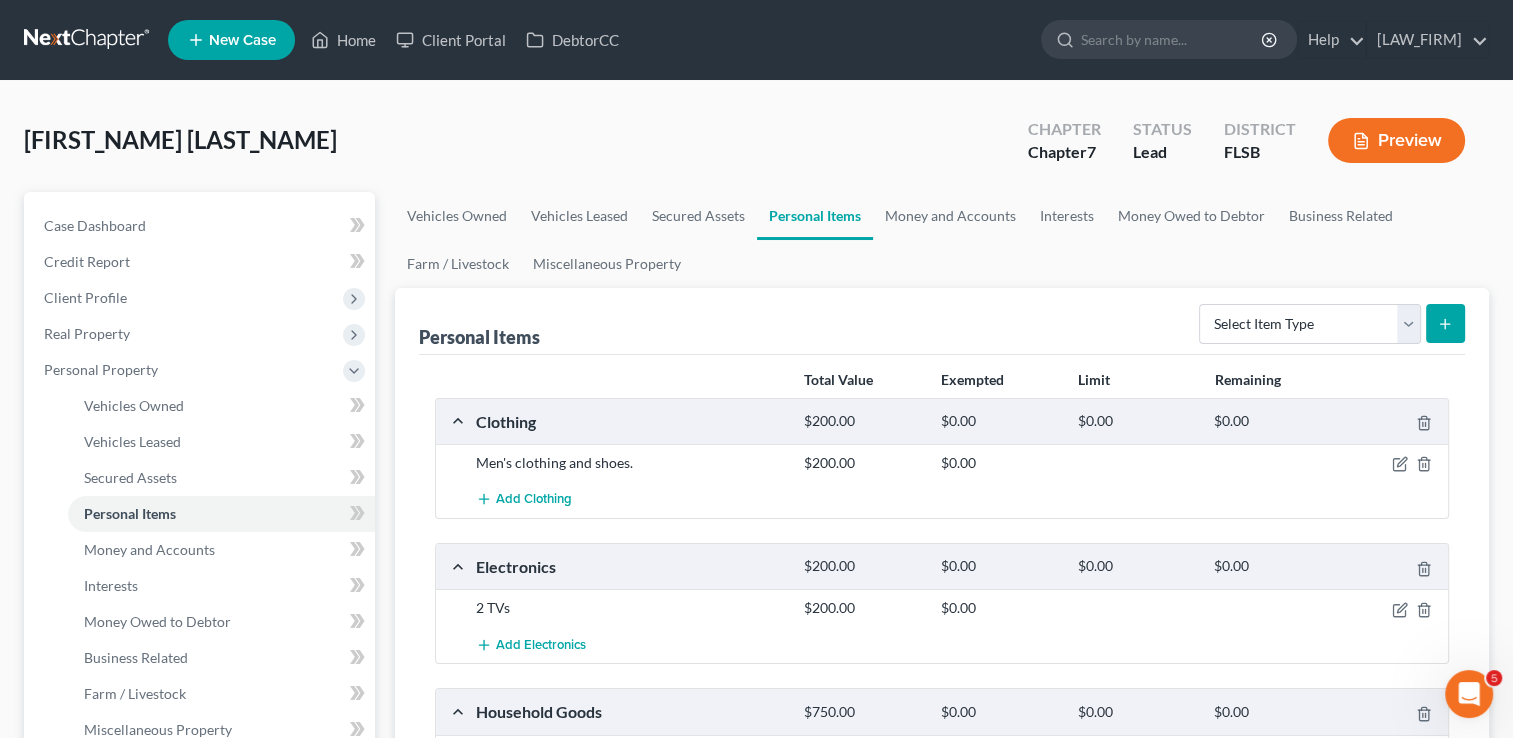 drag, startPoint x: 1511, startPoint y: 205, endPoint x: 1531, endPoint y: 276, distance: 73.76314 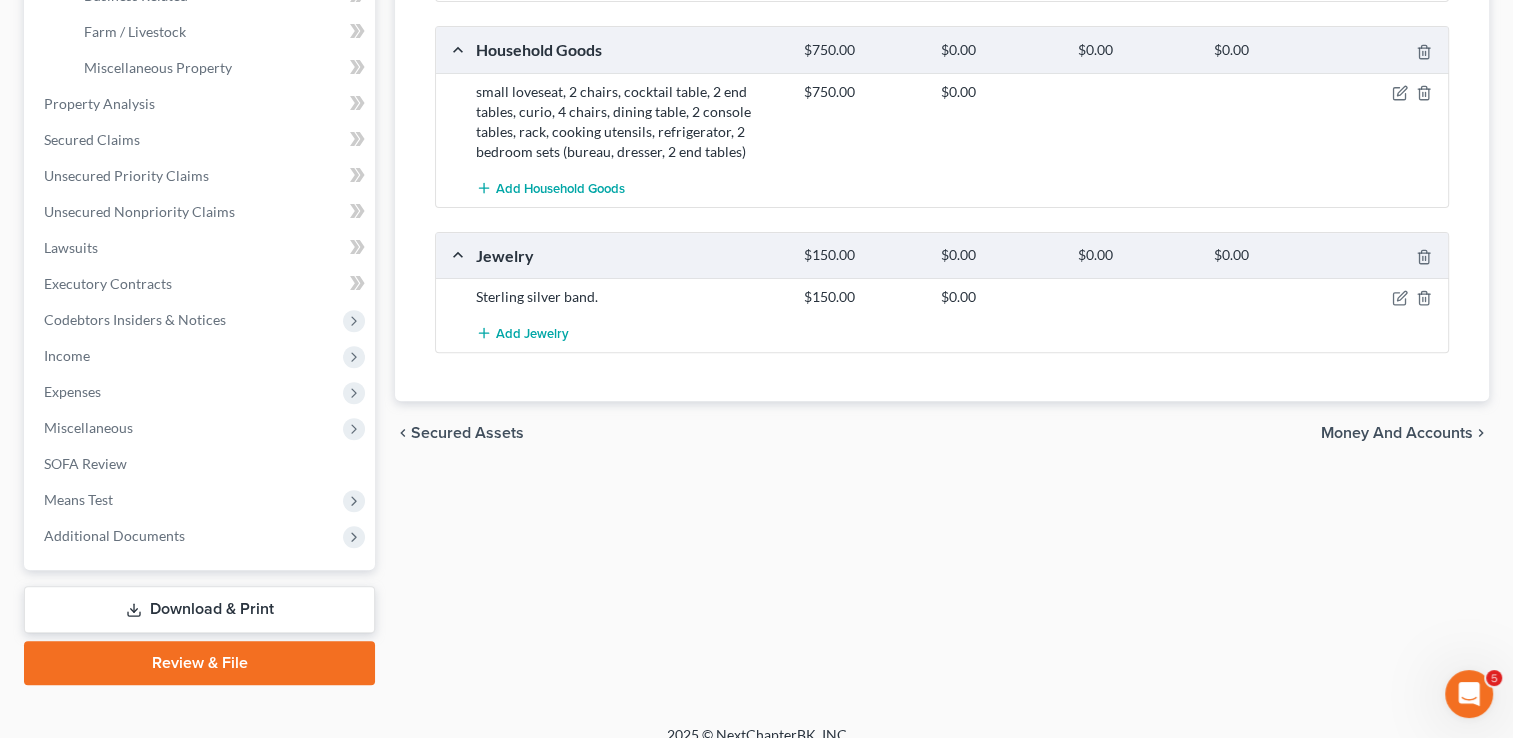 scroll, scrollTop: 683, scrollLeft: 0, axis: vertical 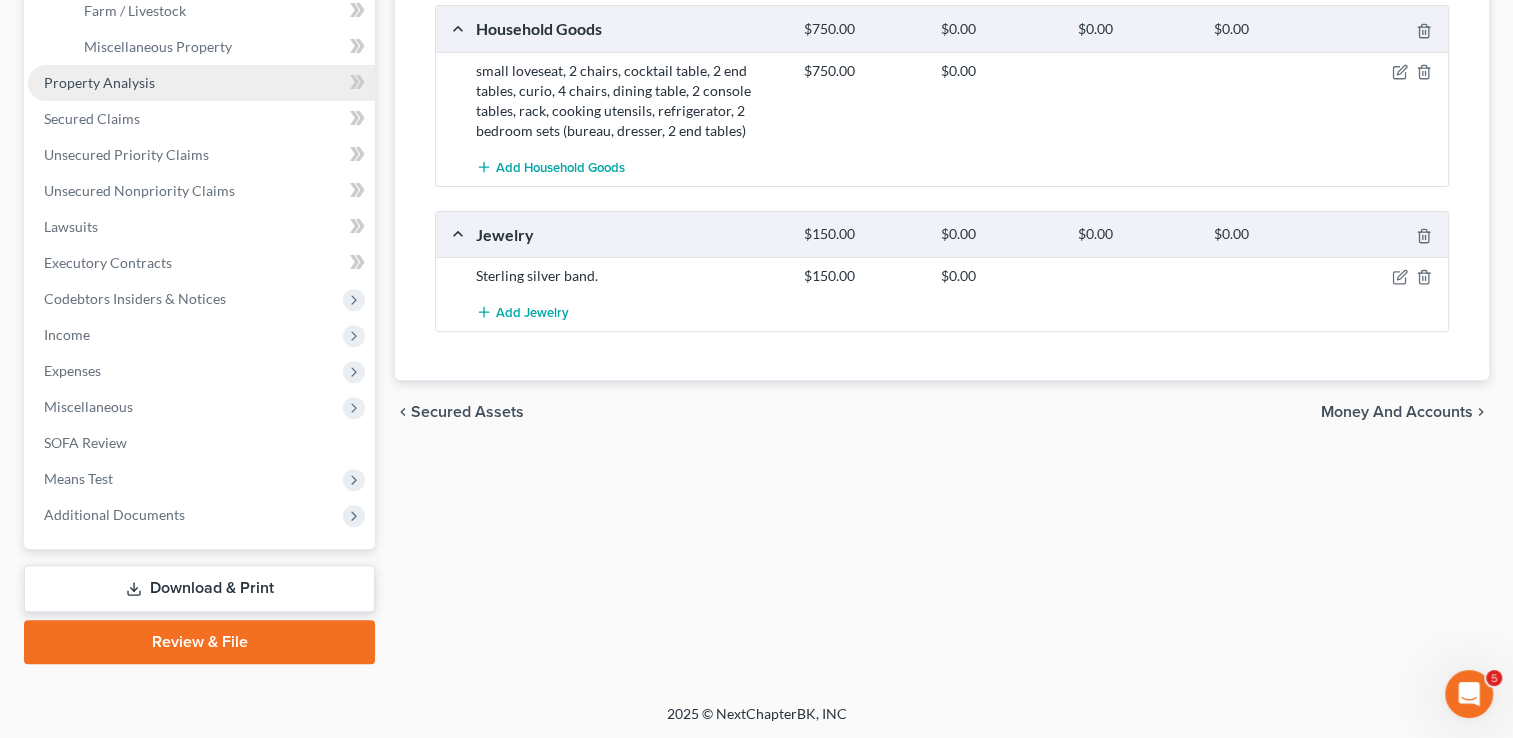click on "Property Analysis" at bounding box center [201, 83] 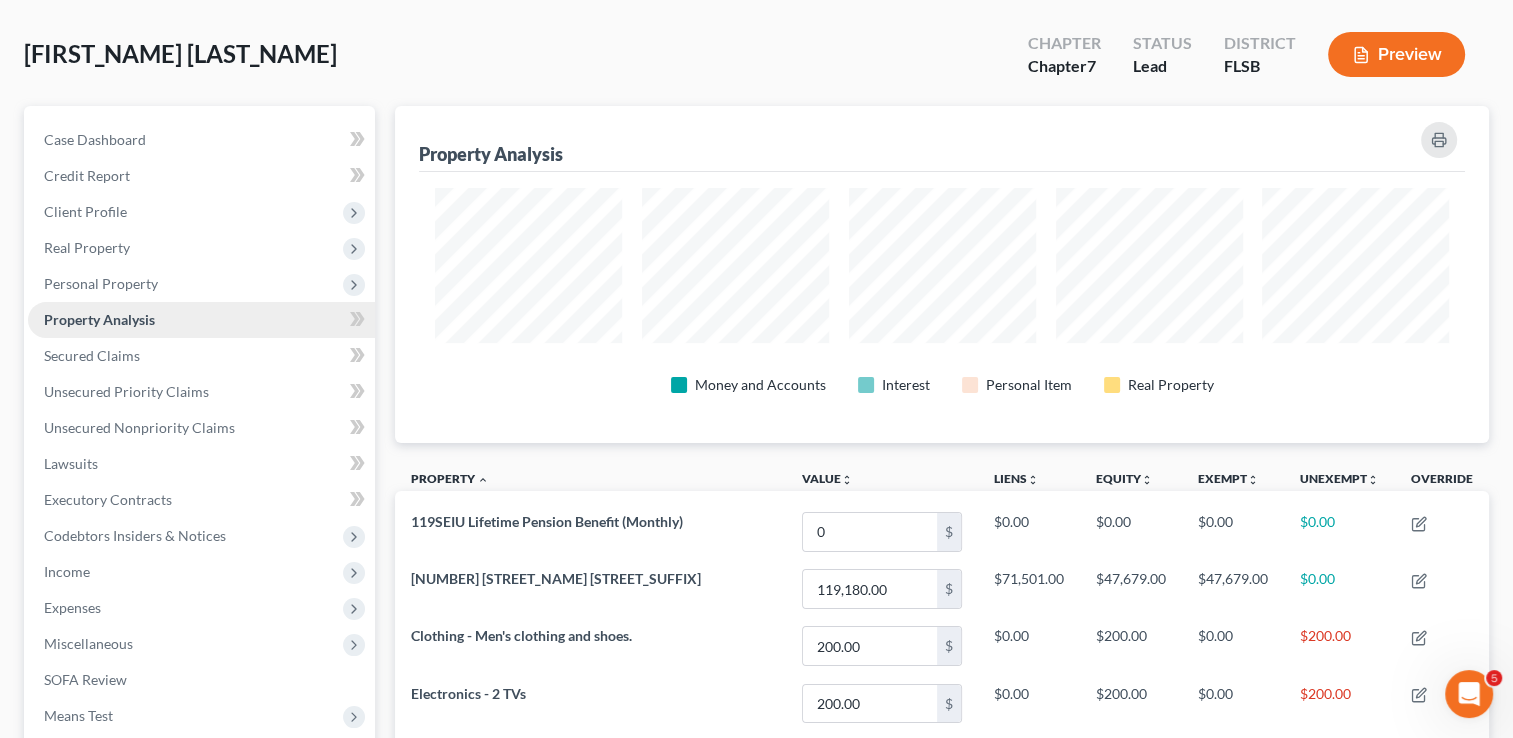 scroll, scrollTop: 16, scrollLeft: 0, axis: vertical 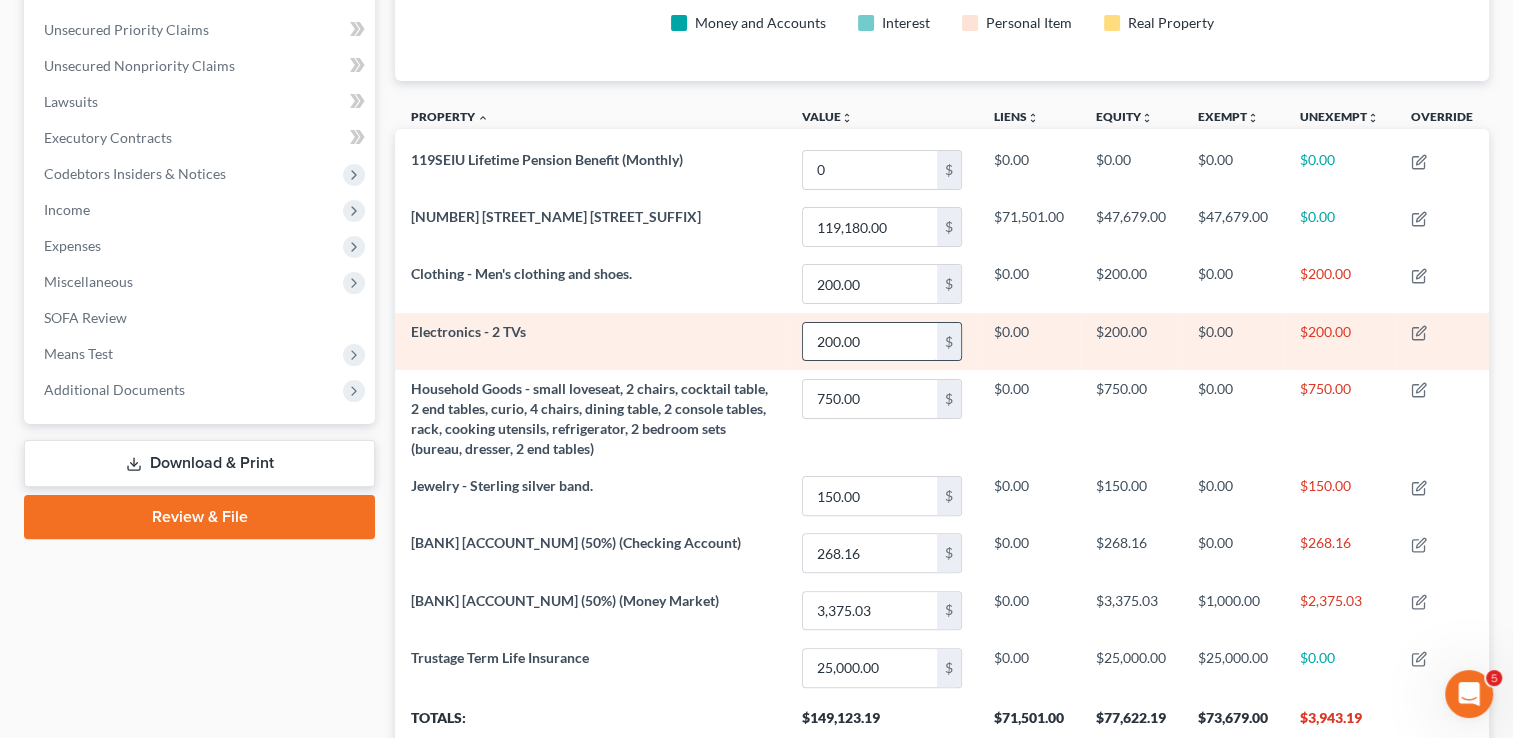 click on "200.00" at bounding box center [870, 342] 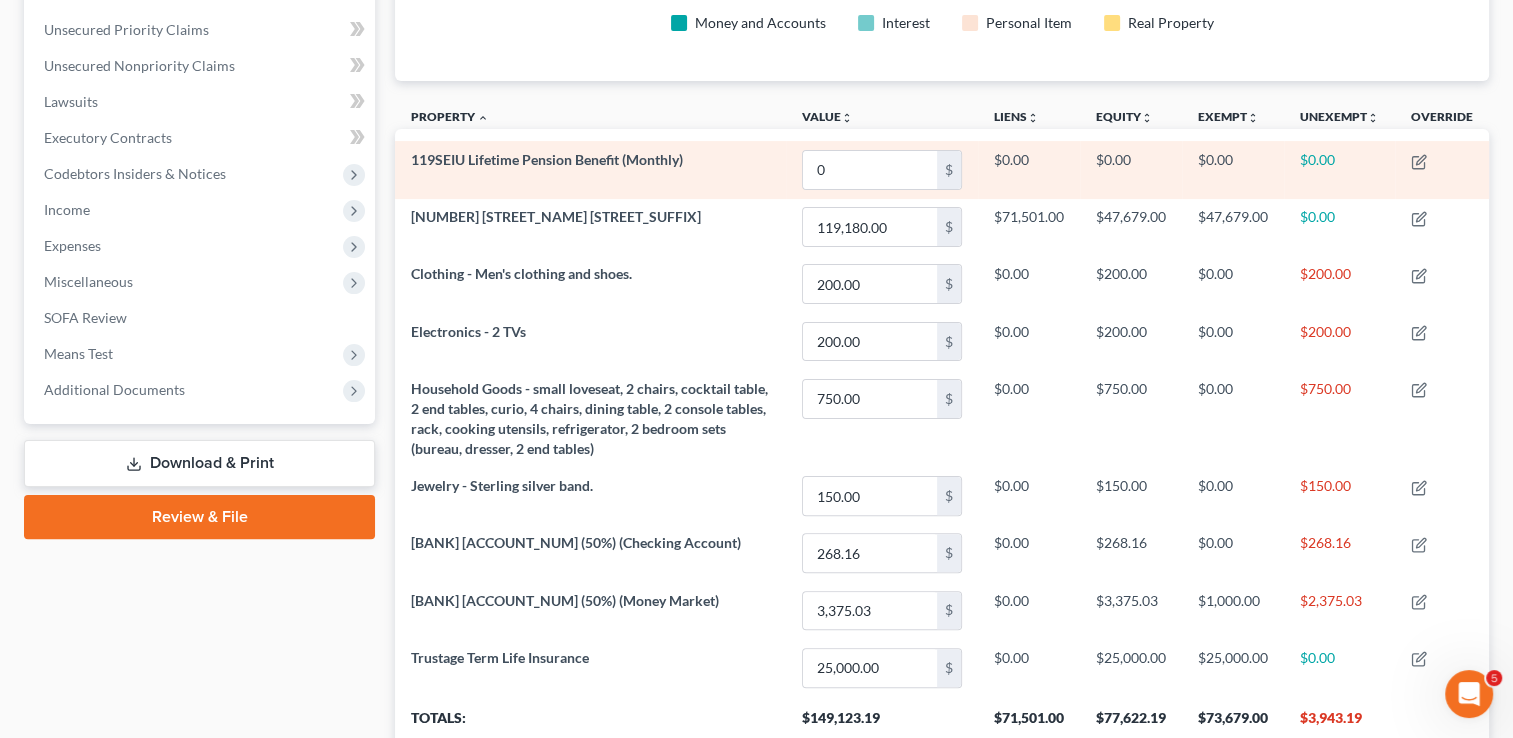 click on "1199SEIU Lifetime Pension Benefit (Monthly)" at bounding box center [590, 169] 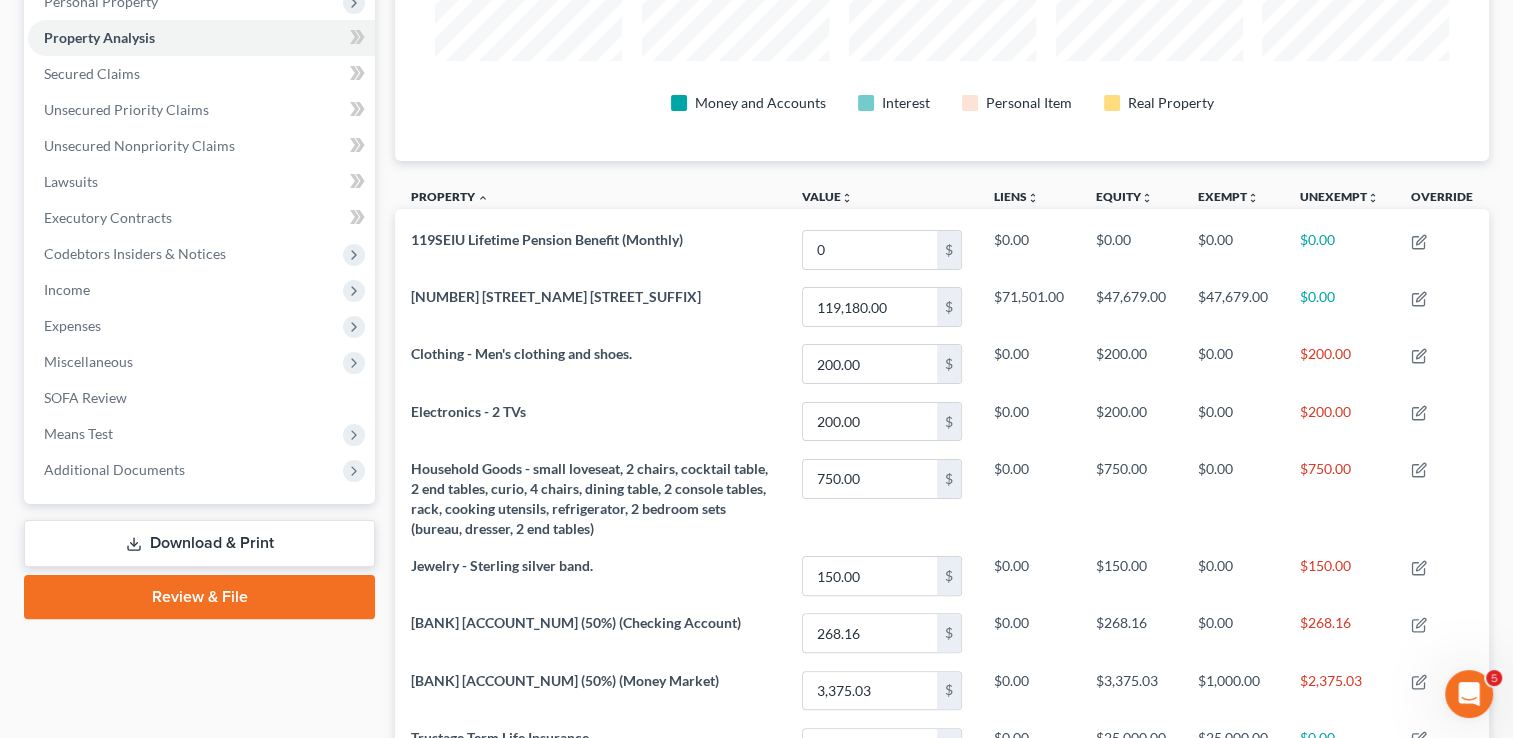 scroll, scrollTop: 367, scrollLeft: 0, axis: vertical 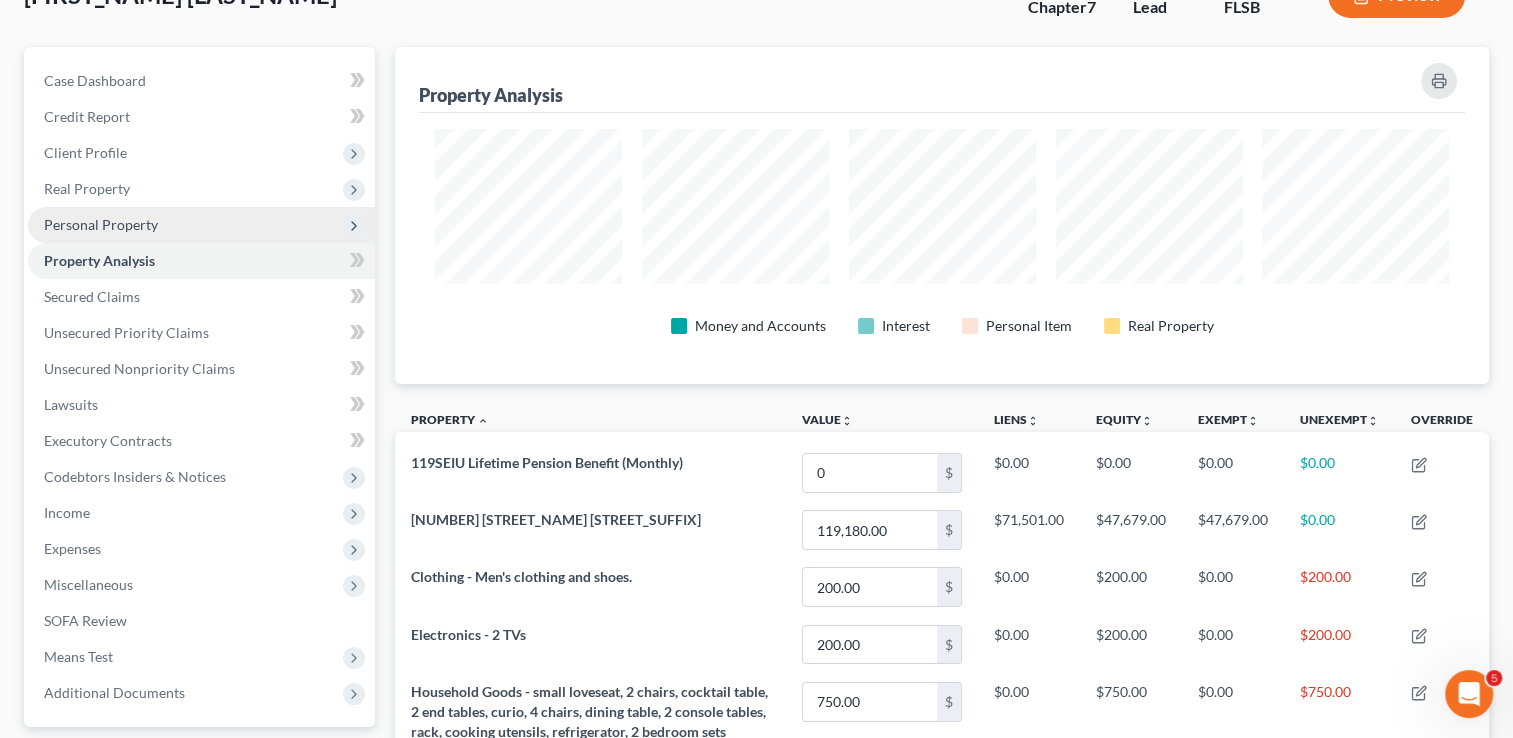 click on "Personal Property" at bounding box center [201, 225] 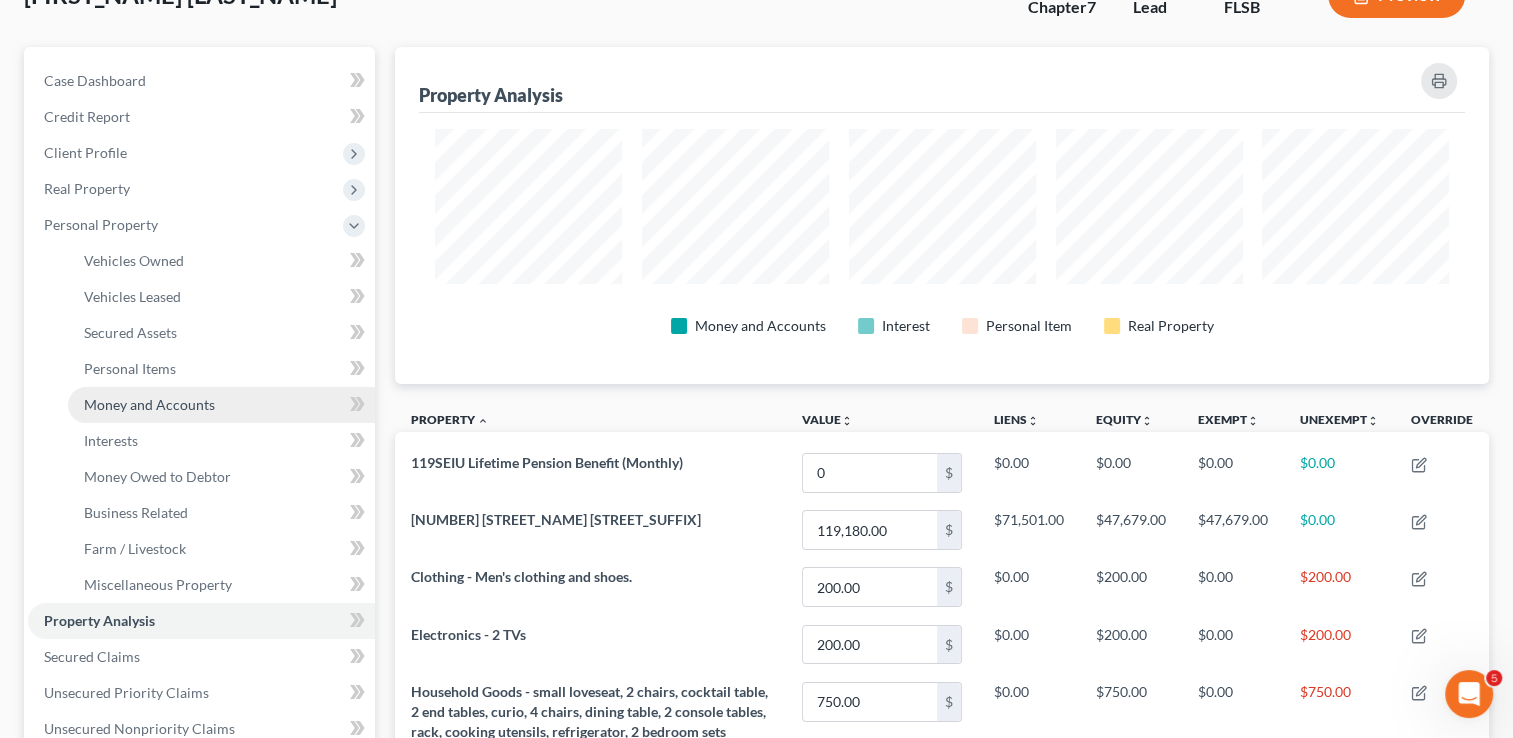 click on "Money and Accounts" at bounding box center [149, 404] 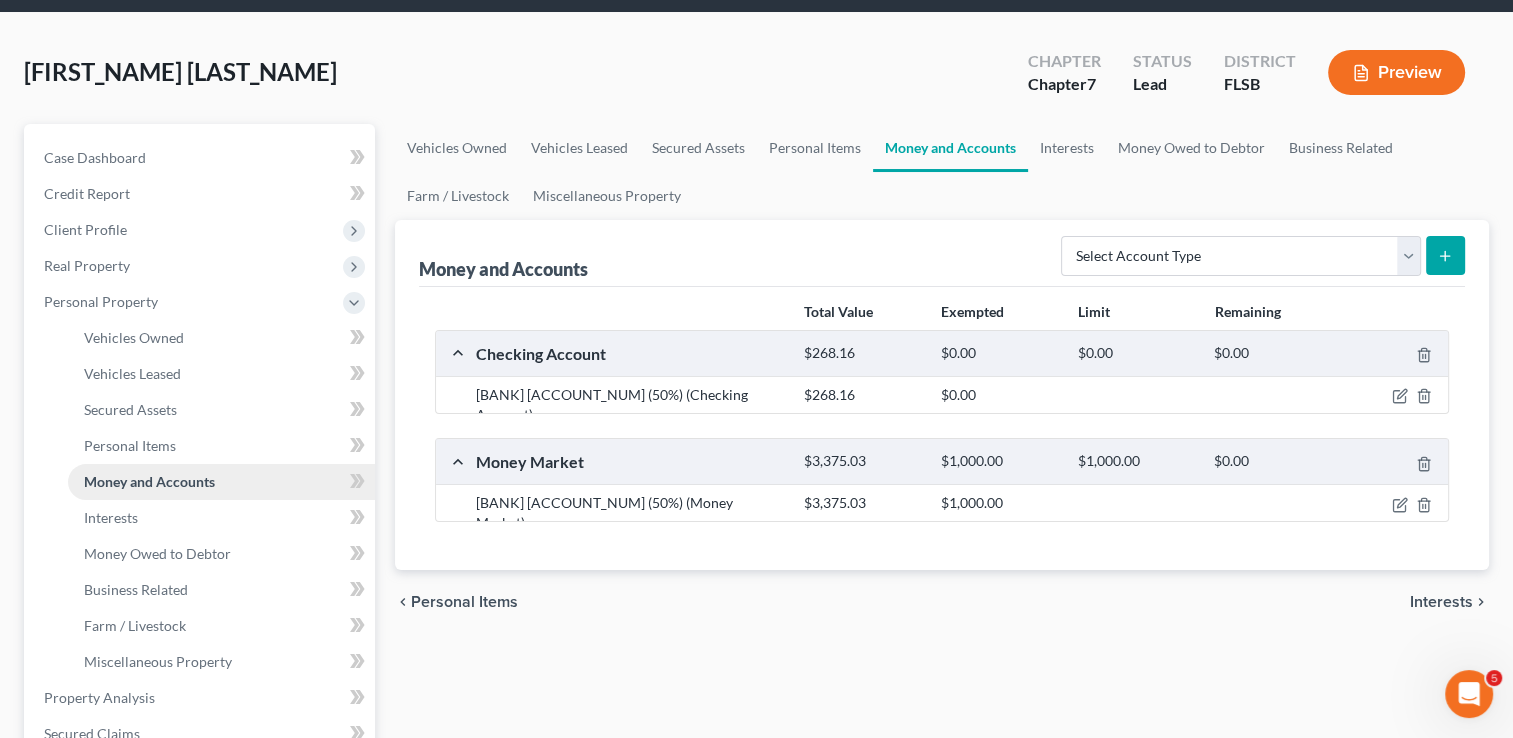 scroll, scrollTop: 0, scrollLeft: 0, axis: both 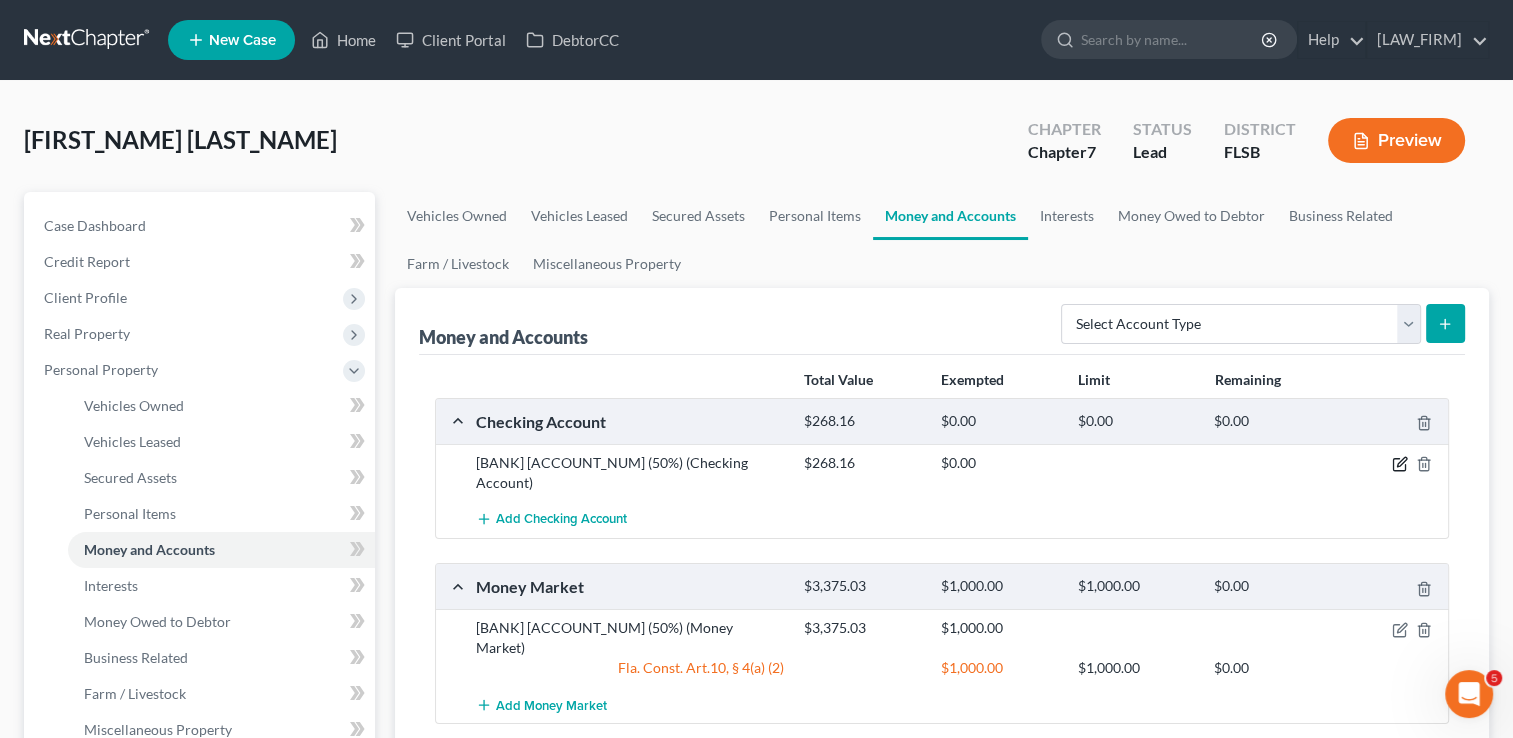 click 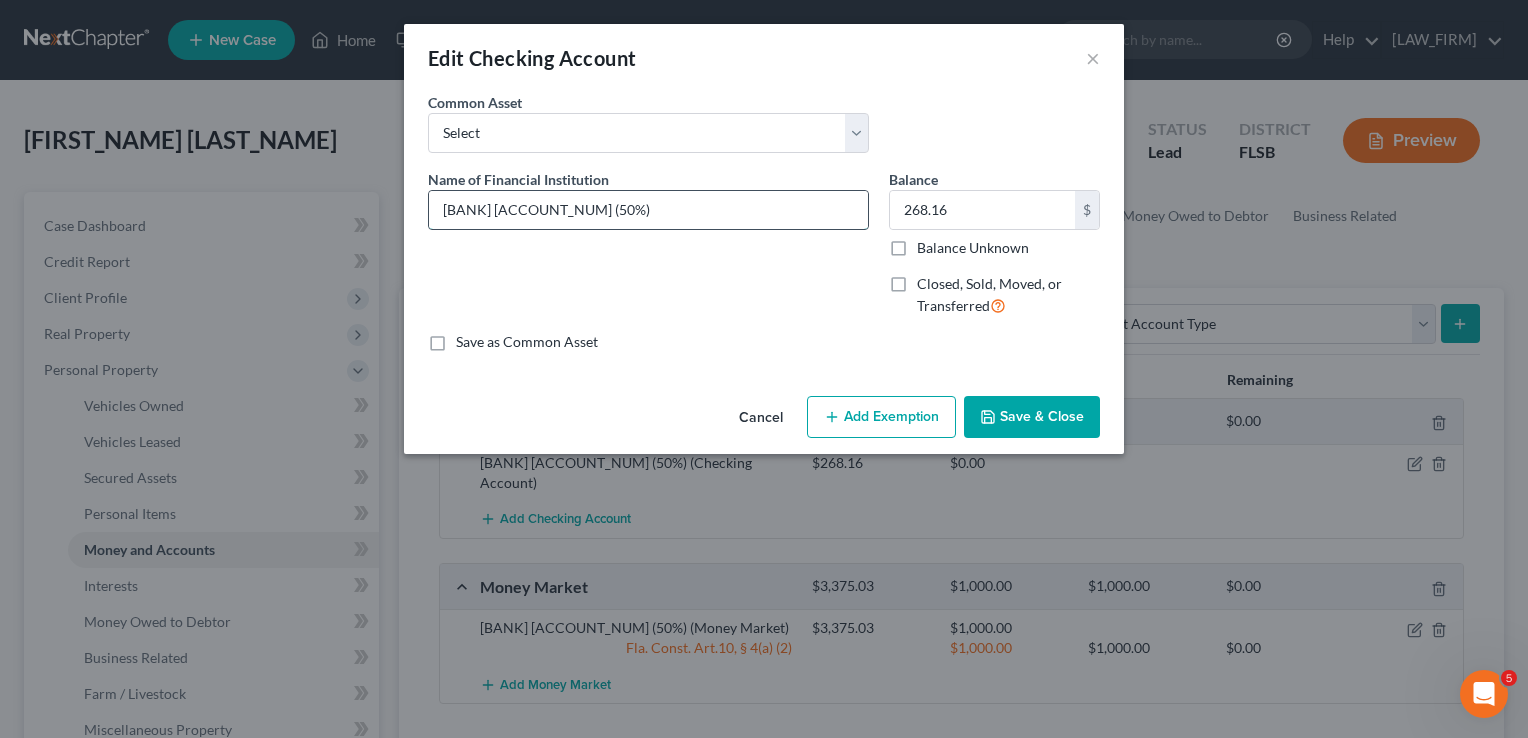 click on "PNC Bank 3923  (50%)" at bounding box center [648, 210] 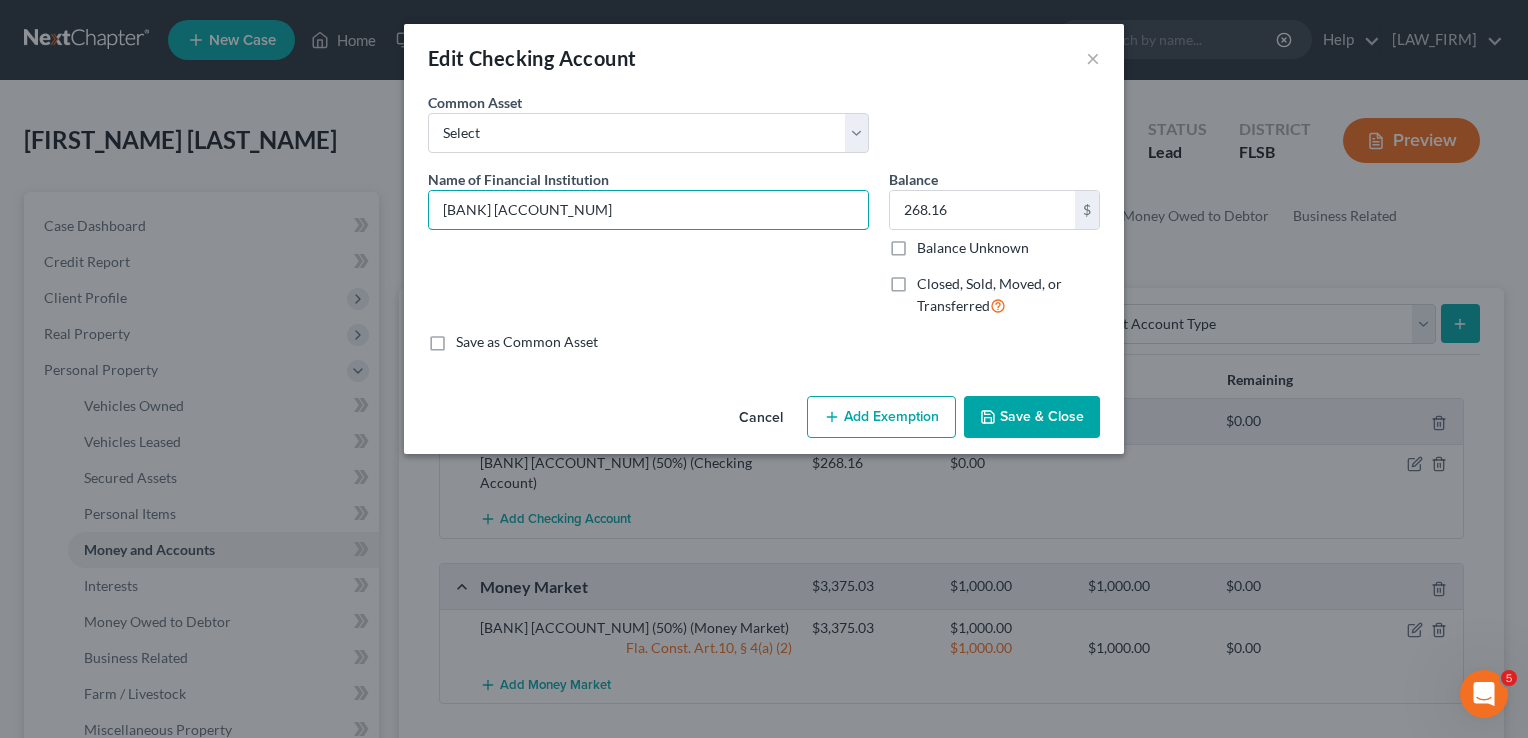 type on "PNC Bank 3923" 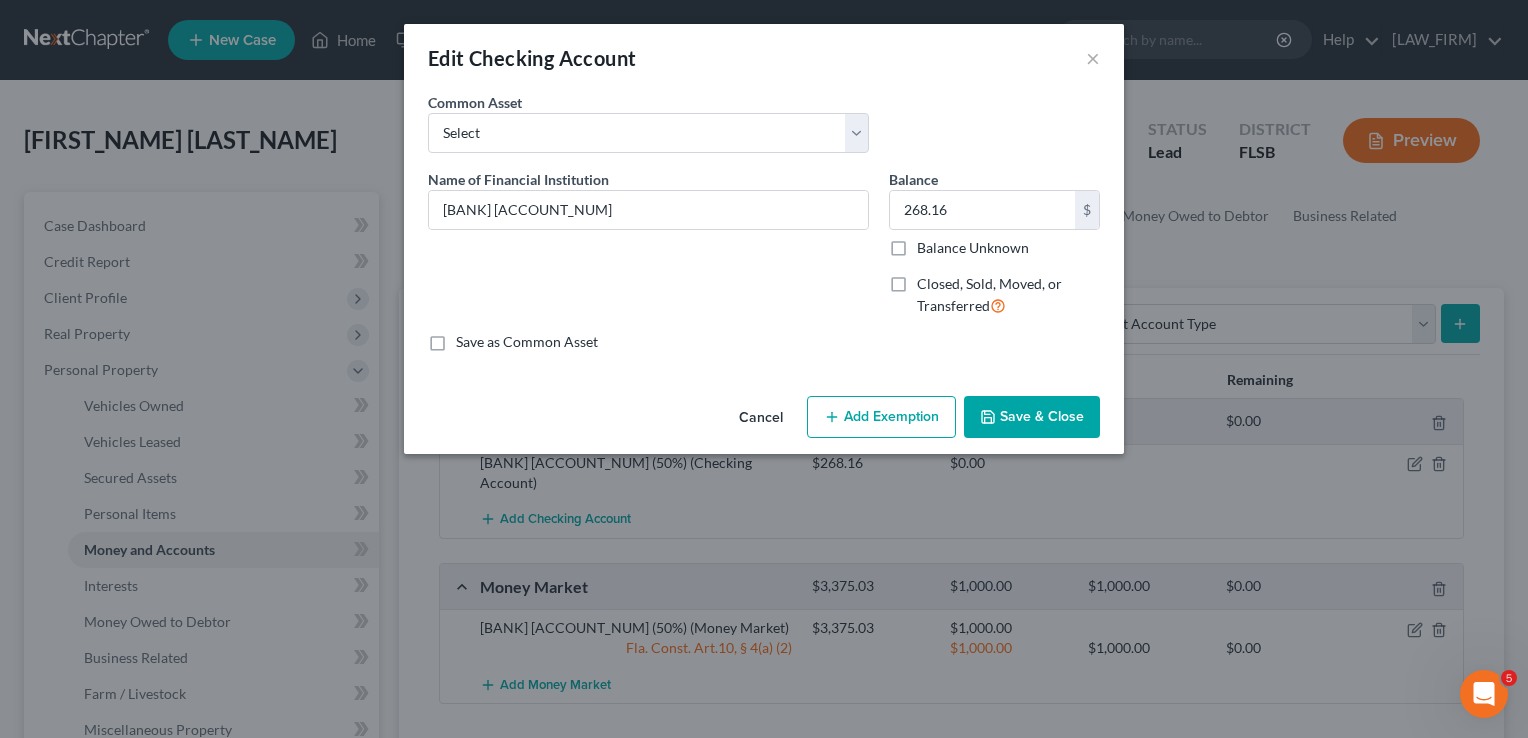 click on "Save & Close" at bounding box center [1032, 417] 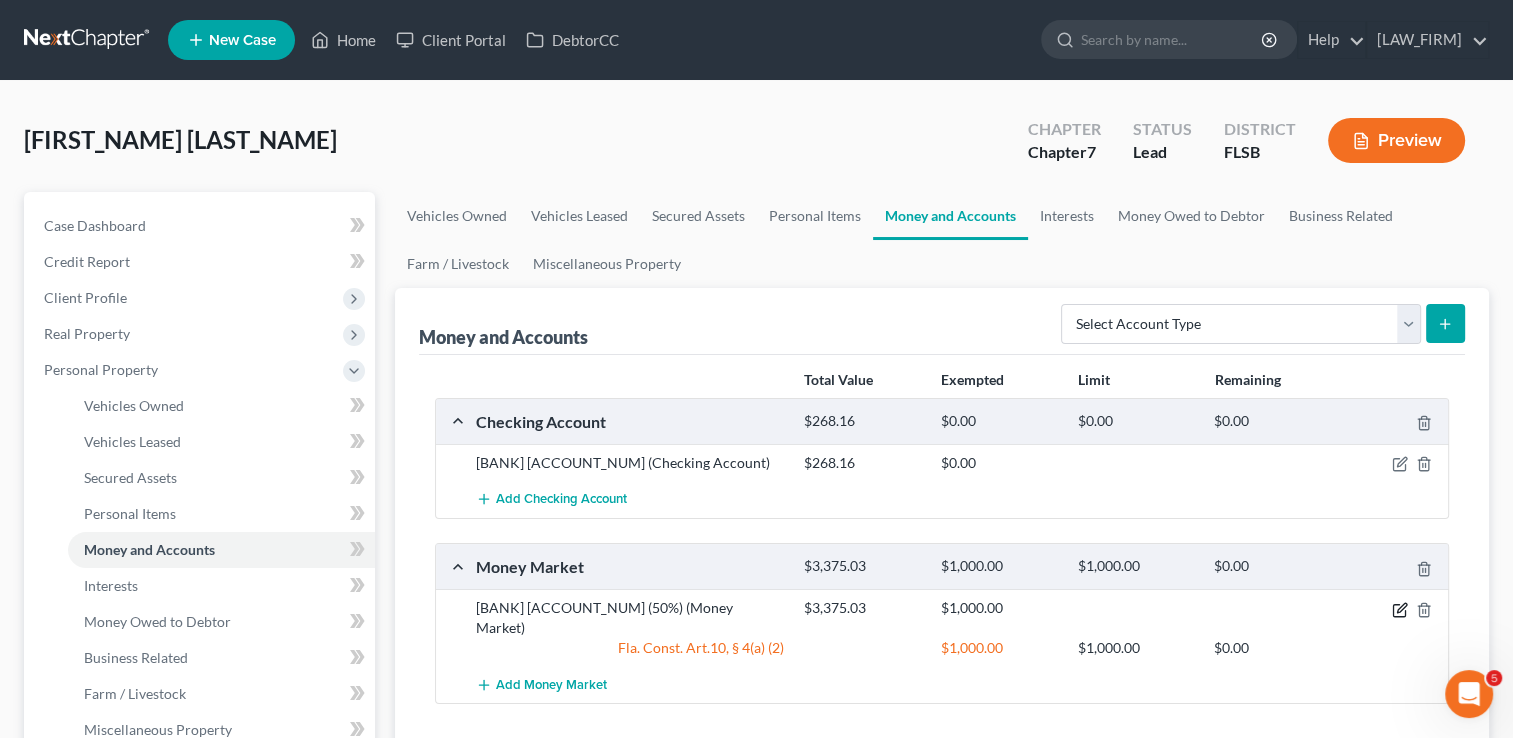click 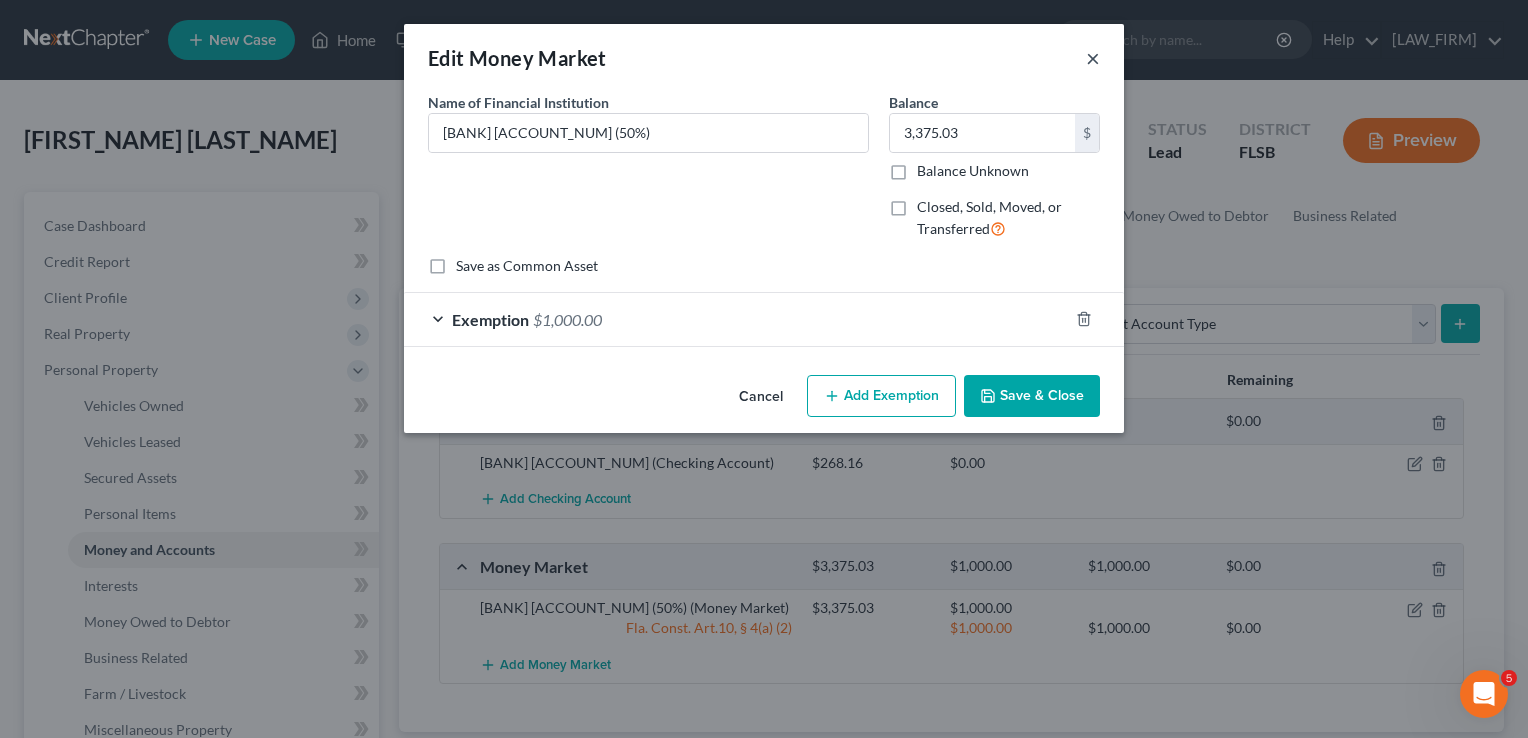 click on "×" at bounding box center [1093, 58] 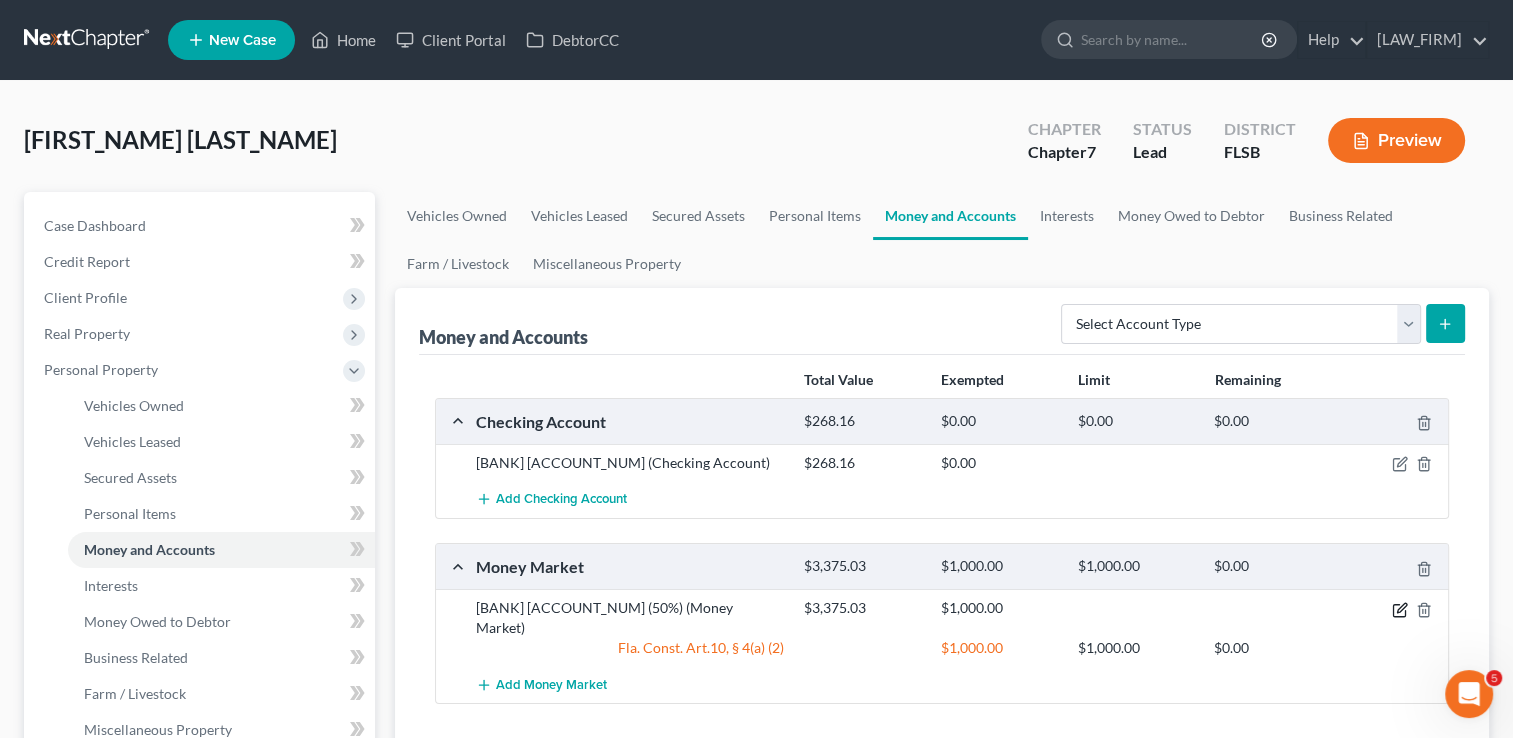 click 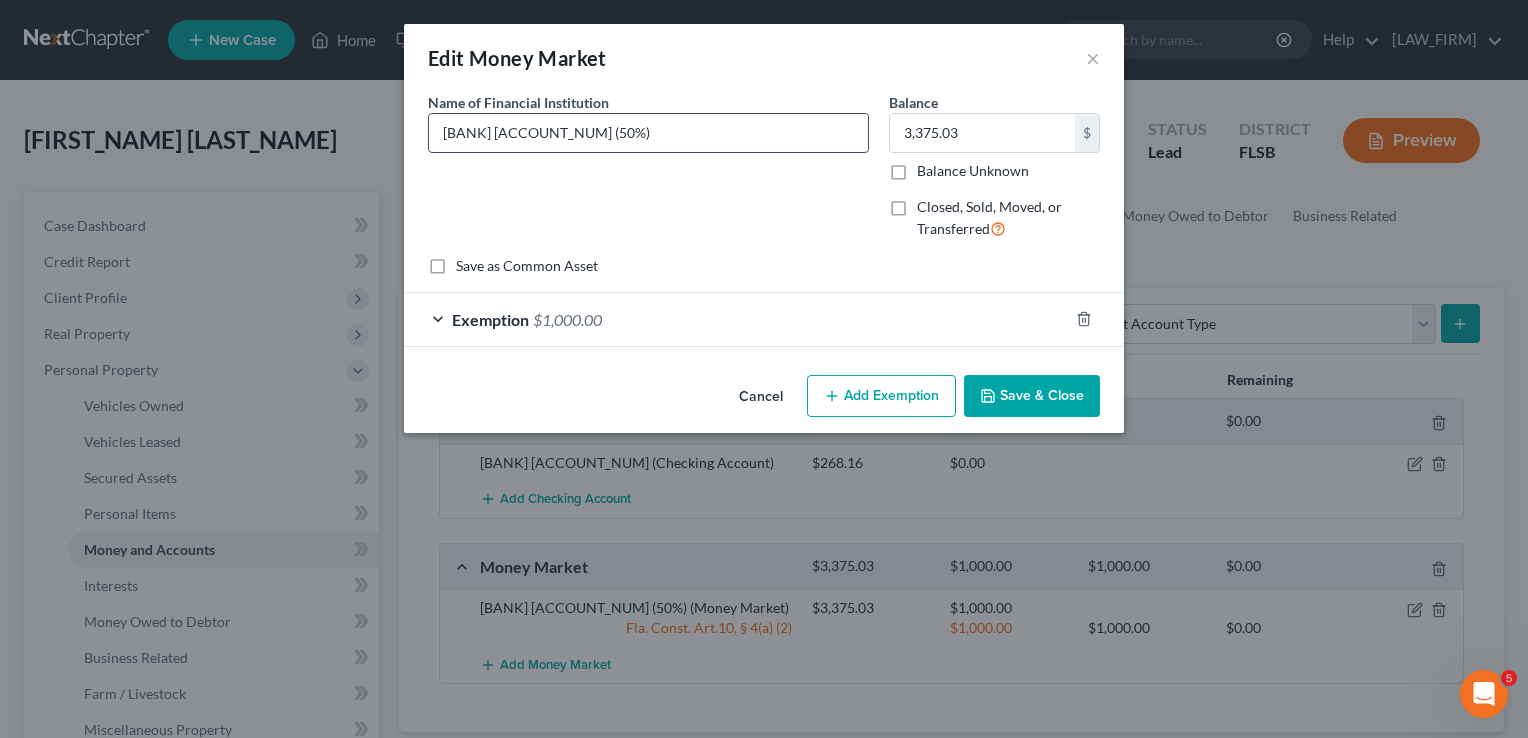 click on "PNC Bank 6078 (50%)" at bounding box center (648, 133) 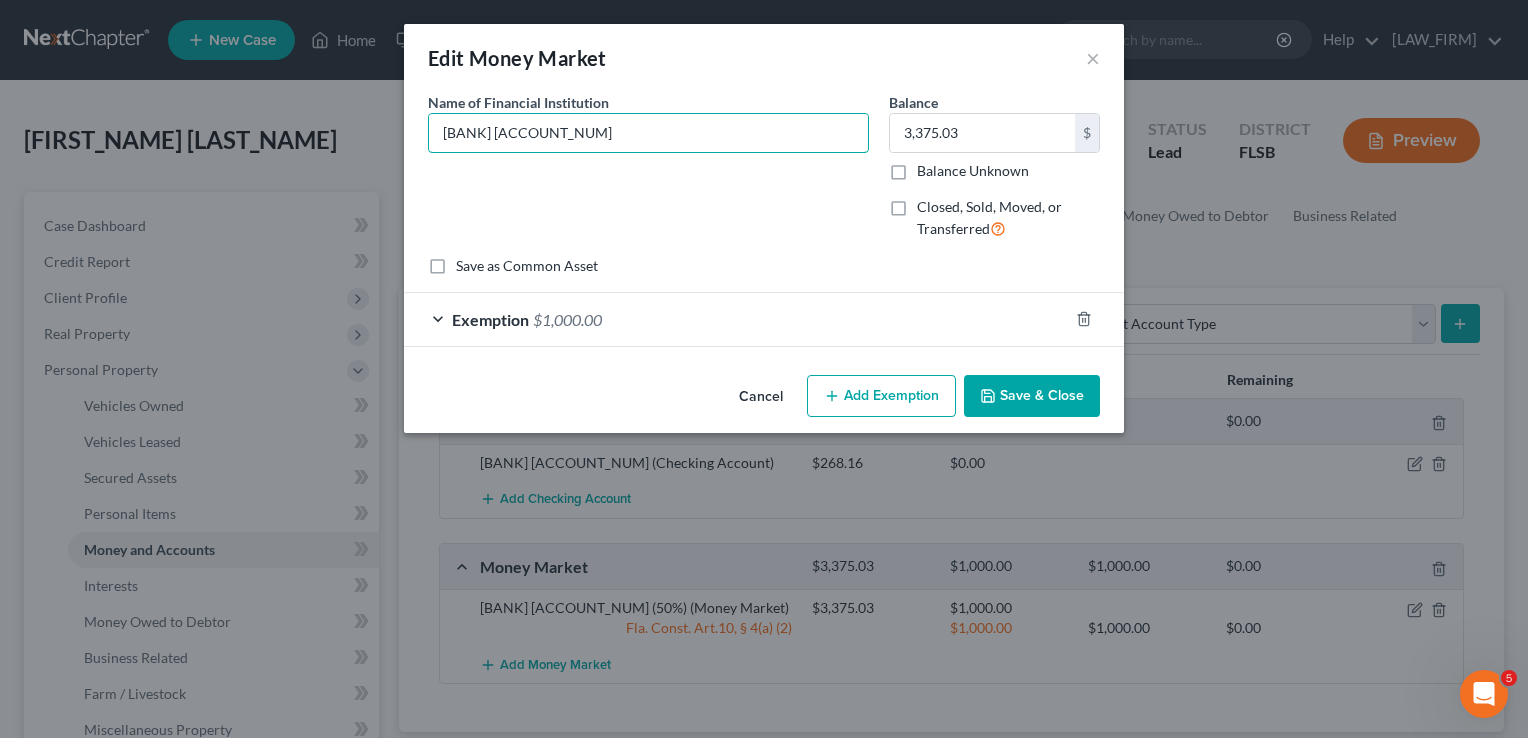 type on "PNC Bank 6078" 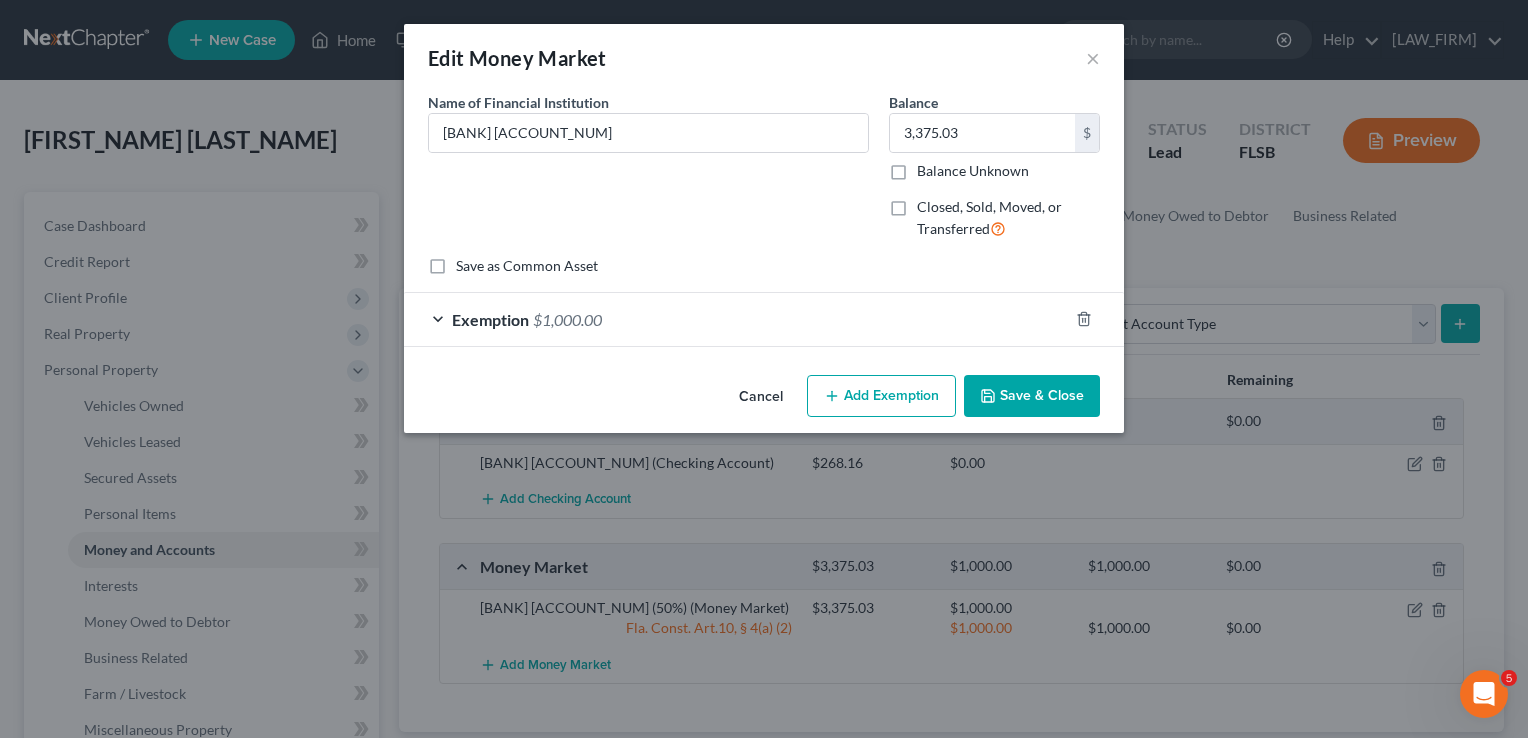 click on "Save & Close" at bounding box center (1032, 396) 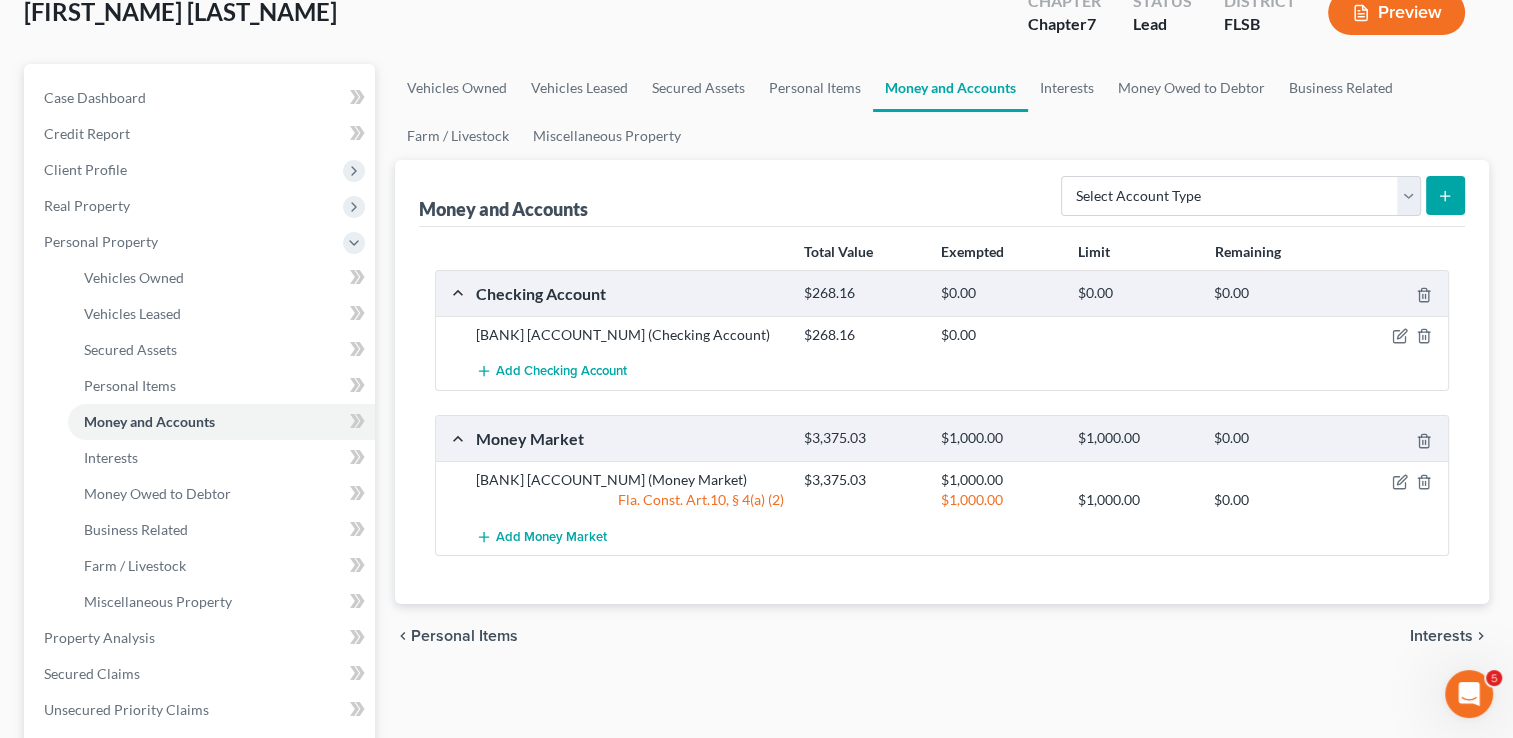 scroll, scrollTop: 166, scrollLeft: 0, axis: vertical 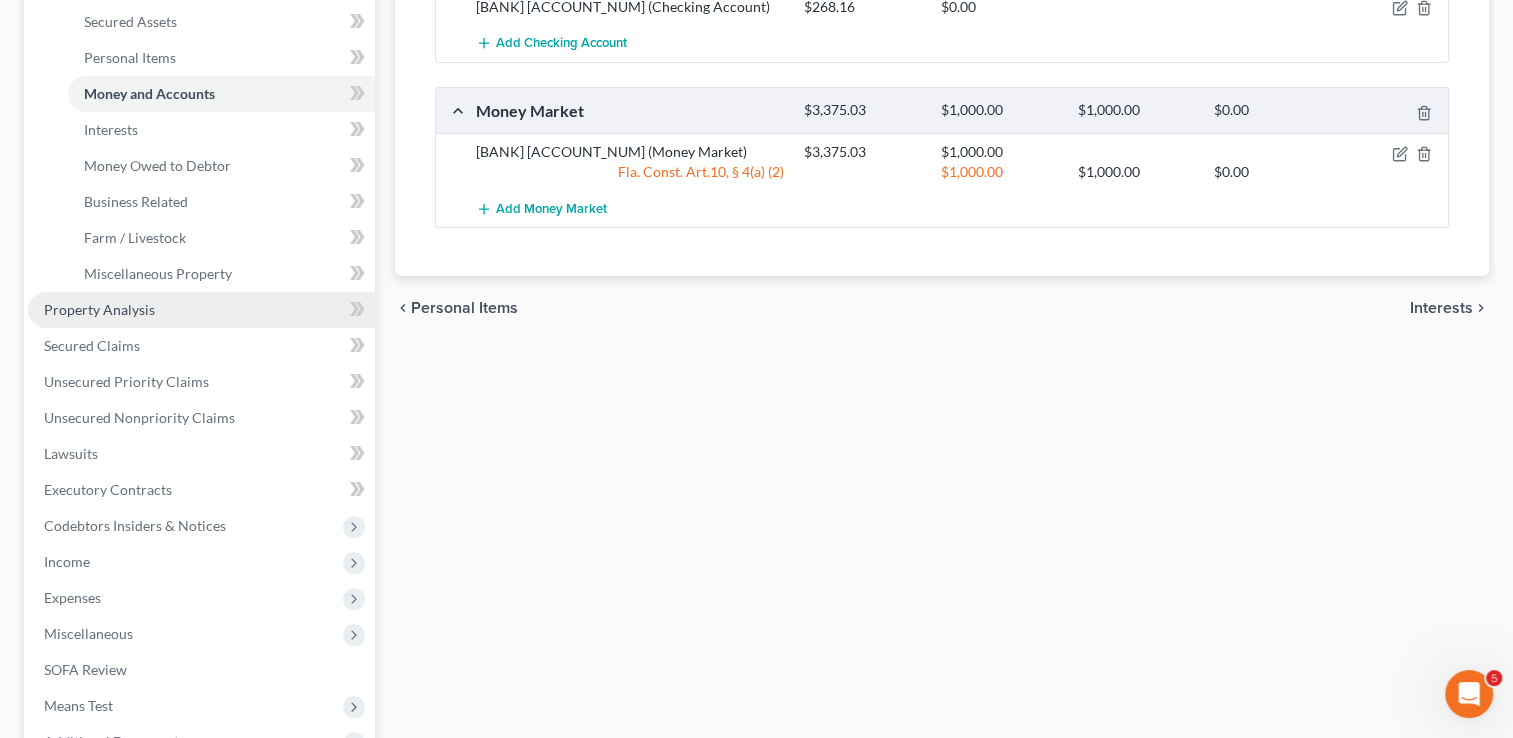 click on "Property Analysis" at bounding box center (201, 310) 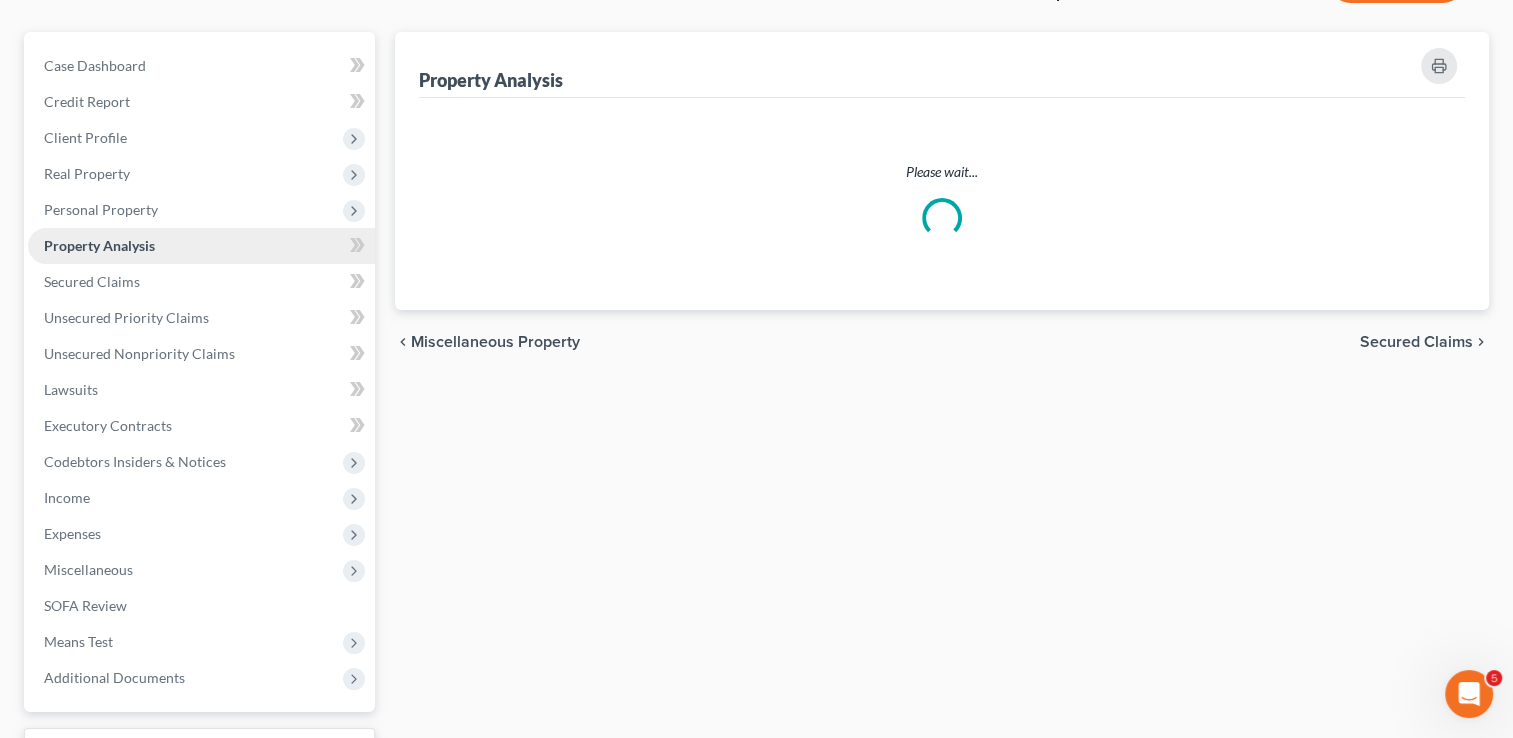 scroll, scrollTop: 0, scrollLeft: 0, axis: both 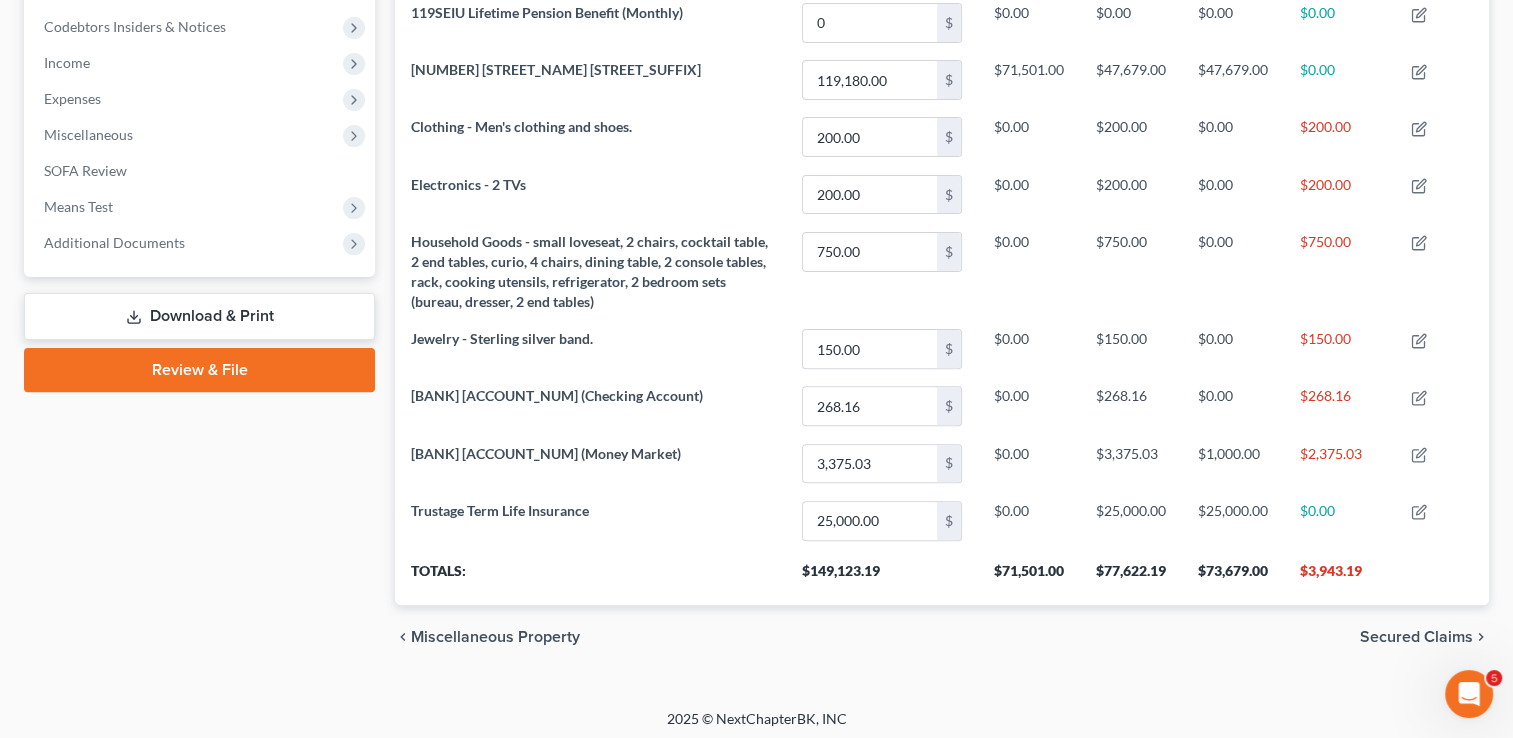 click on "Case Dashboard
Payments
Invoices
Payments
Payments
Credit Report
Client Profile" at bounding box center [199, 133] 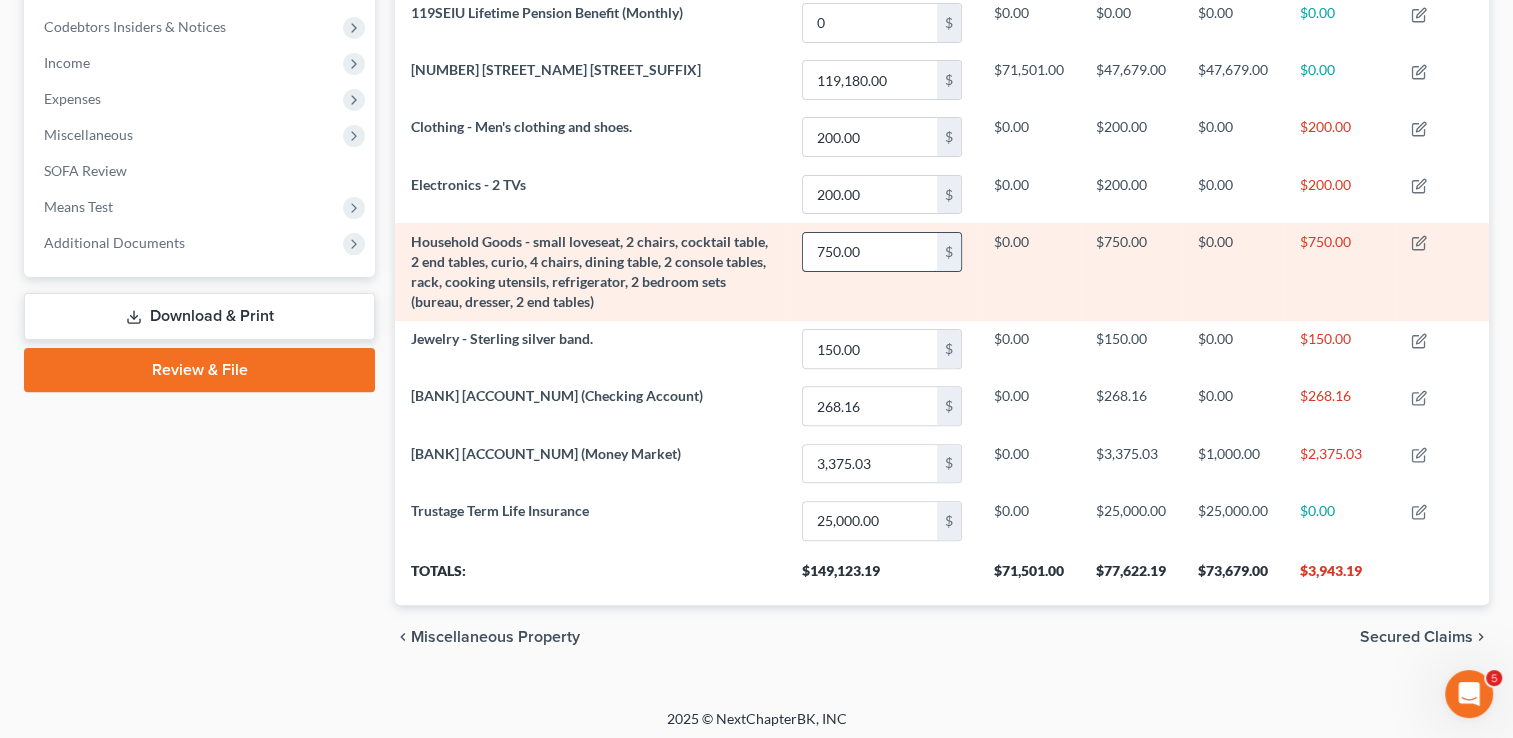 click on "750.00" at bounding box center [870, 252] 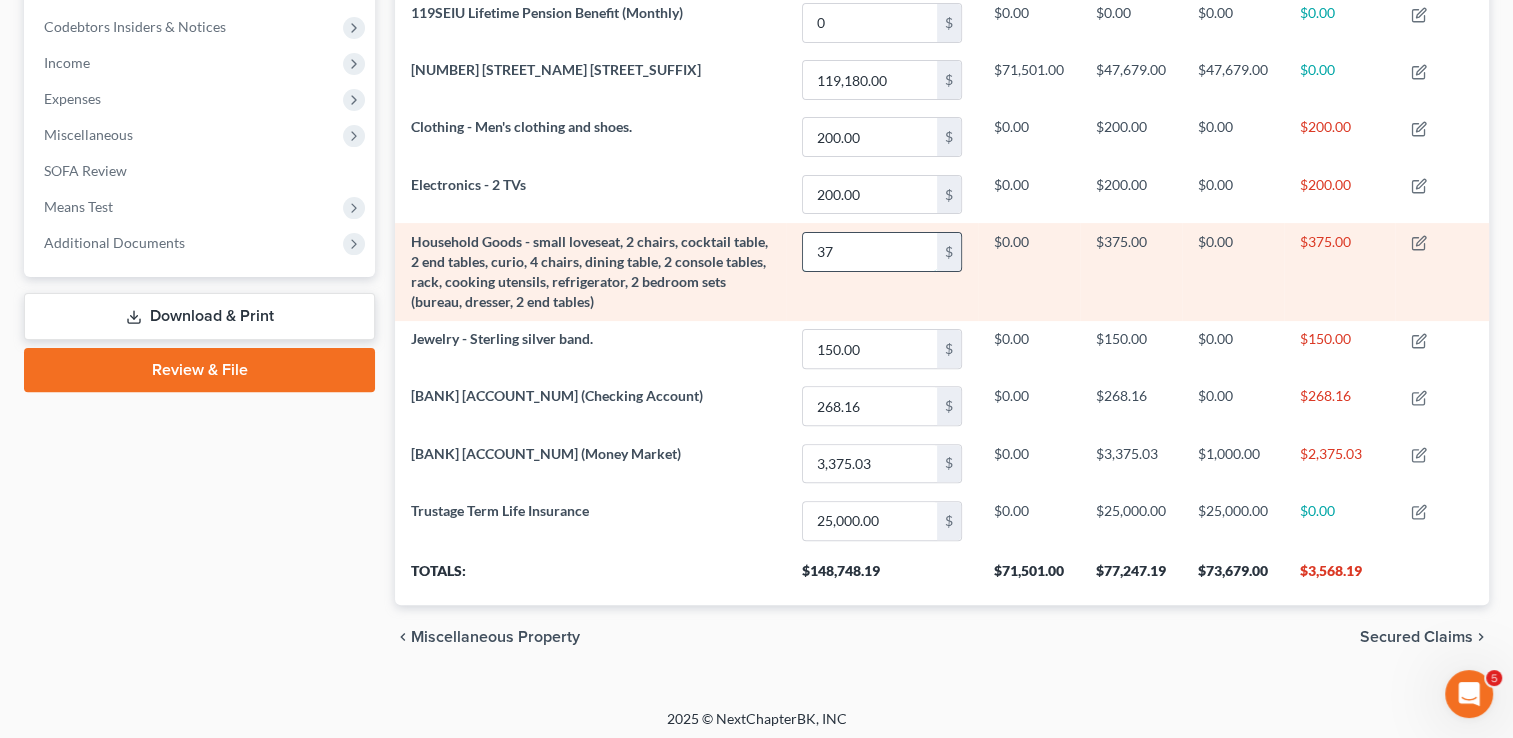 type on "3" 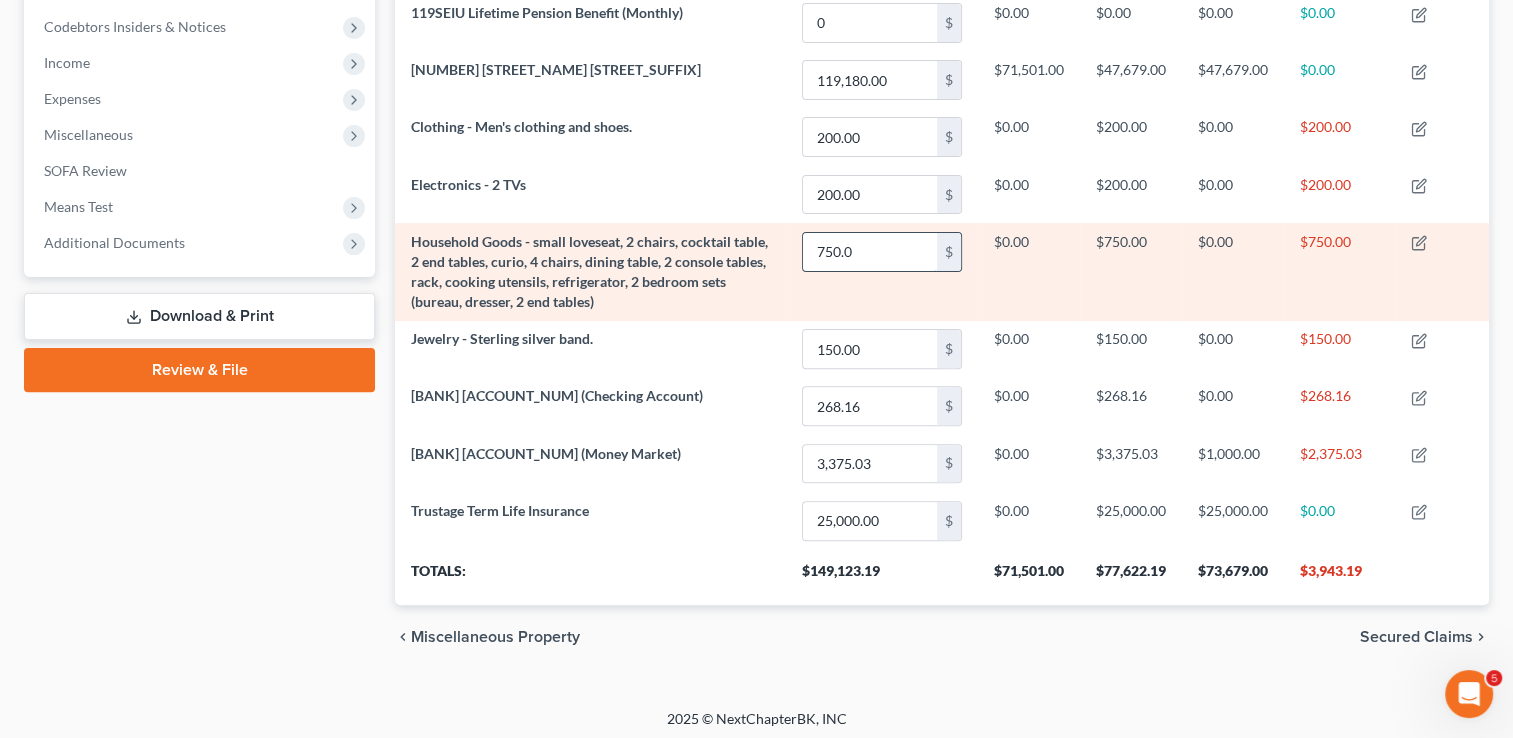 type on "750.00" 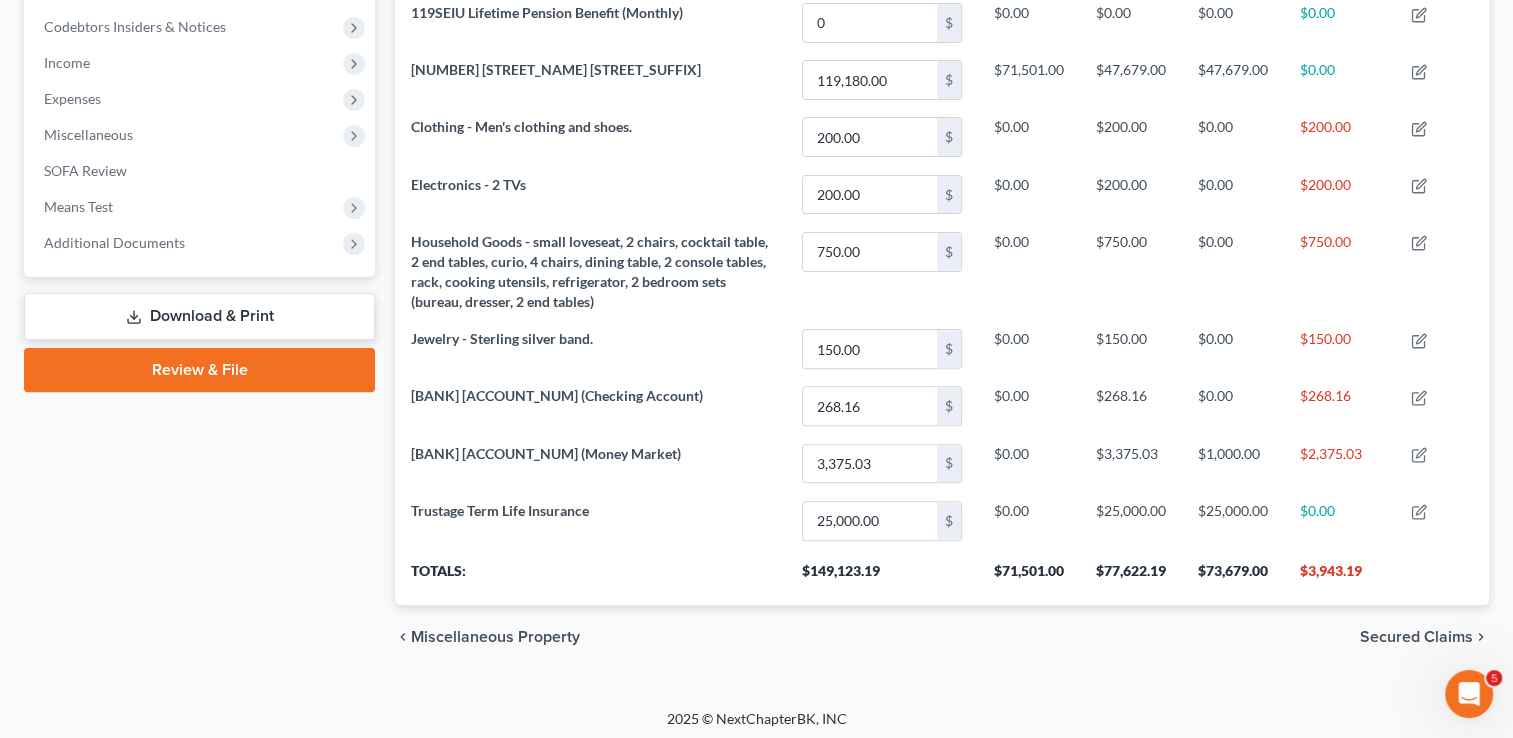 click on "Case Dashboard
Payments
Invoices
Payments
Payments
Credit Report
Client Profile" at bounding box center [199, 133] 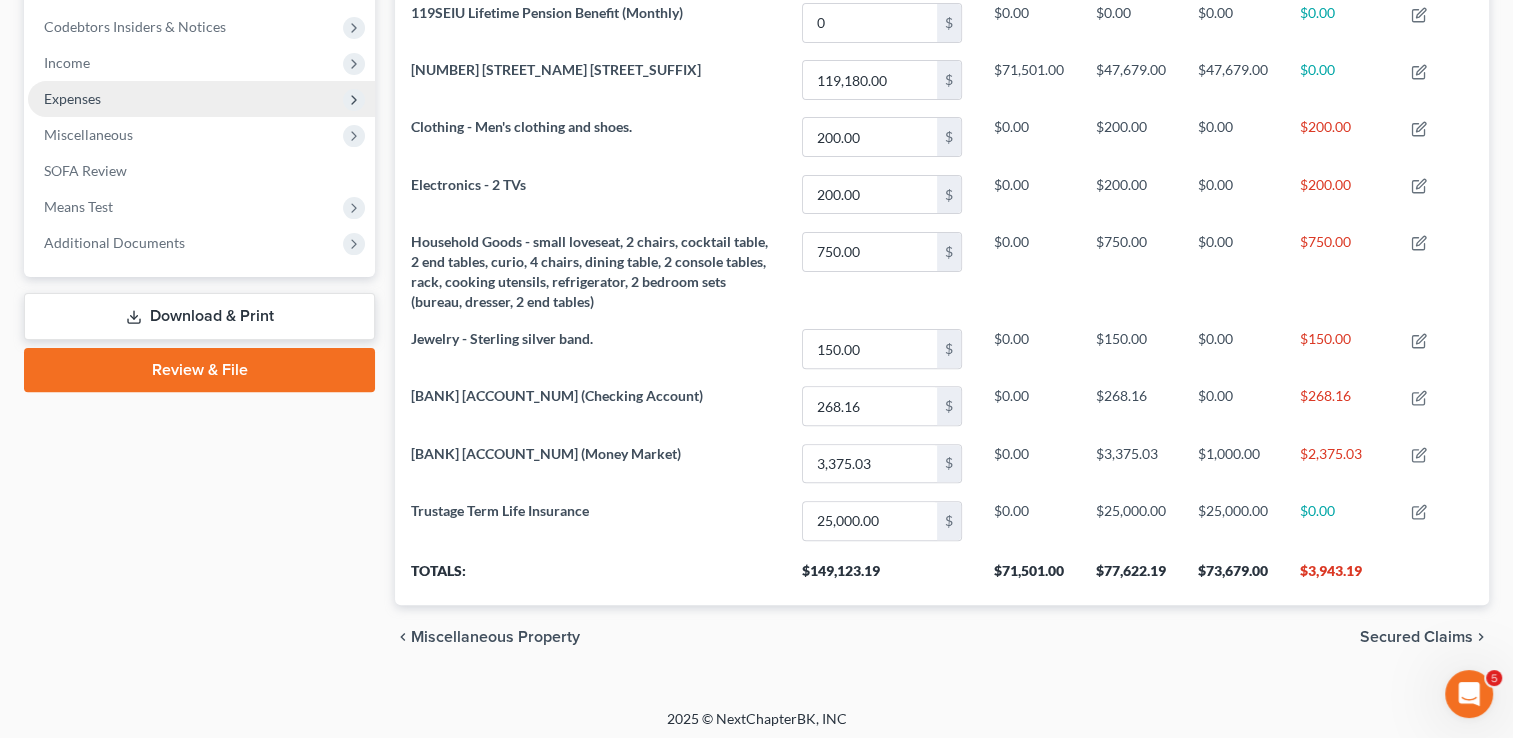 click on "Expenses" at bounding box center [201, 99] 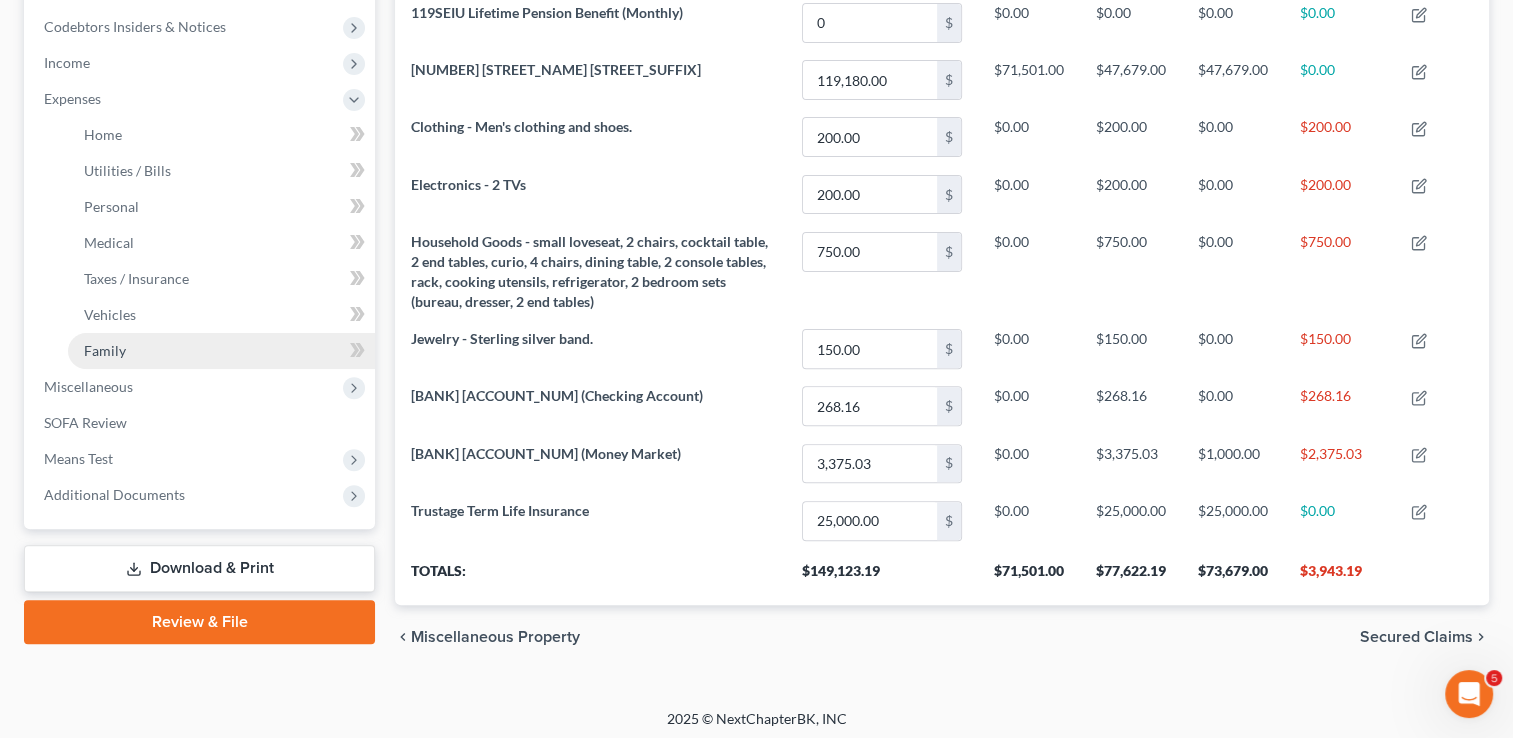 click on "Family" at bounding box center (221, 351) 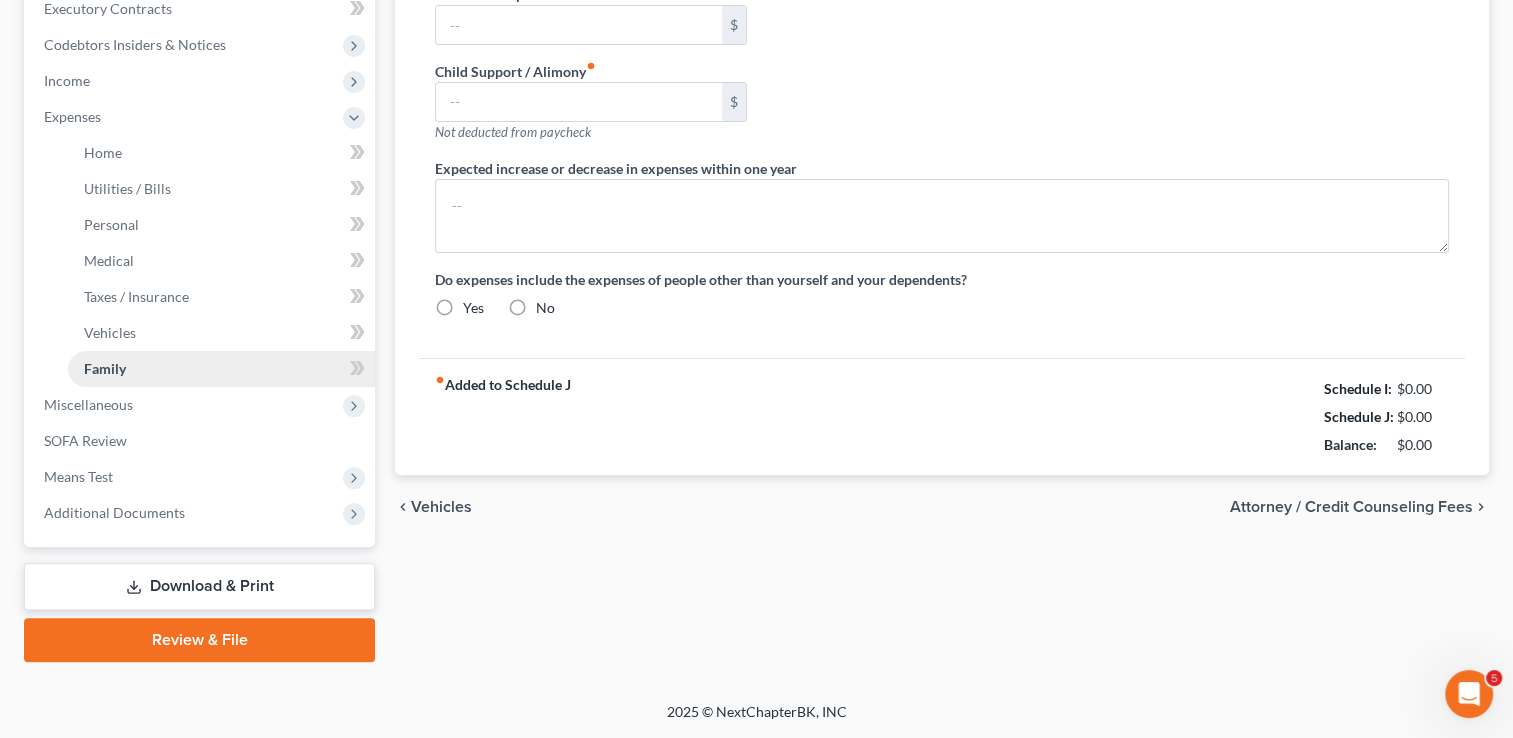 type on "0.00" 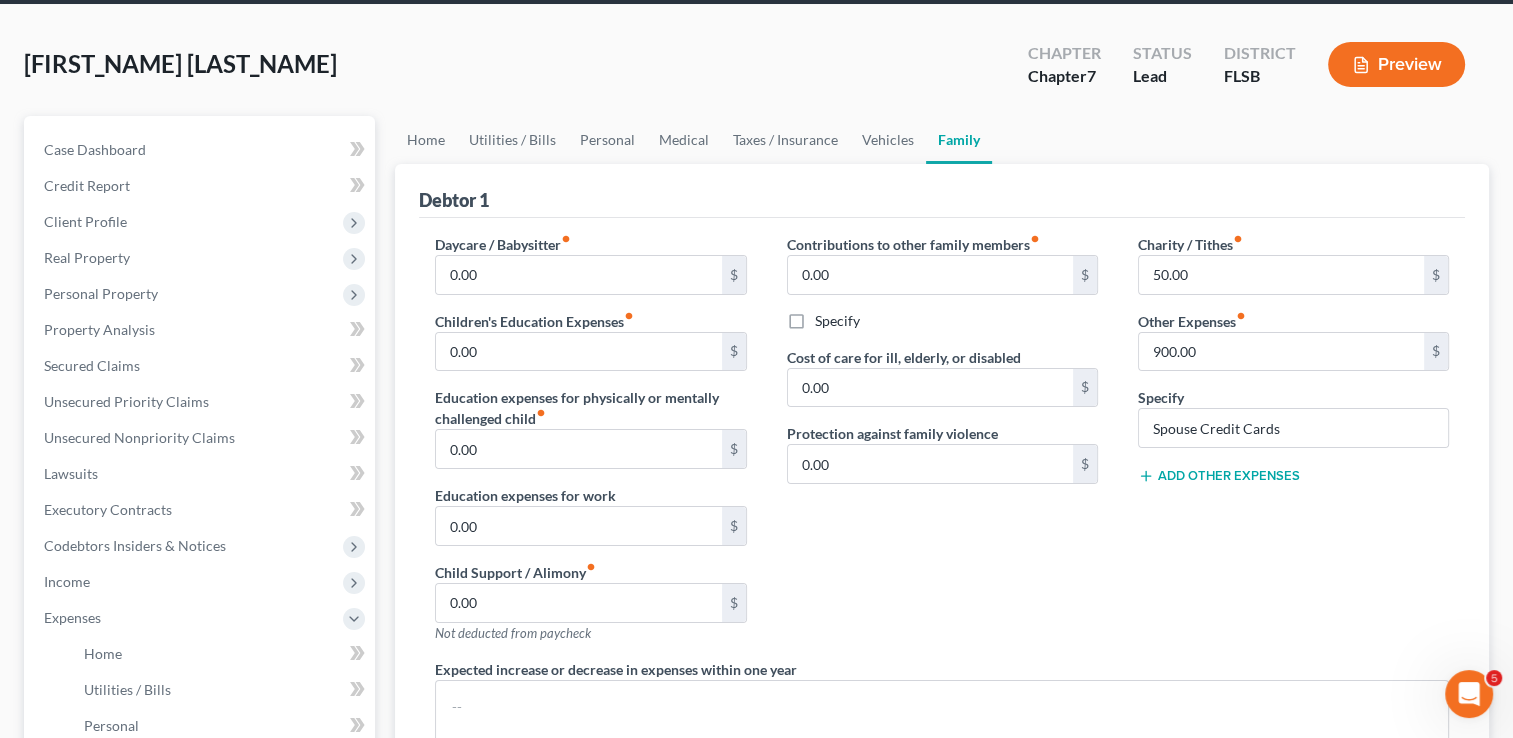 scroll, scrollTop: 0, scrollLeft: 0, axis: both 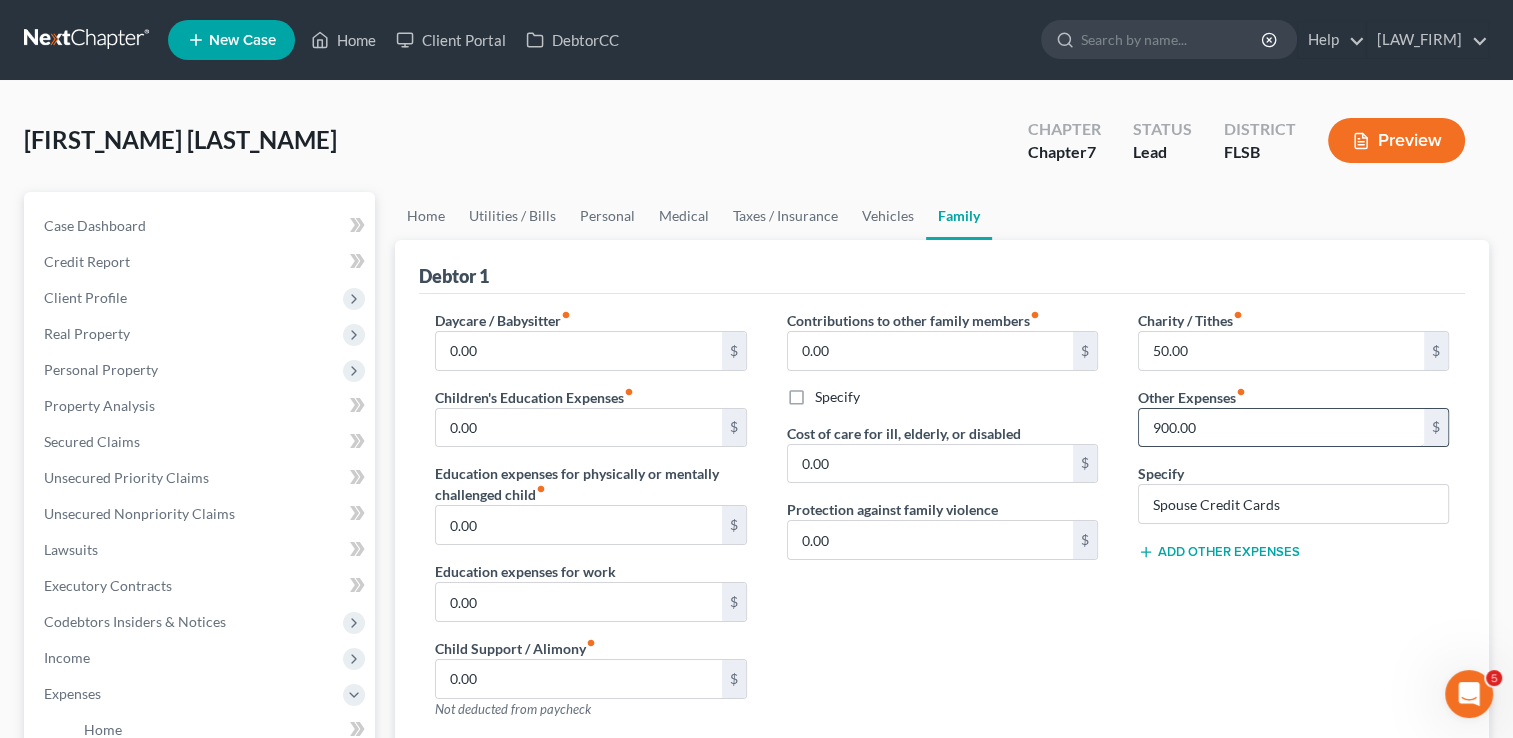 click on "900.00" at bounding box center (1281, 428) 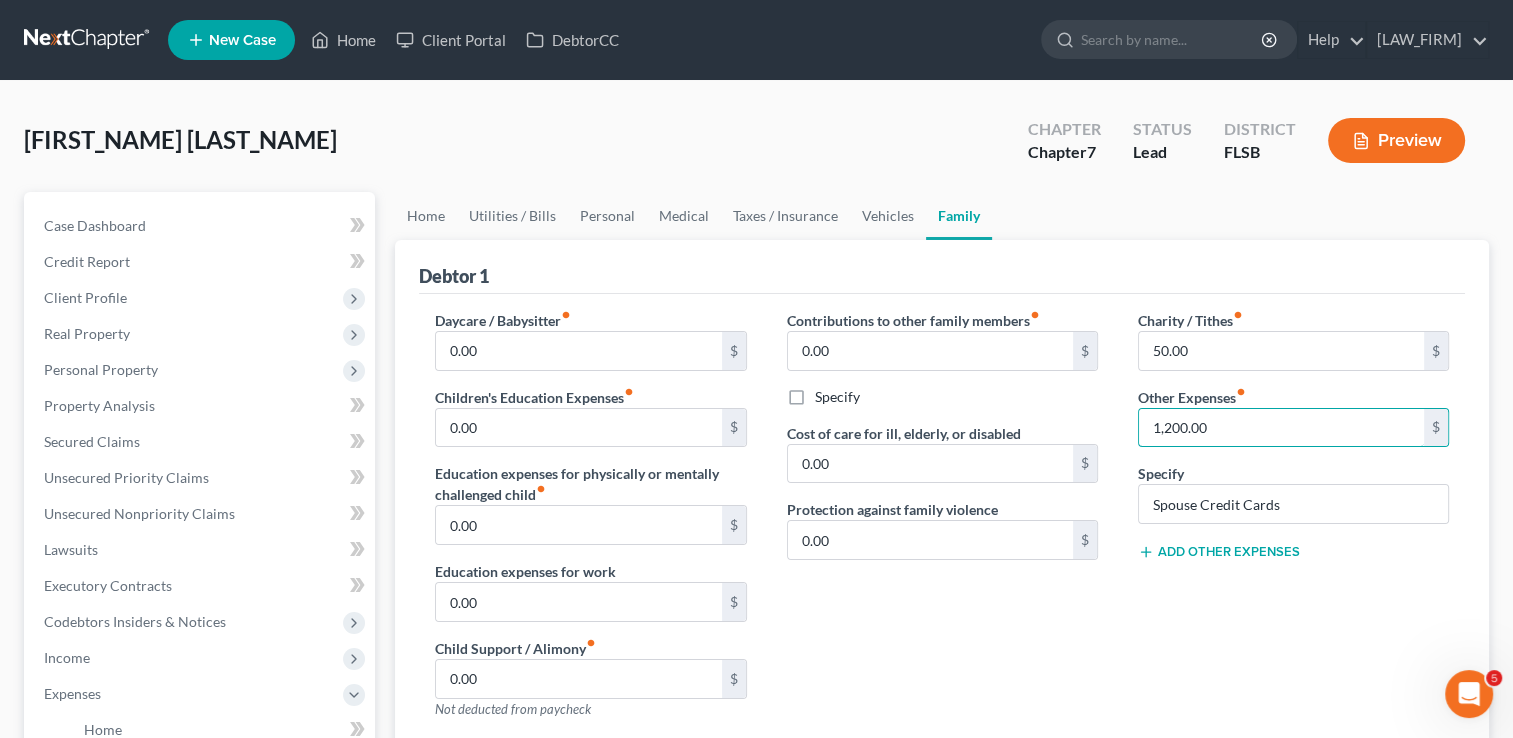 type on "1,200.00" 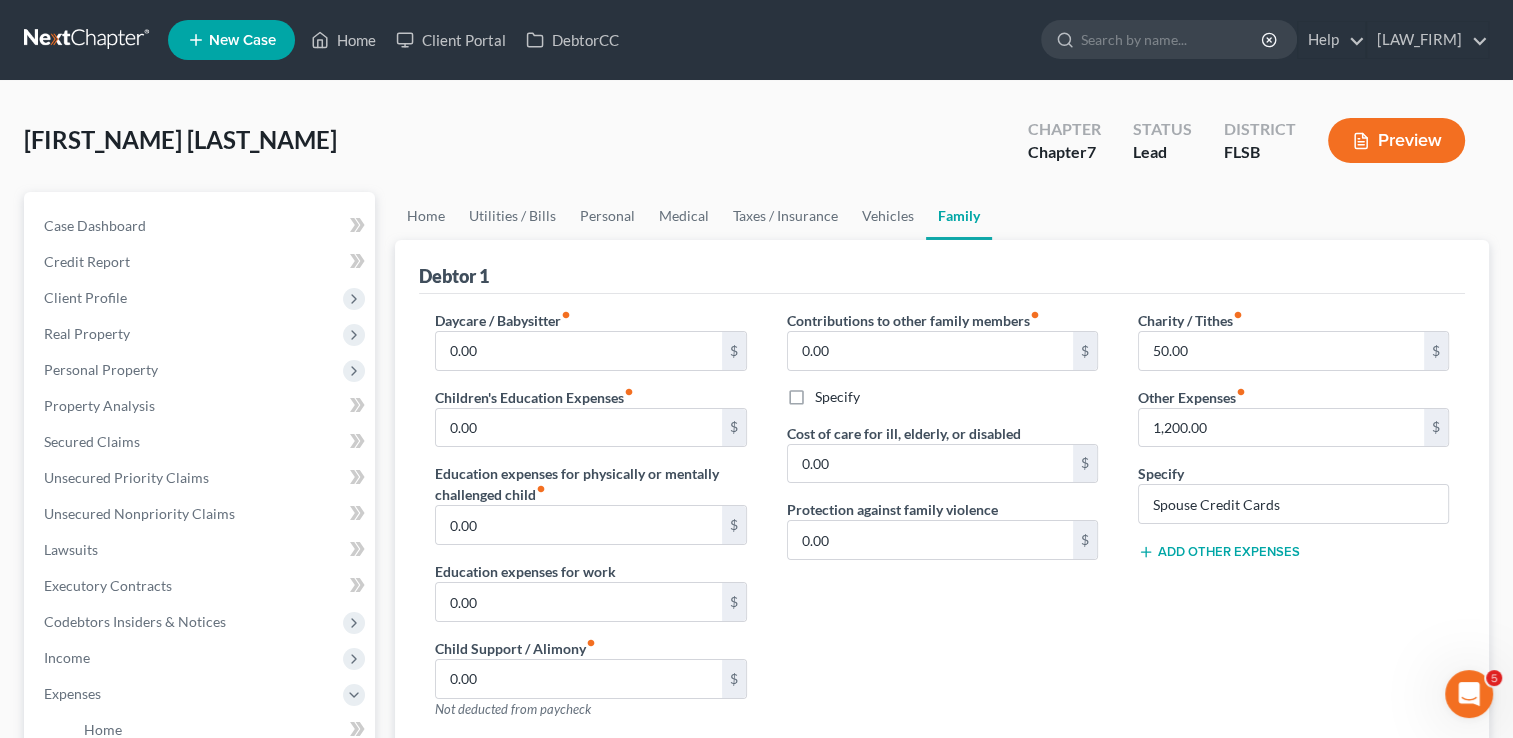 click on "Charity / Tithes  fiber_manual_record 50.00 $ Other Expenses  fiber_manual_record 1,200.00 $ Specify Spouse Credit Cards Add Other Expenses" at bounding box center [1293, 522] 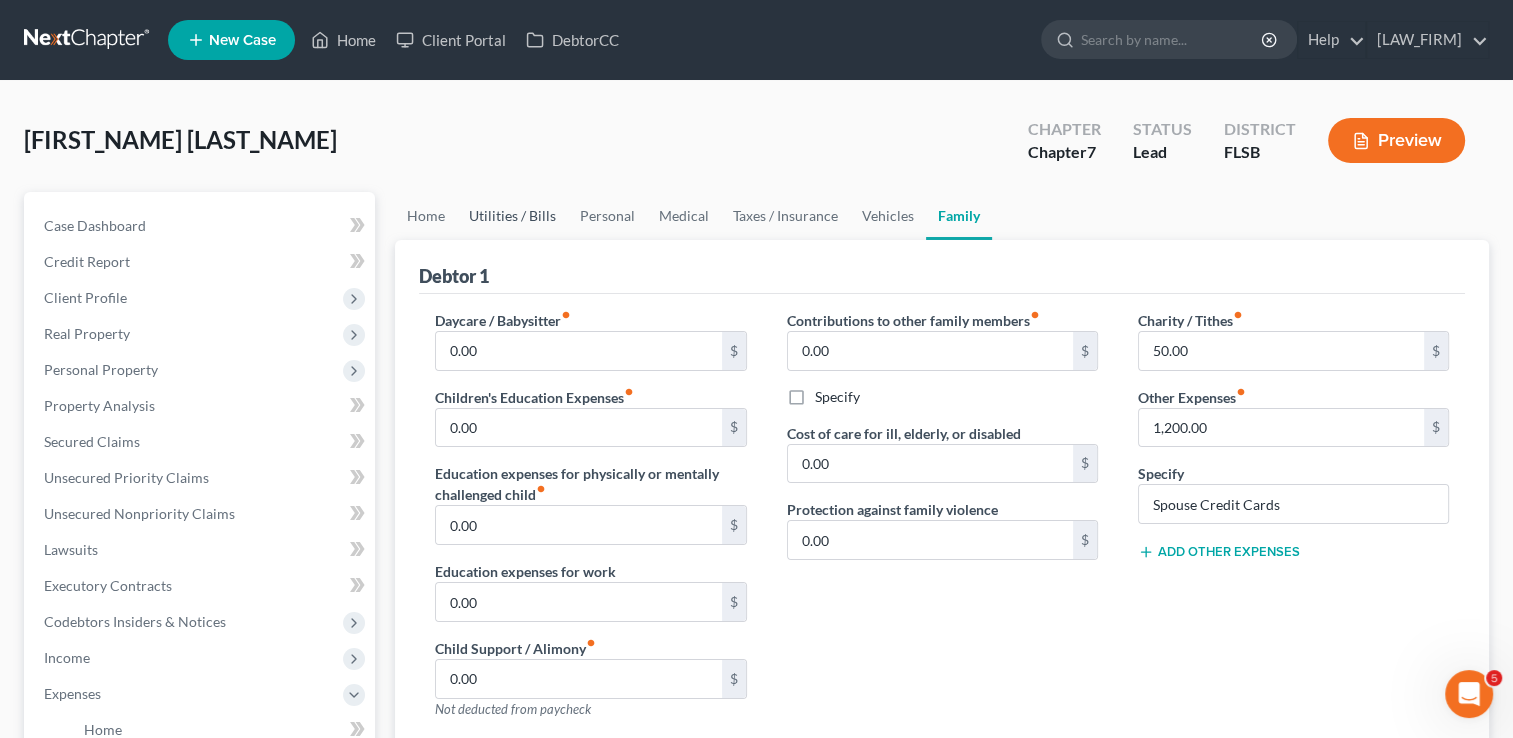 click on "Utilities / Bills" at bounding box center [512, 216] 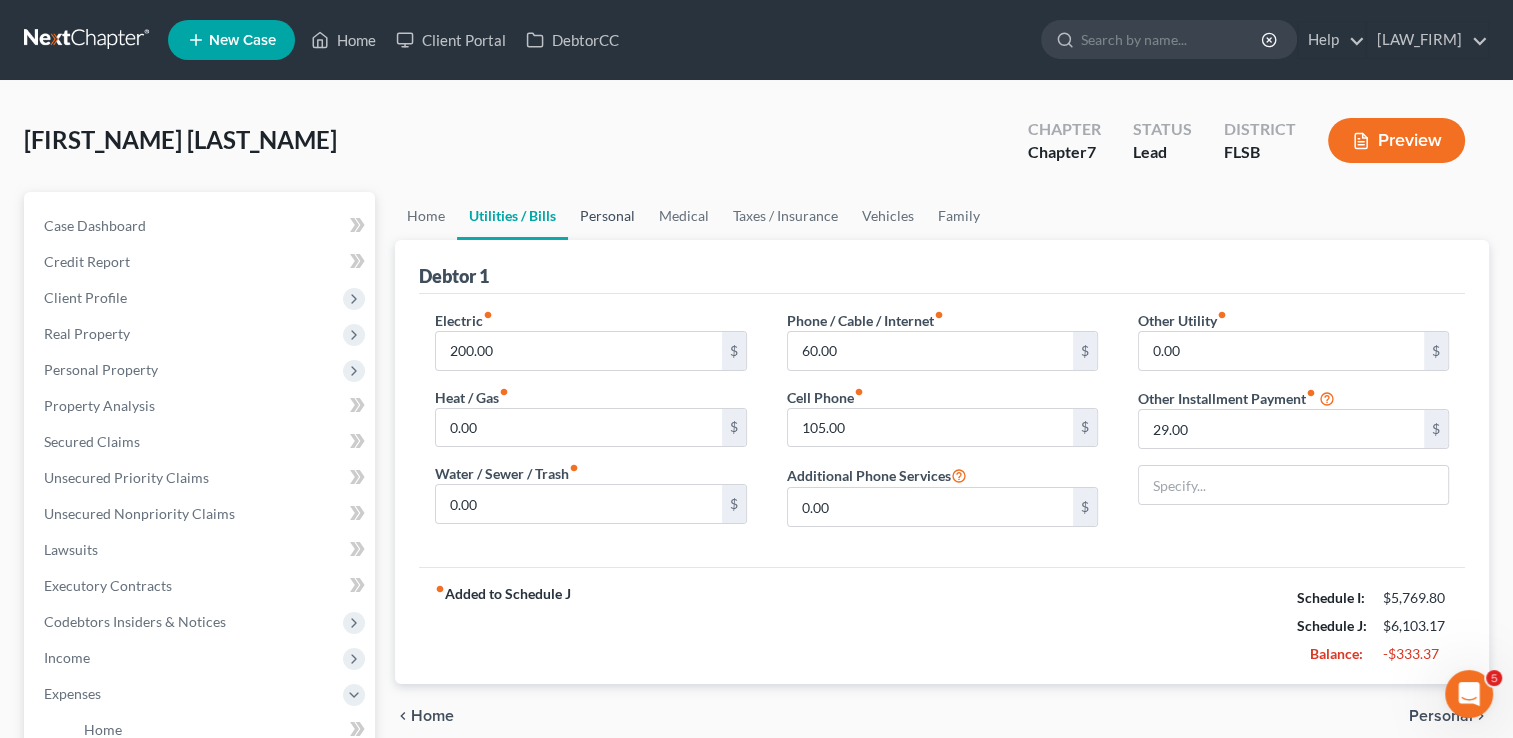 click on "Personal" at bounding box center (607, 216) 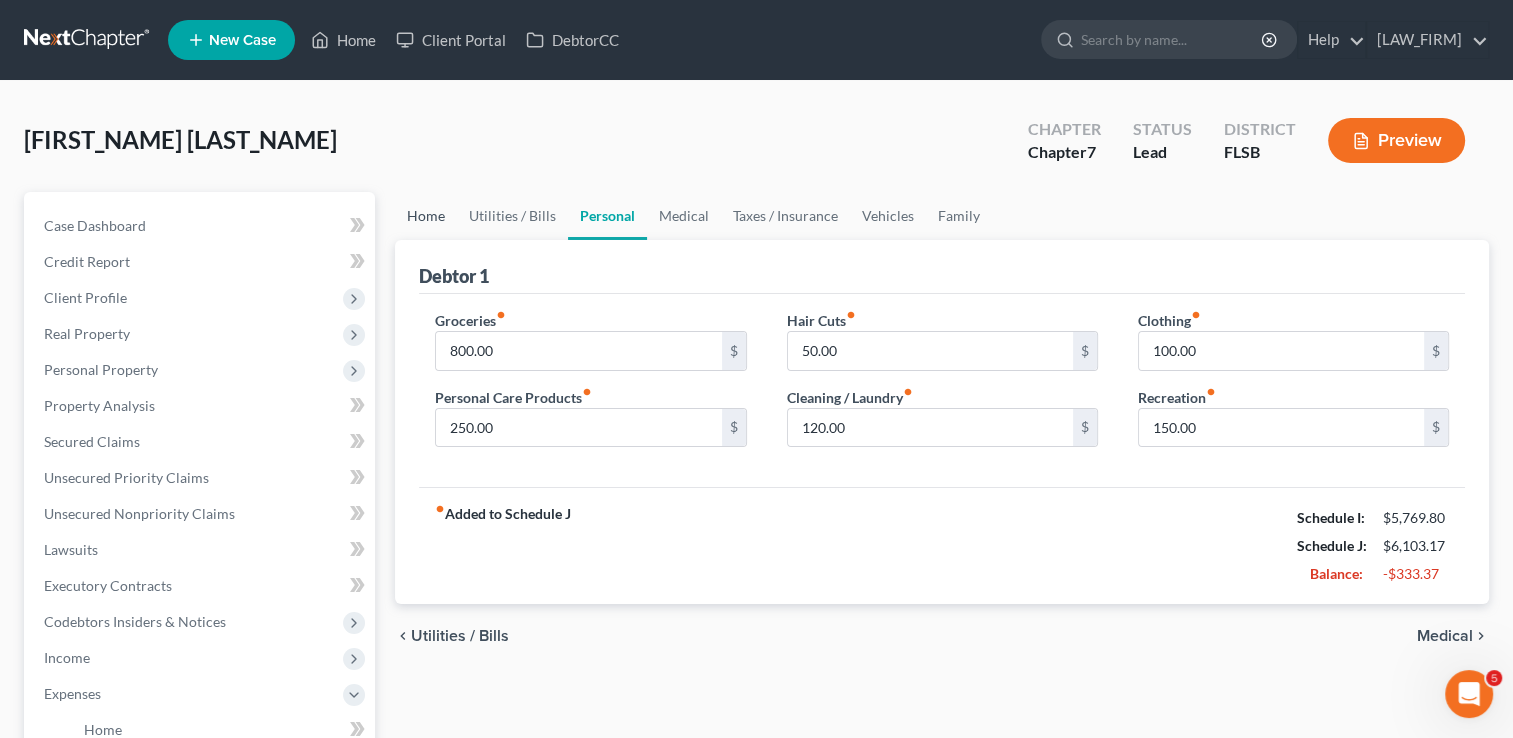 click on "Home" at bounding box center [426, 216] 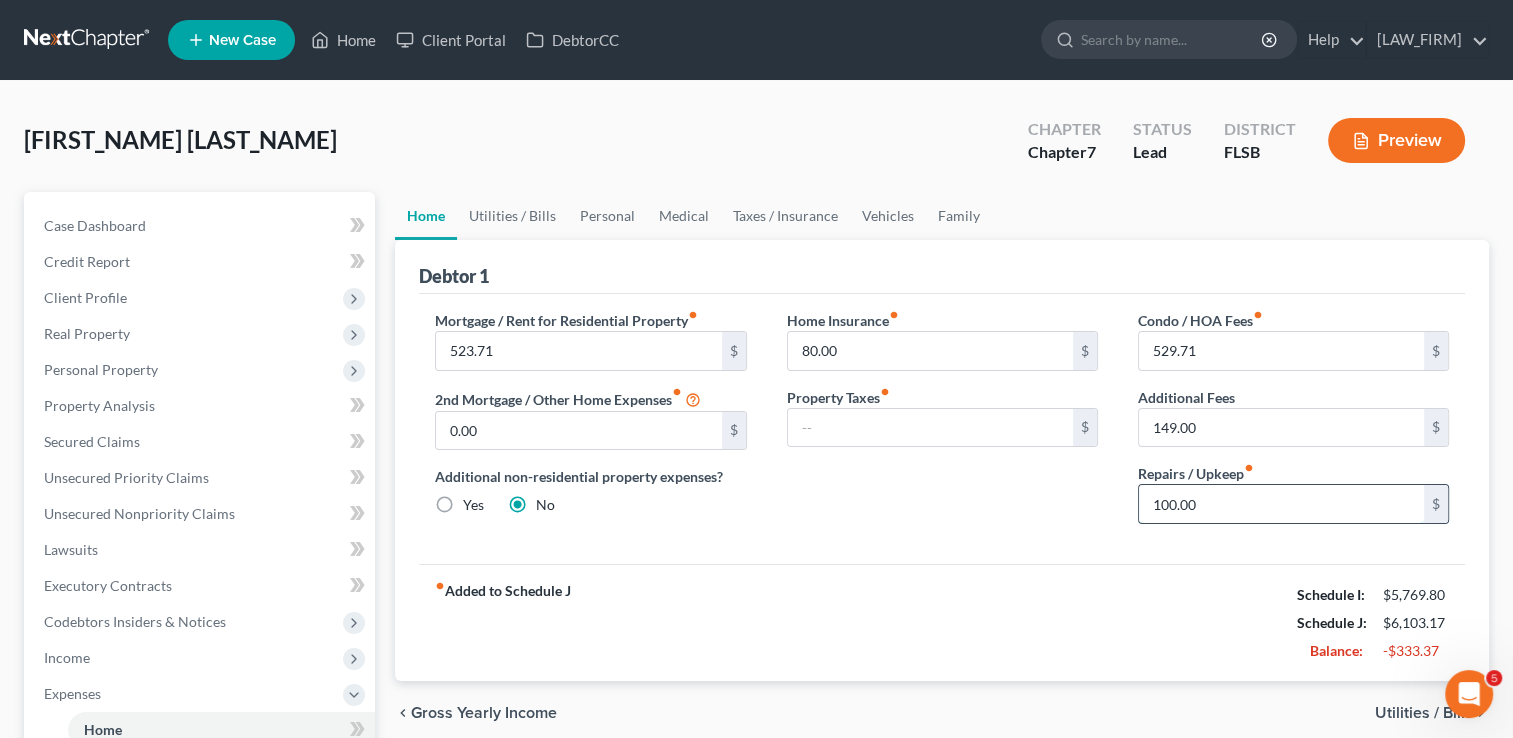 click on "100.00" at bounding box center (1281, 504) 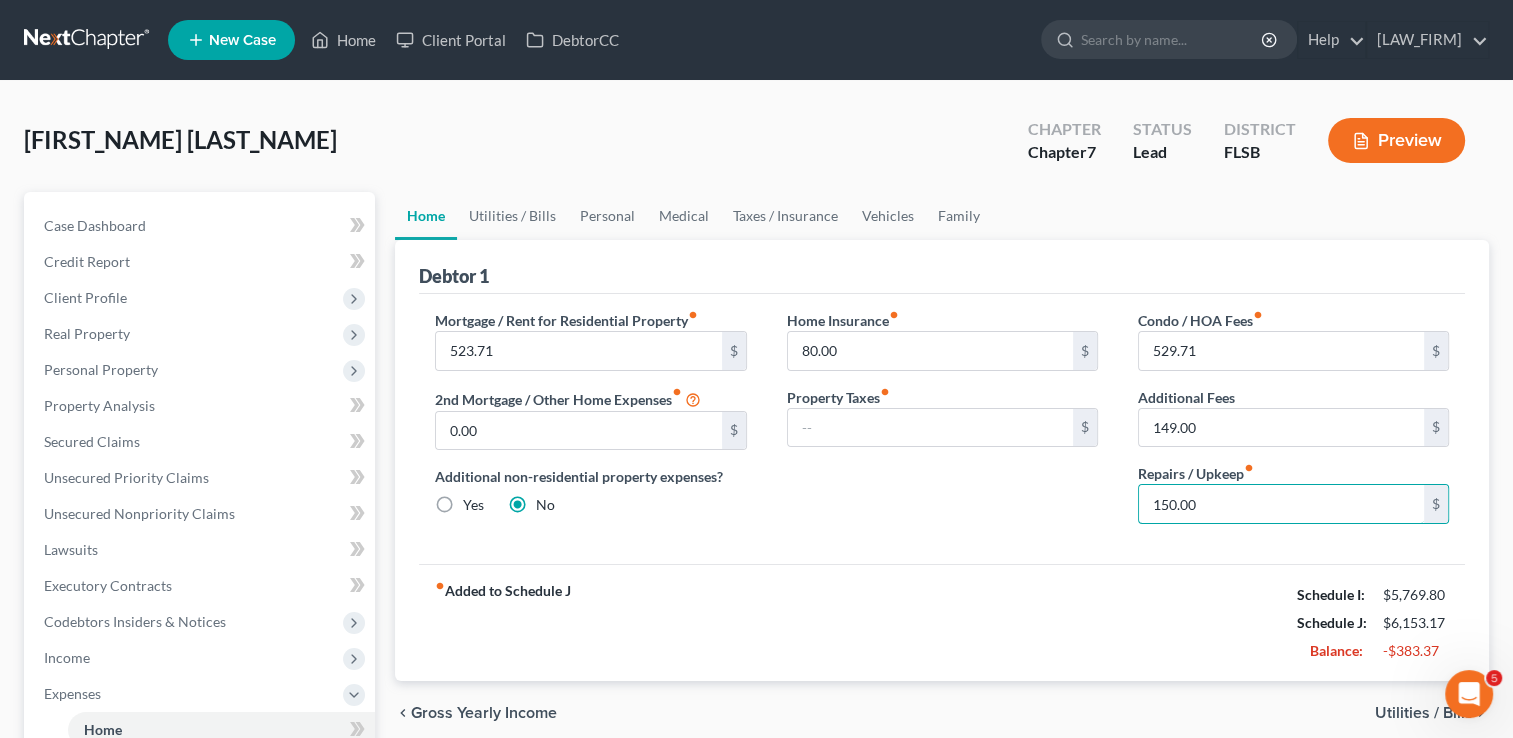 type on "150.00" 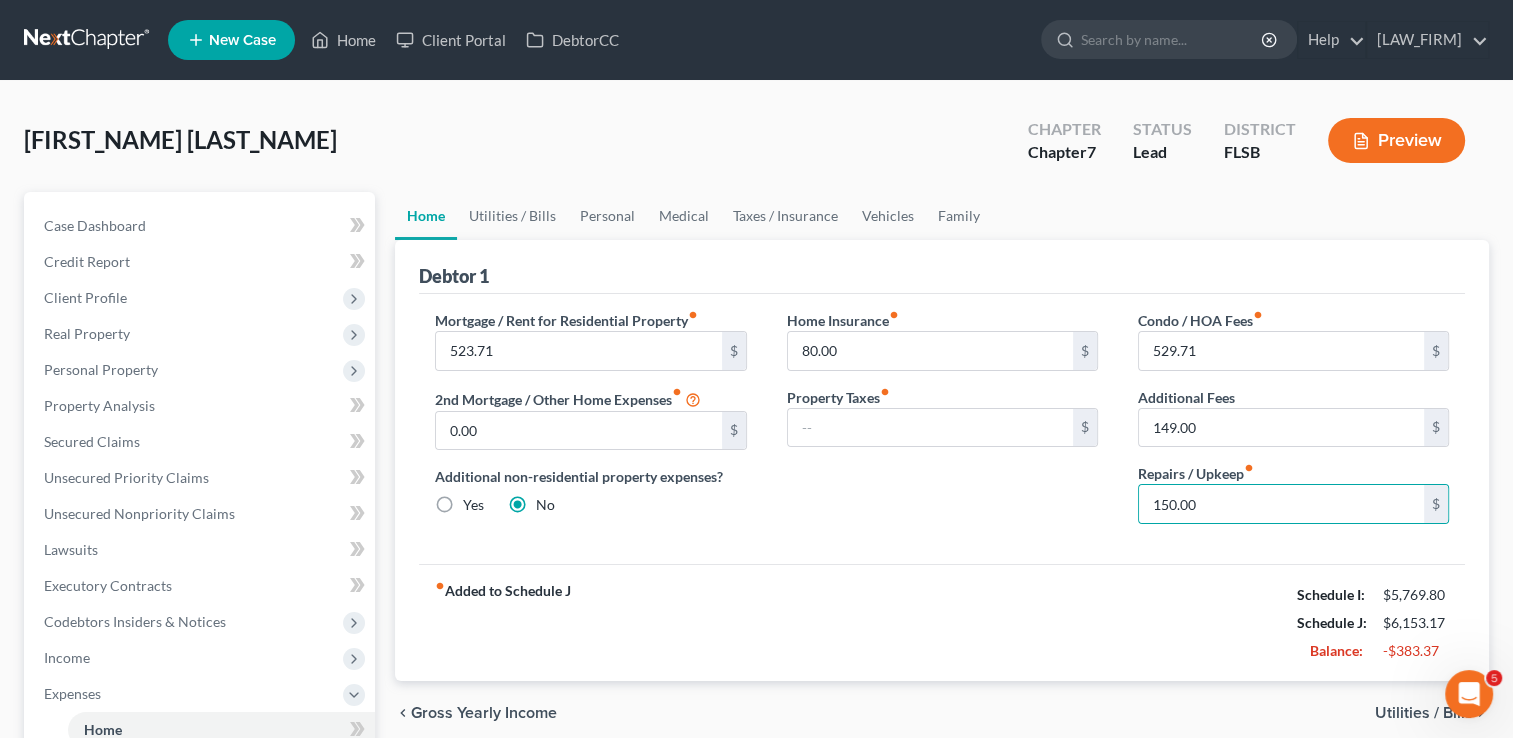 click on "fiber_manual_record  Added to Schedule J Schedule I: $5,769.80 Schedule J: $6,153.17 Balance: -$383.37" at bounding box center [942, 622] 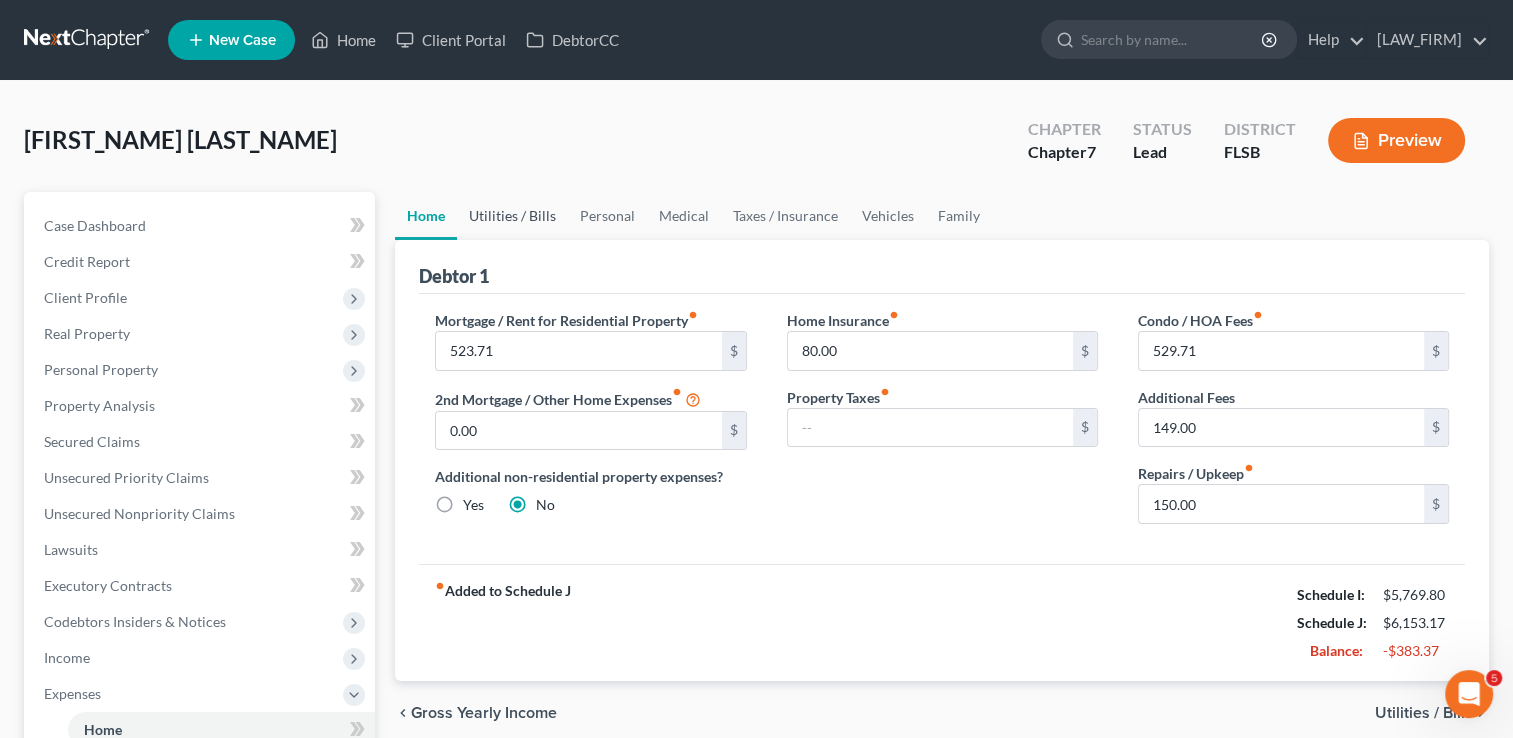 click on "Utilities / Bills" at bounding box center (512, 216) 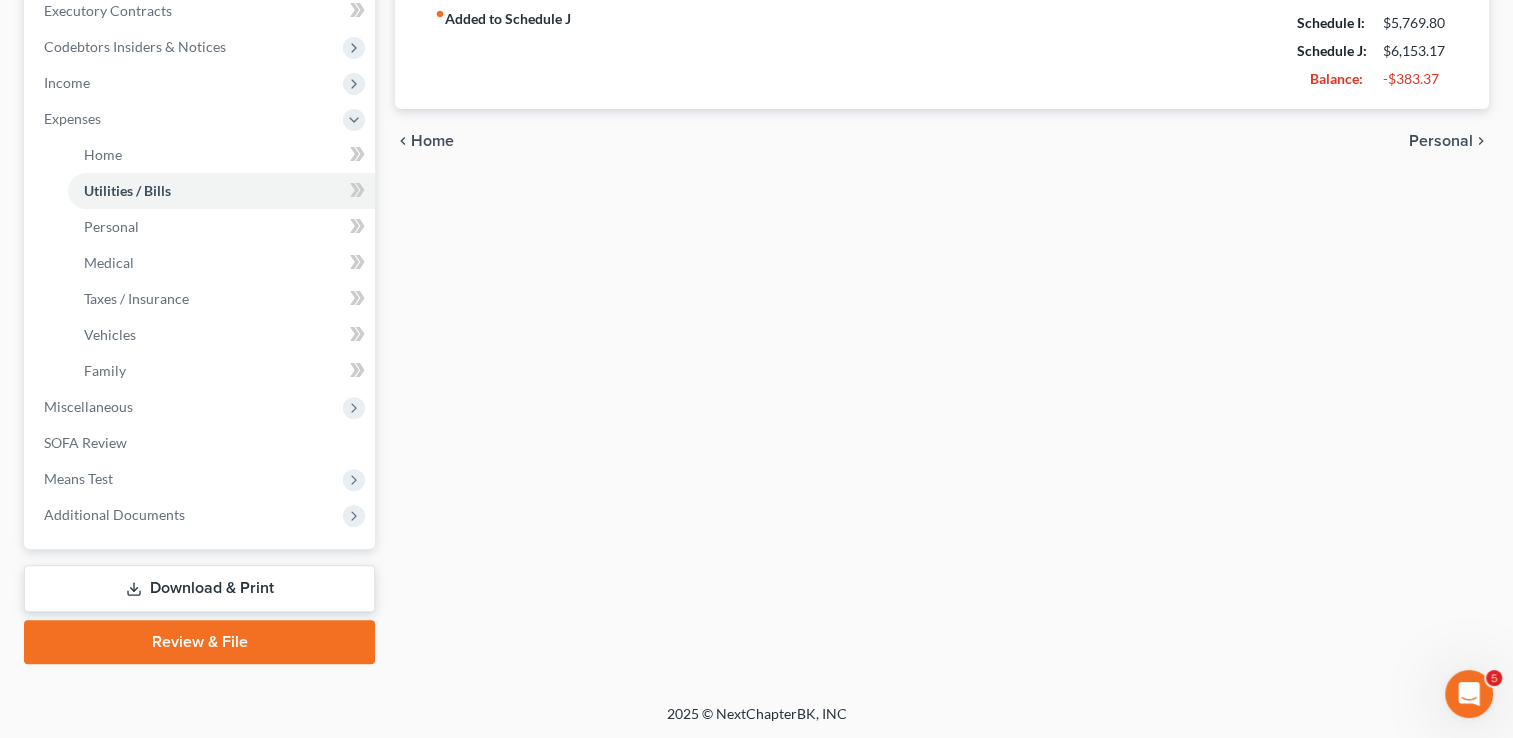 scroll, scrollTop: 0, scrollLeft: 0, axis: both 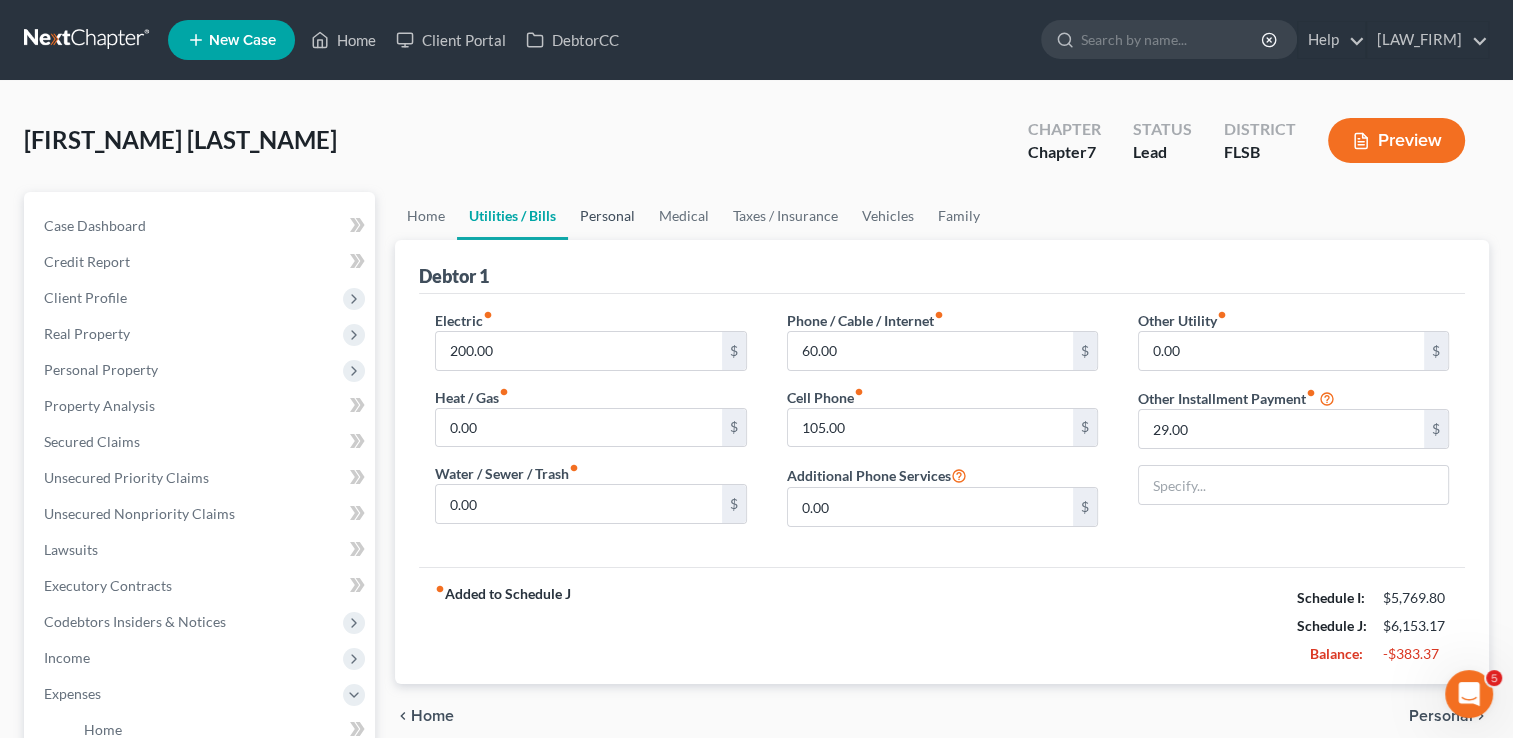click on "Personal" at bounding box center [607, 216] 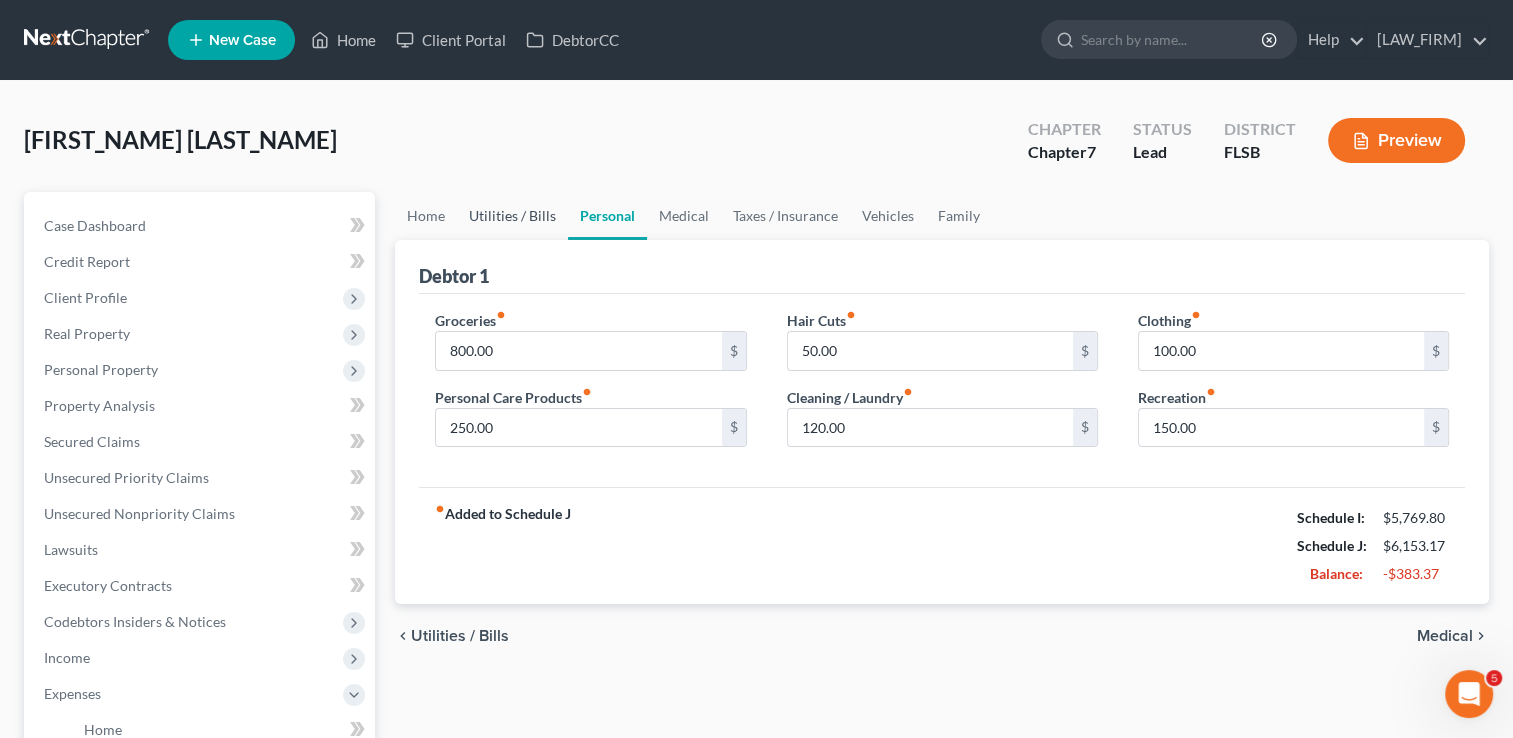 click on "Utilities / Bills" at bounding box center (512, 216) 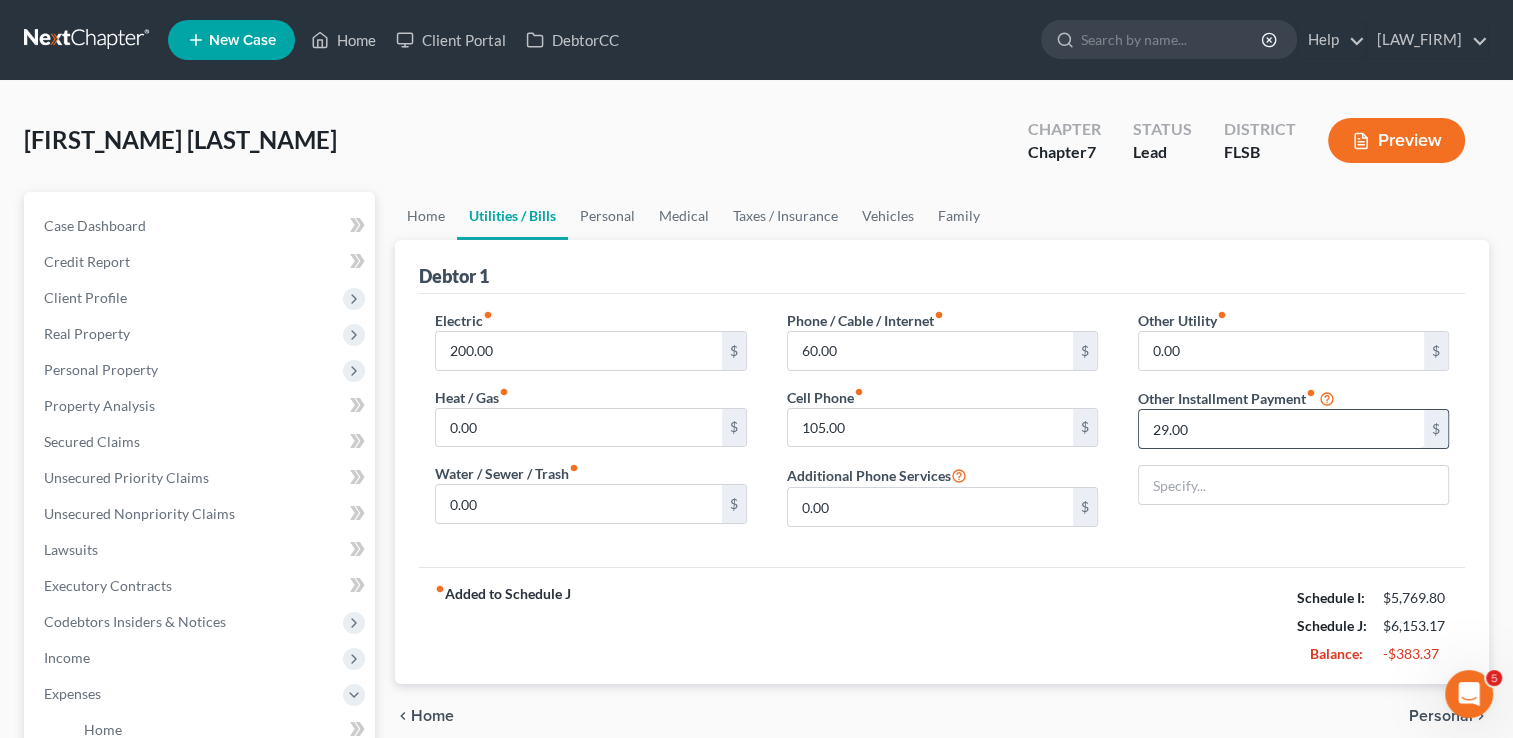 click on "29.00" at bounding box center [1281, 429] 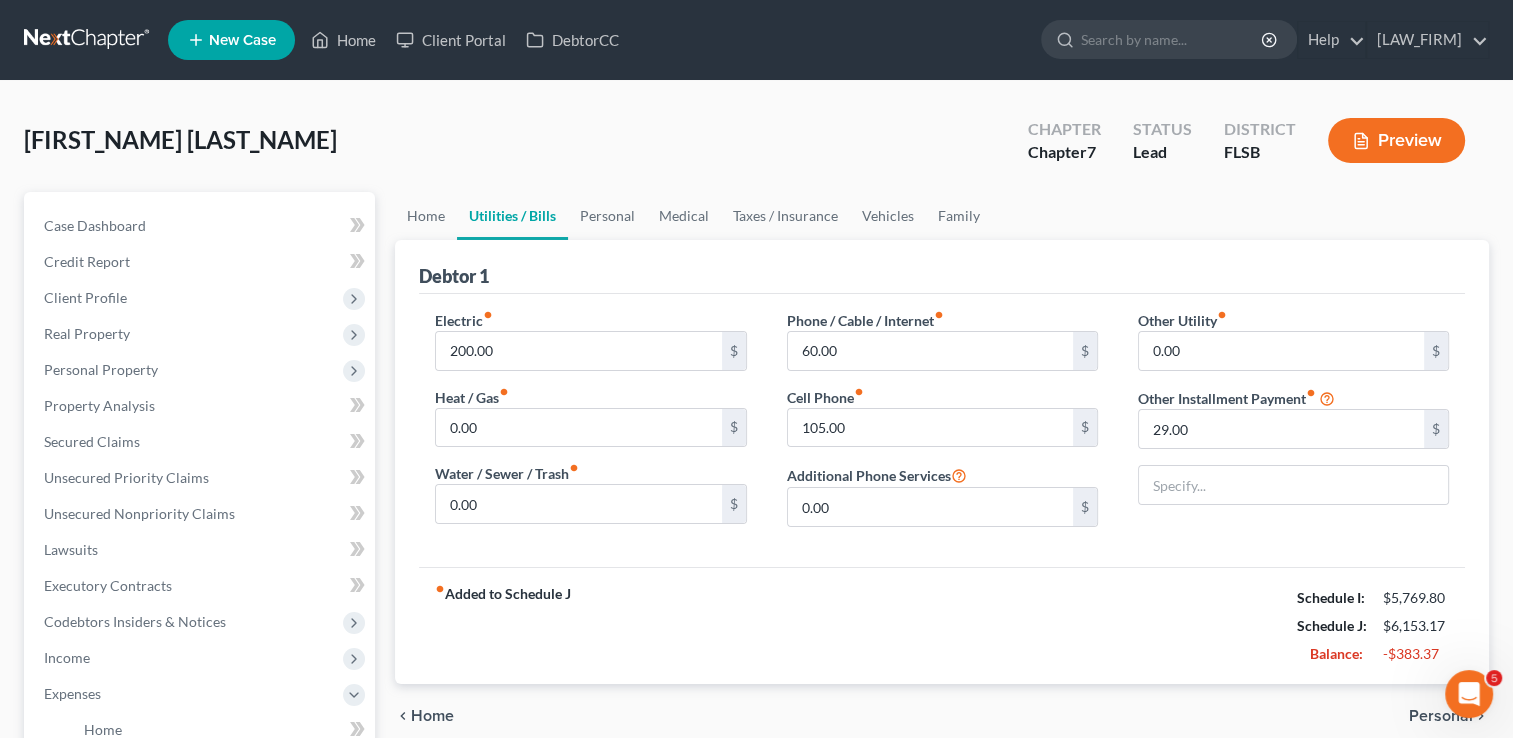 click on "fiber_manual_record  Added to Schedule J Schedule I: $5,769.80 Schedule J: $6,153.17 Balance: -$383.37" at bounding box center (942, 625) 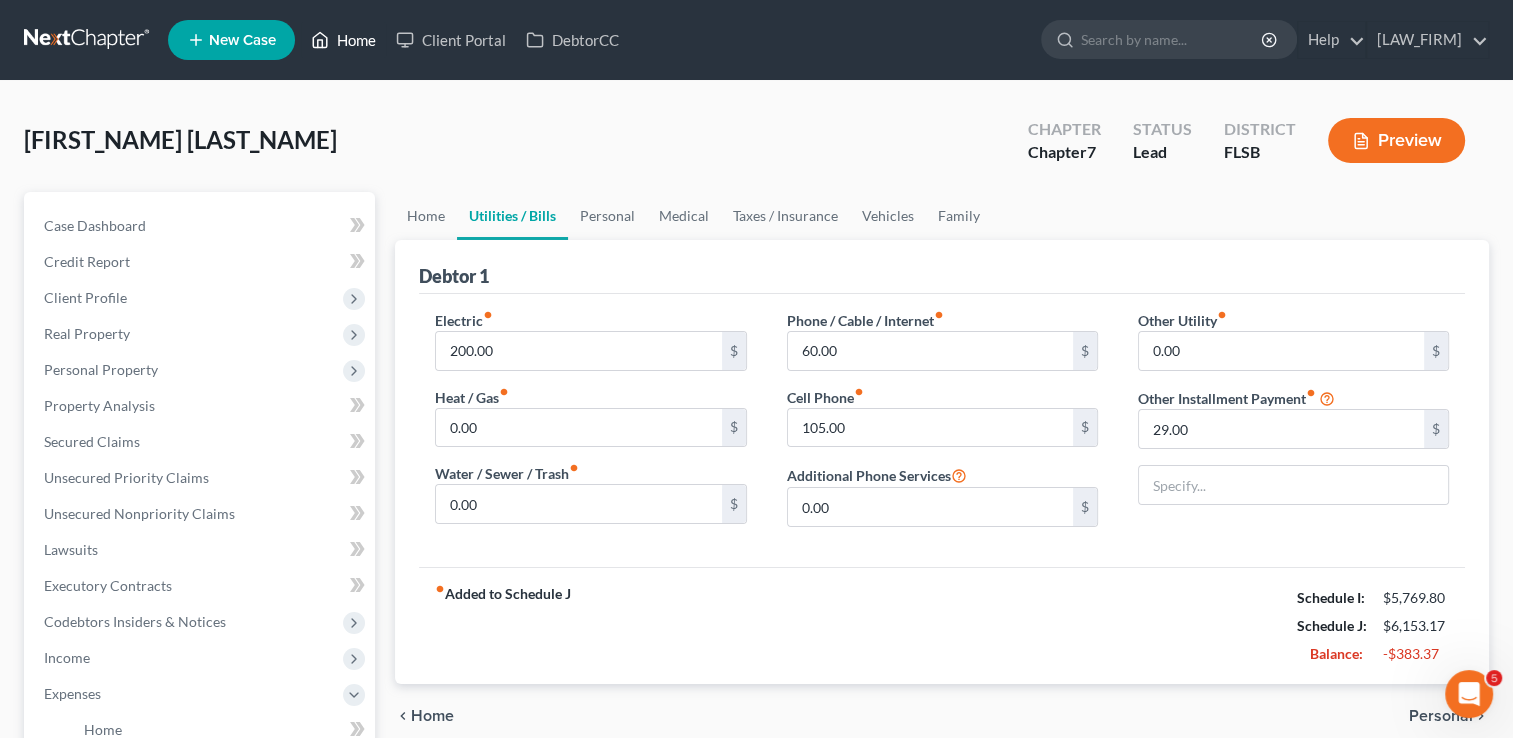 click on "Home" at bounding box center [343, 40] 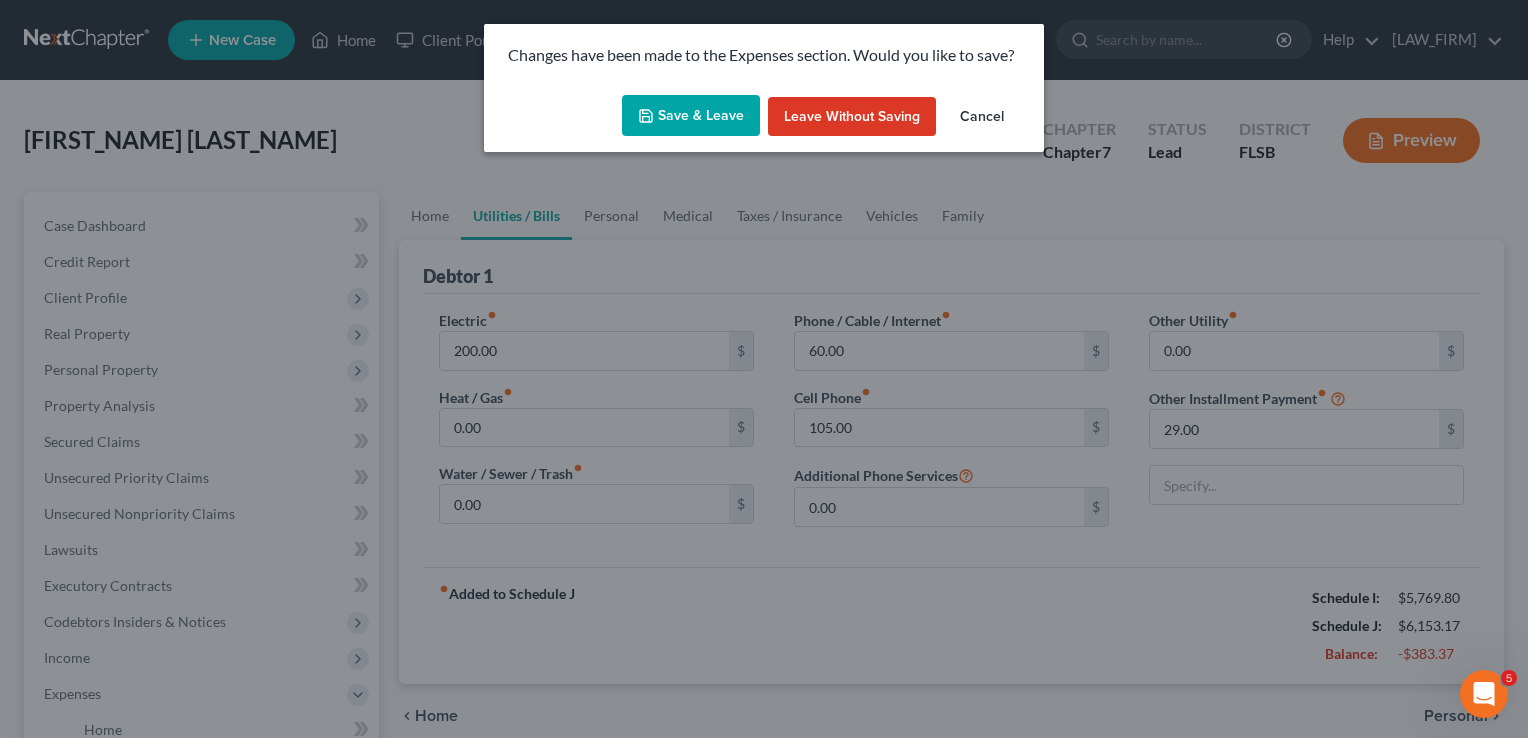 click on "Save & Leave" at bounding box center (691, 116) 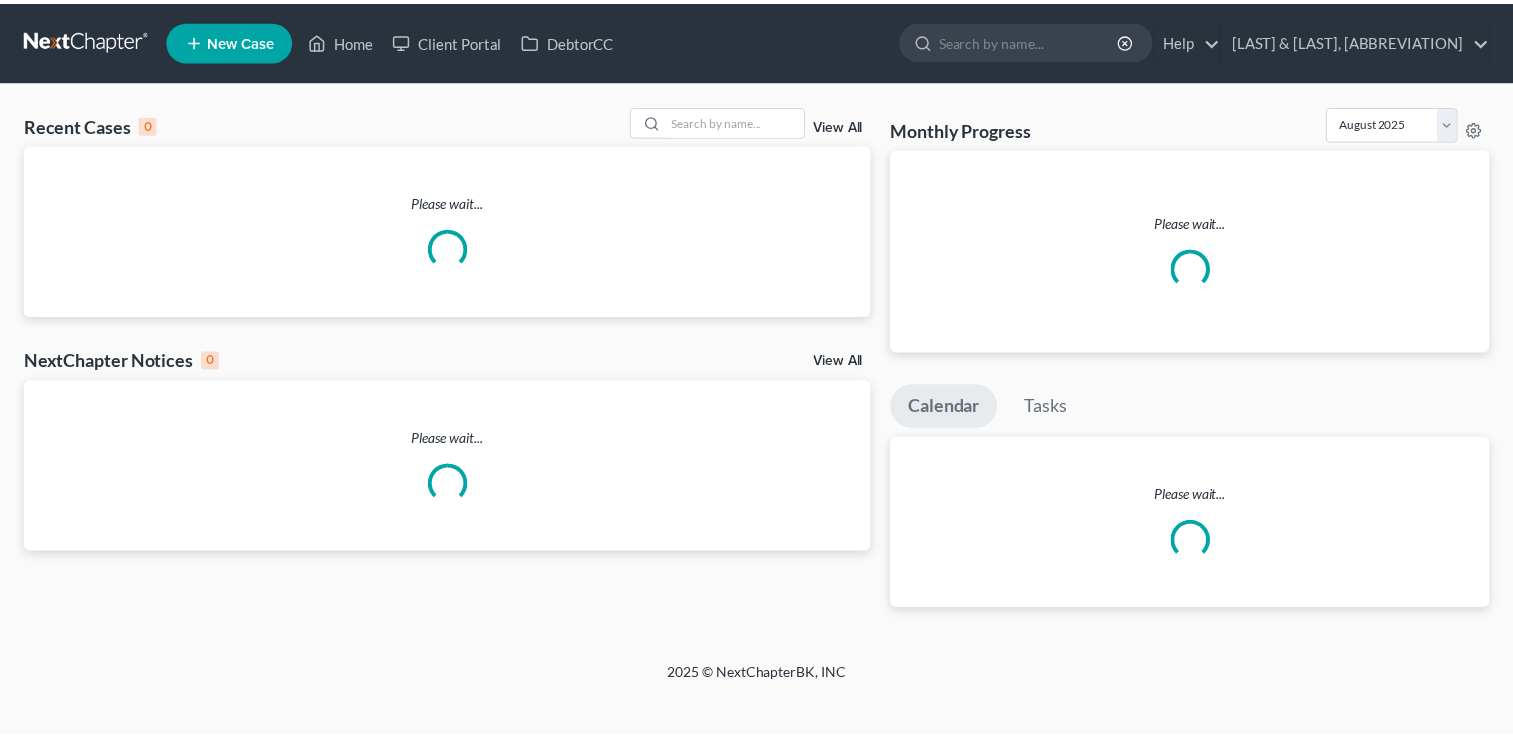 scroll, scrollTop: 0, scrollLeft: 0, axis: both 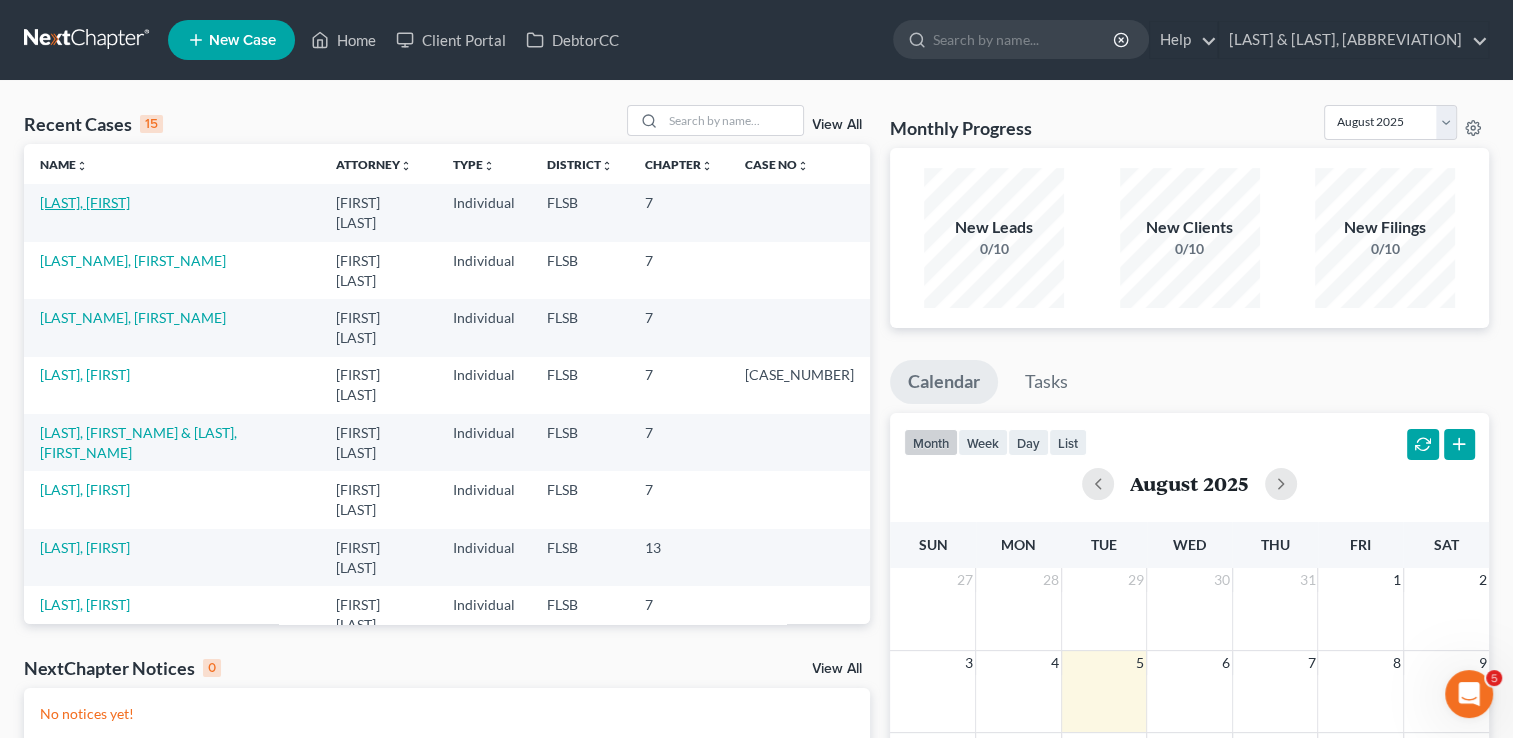 click on "[LAST], [FIRST]" at bounding box center [85, 202] 